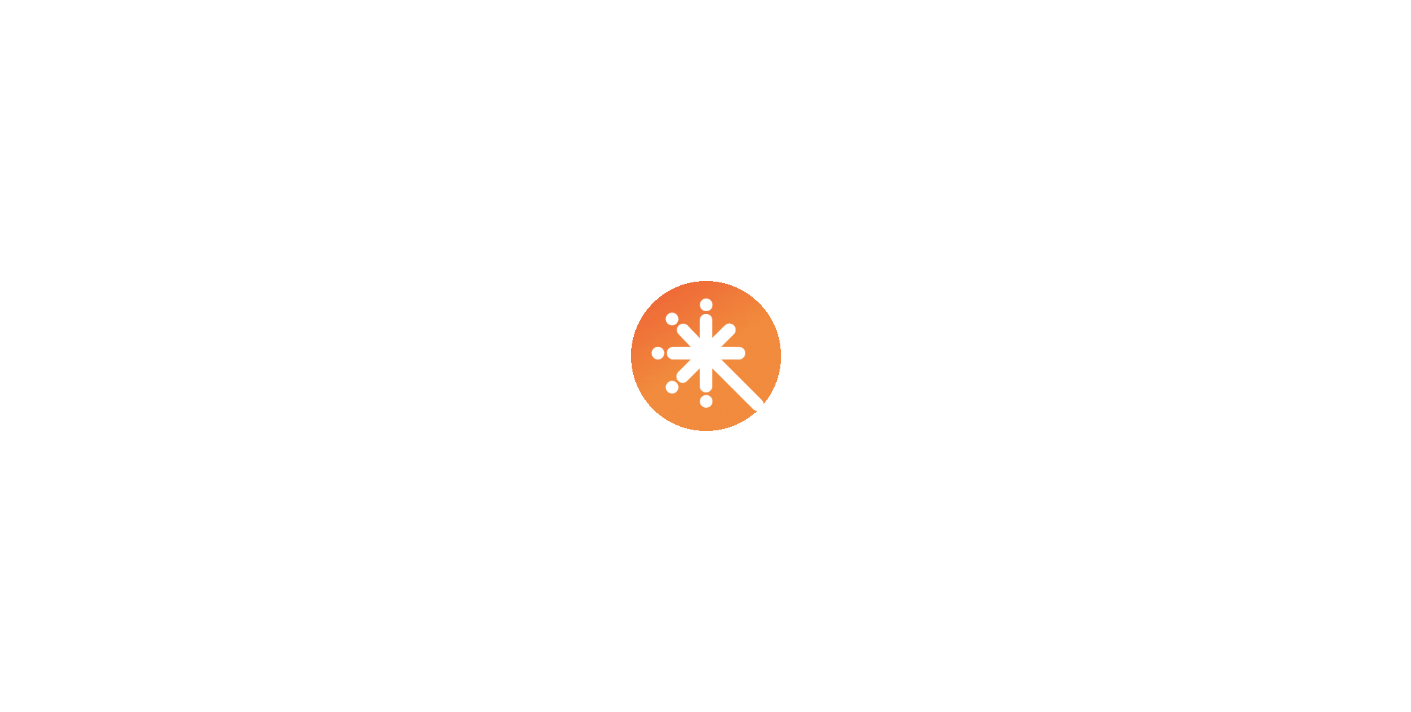 scroll, scrollTop: 0, scrollLeft: 0, axis: both 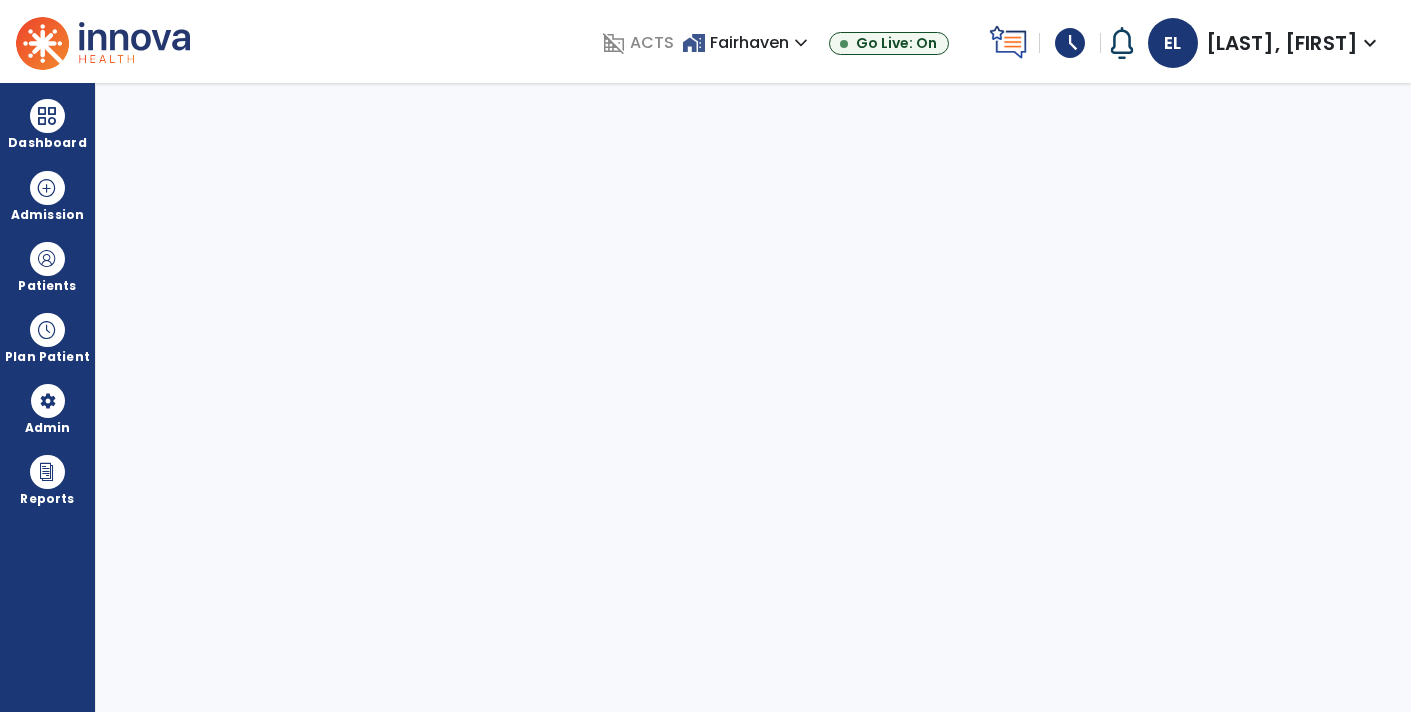select on "****" 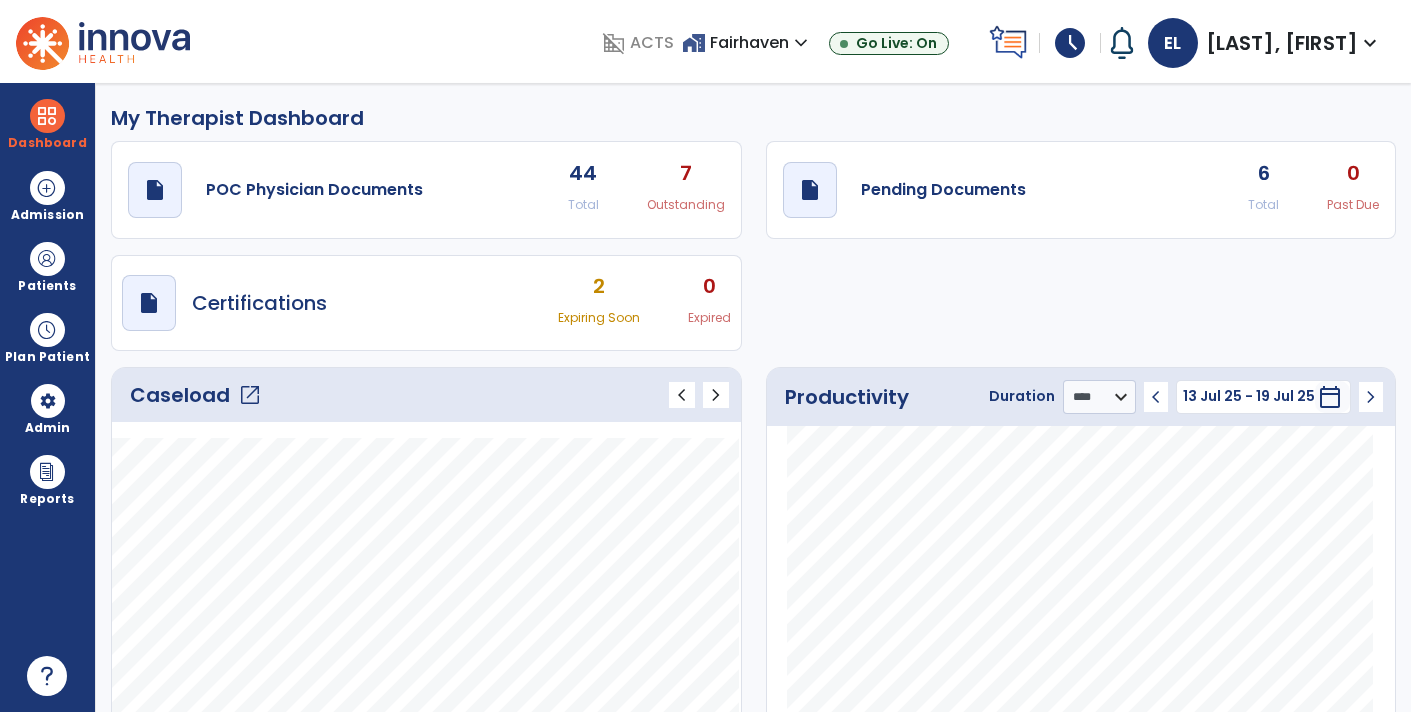 click on "schedule" at bounding box center (1070, 43) 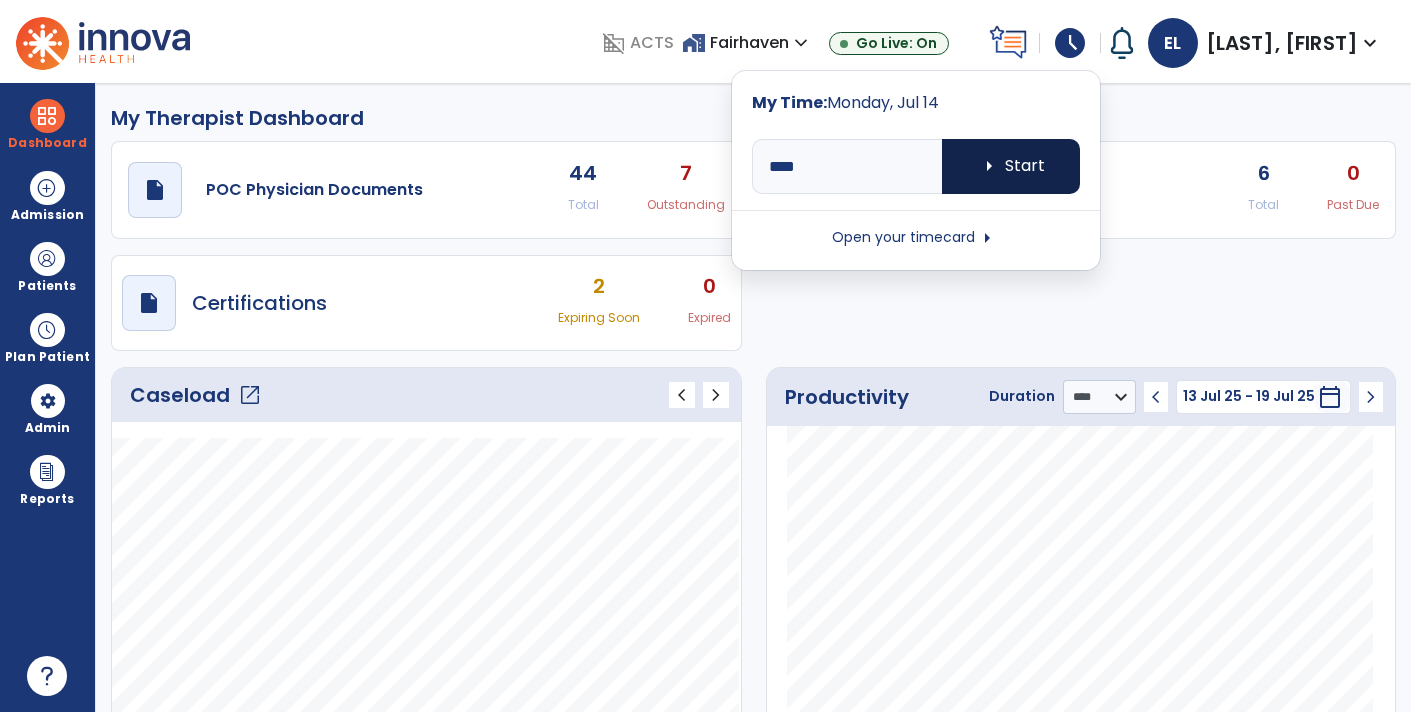 click on "arrow_right  Start" at bounding box center [1011, 166] 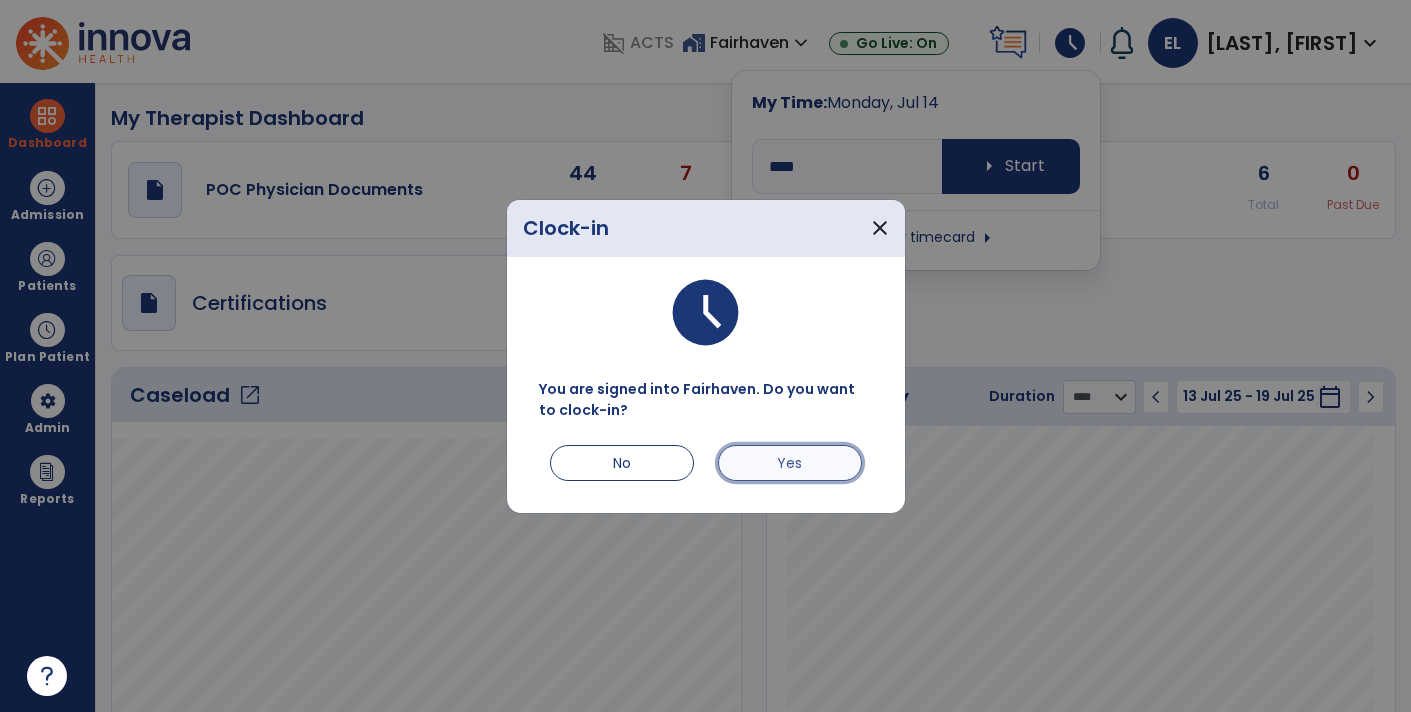 click on "Yes" at bounding box center [790, 463] 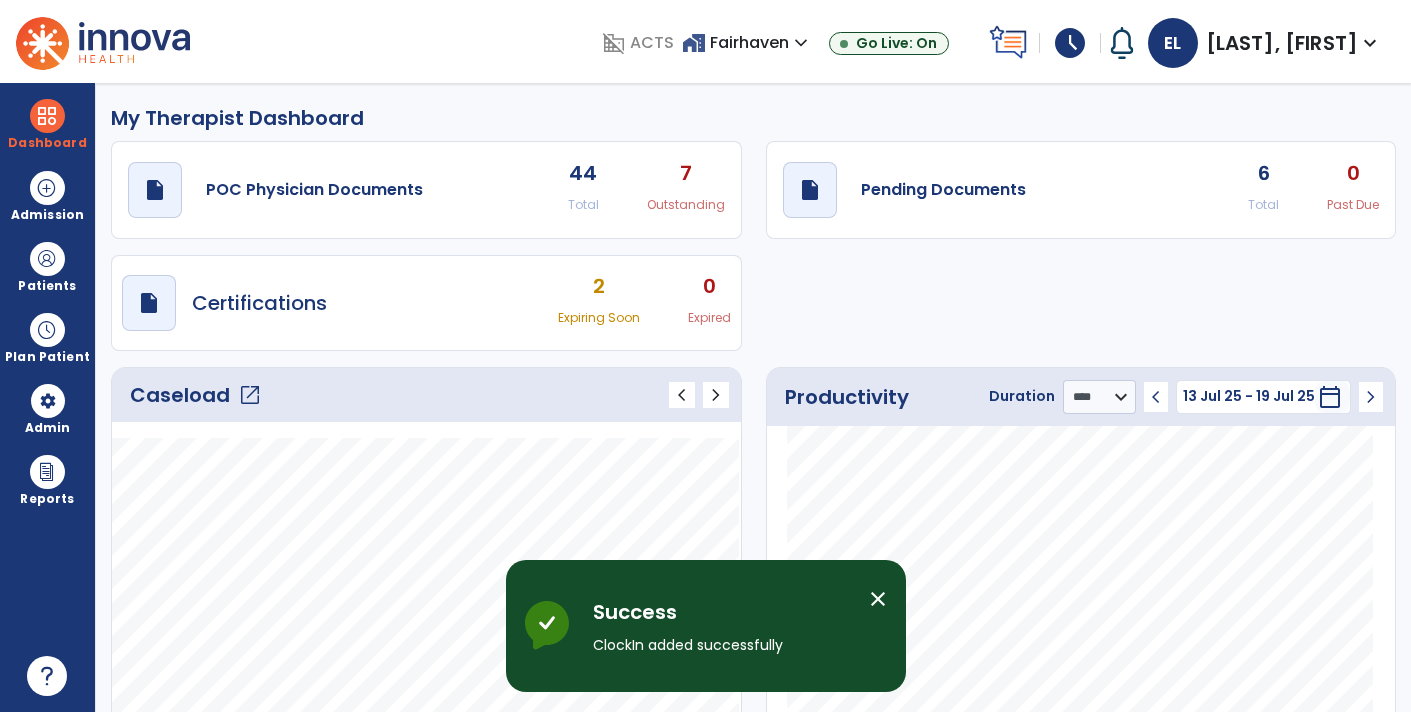 click on "draft   open_in_new  Pending Documents 6 Total 0 Past Due" 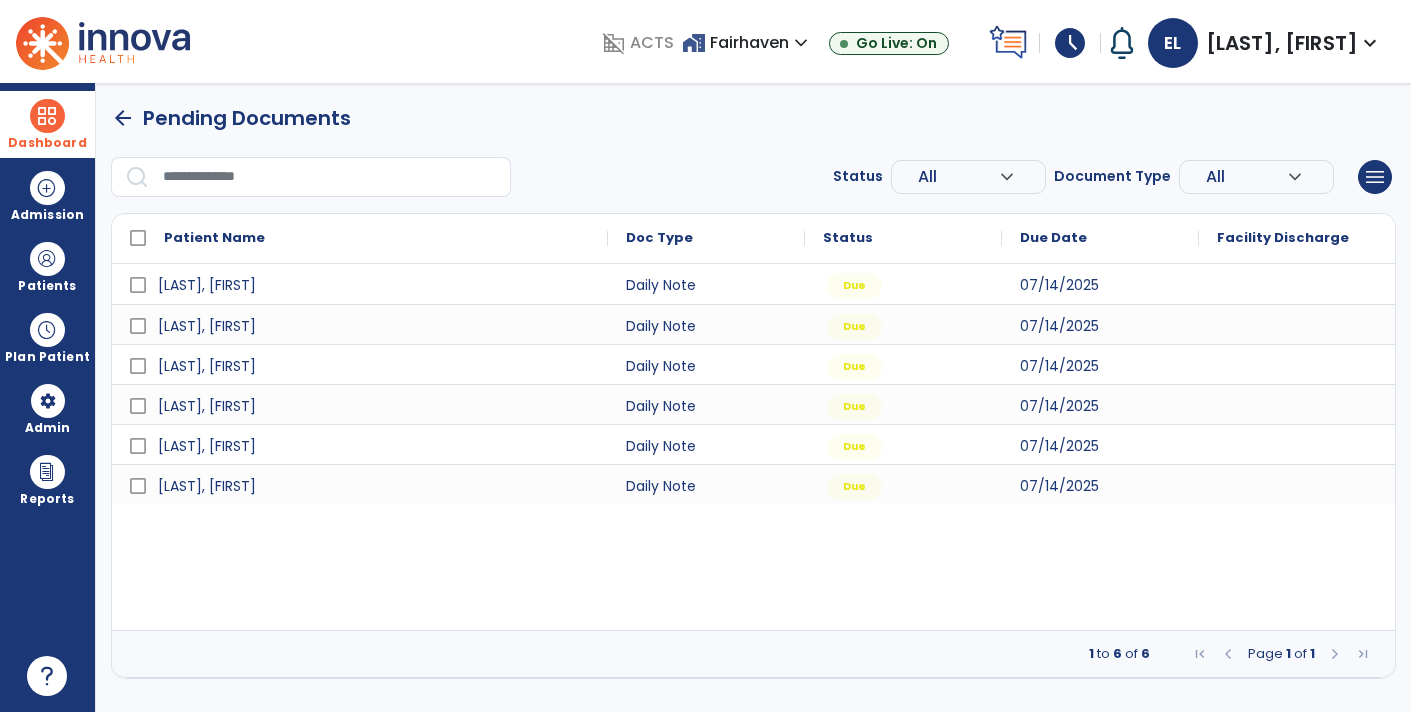 click on "Dashboard" at bounding box center (47, 143) 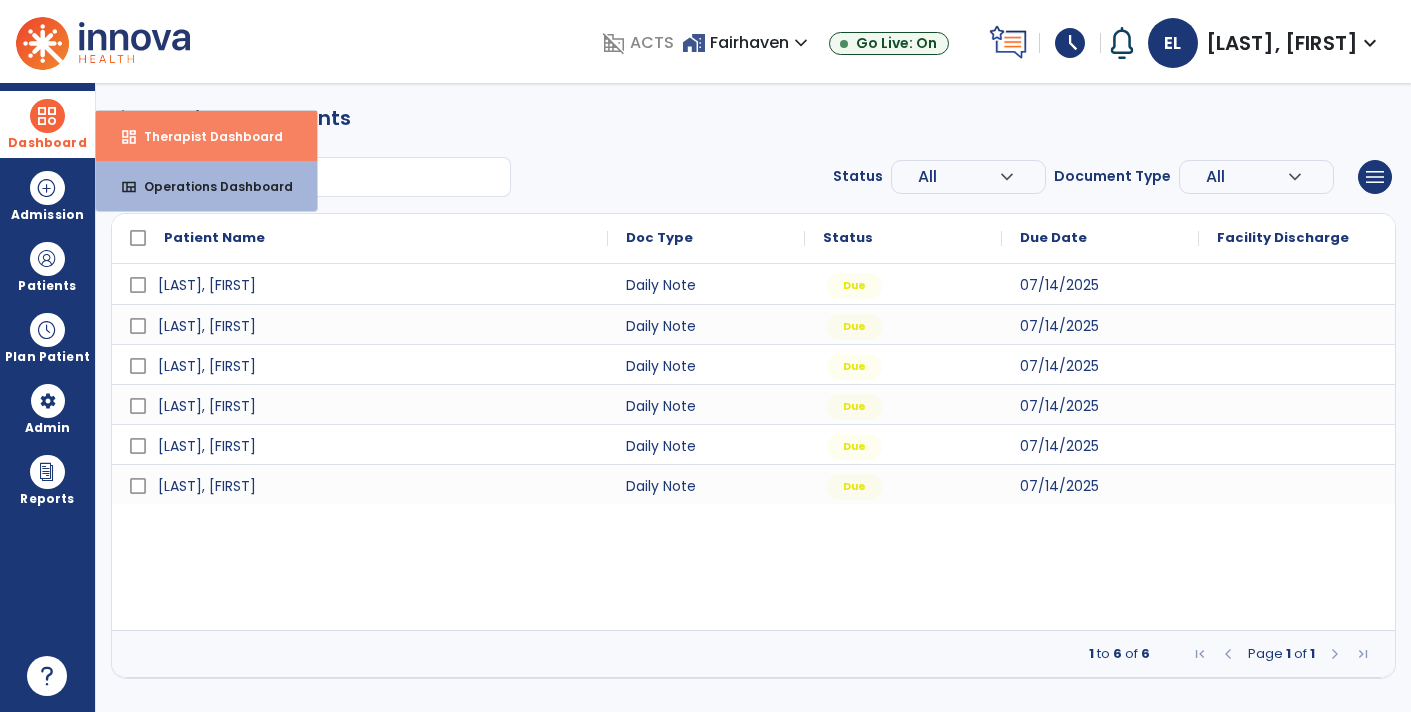 click on "Therapist Dashboard" at bounding box center [205, 136] 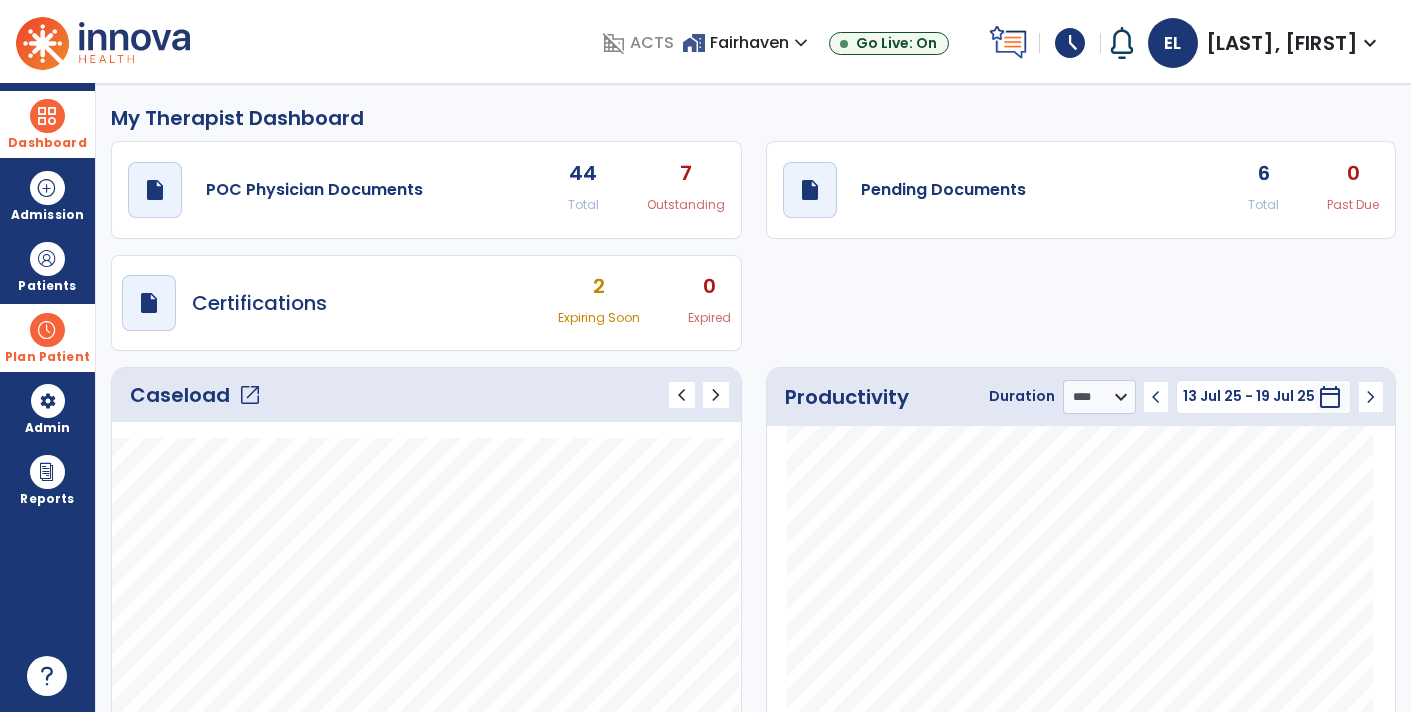 click on "Plan Patient" at bounding box center [47, 266] 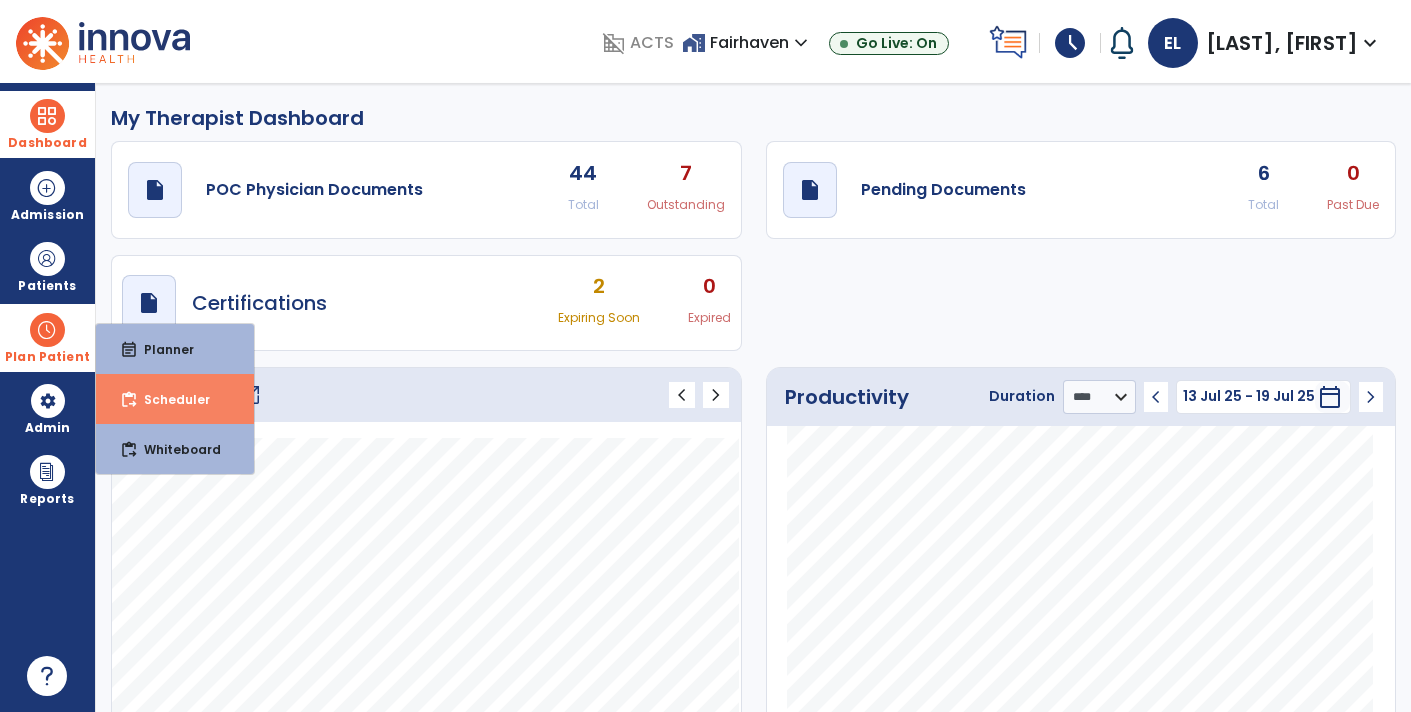 click on "content_paste_go  Scheduler" at bounding box center (175, 399) 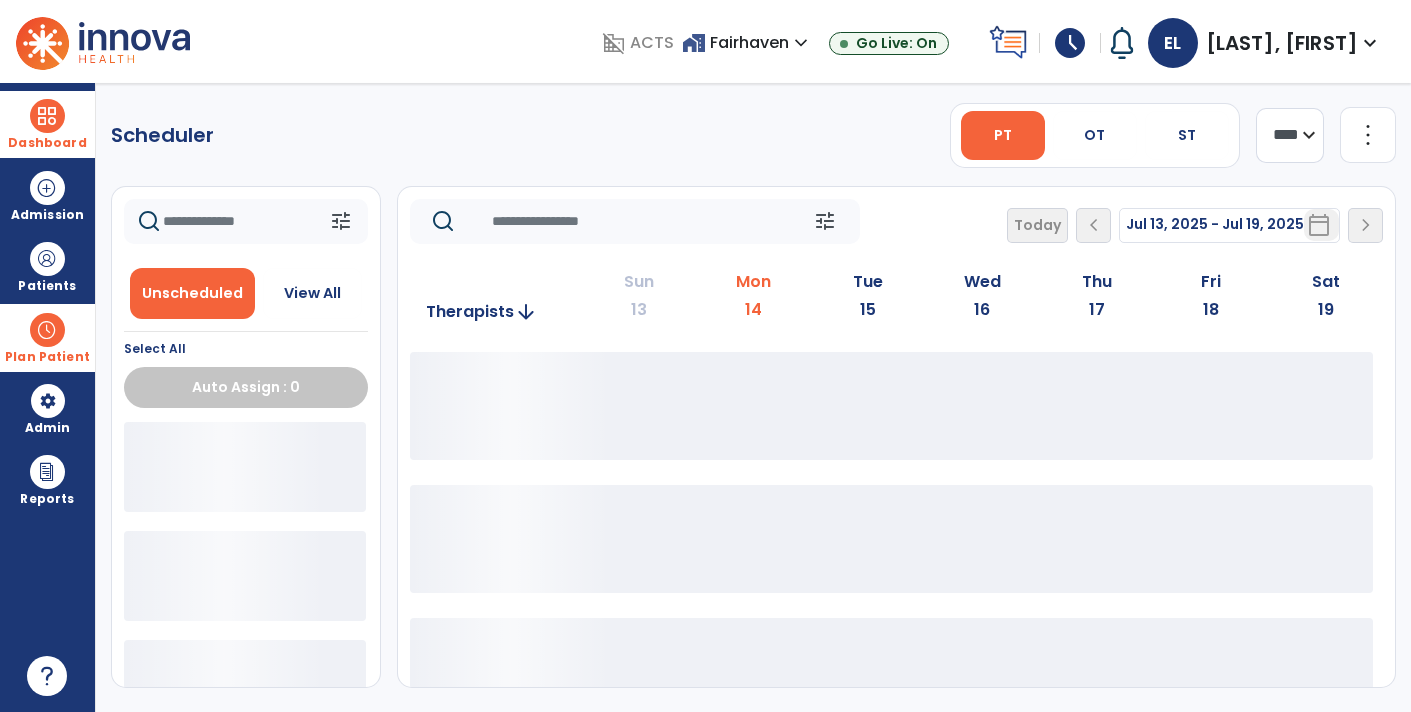 click 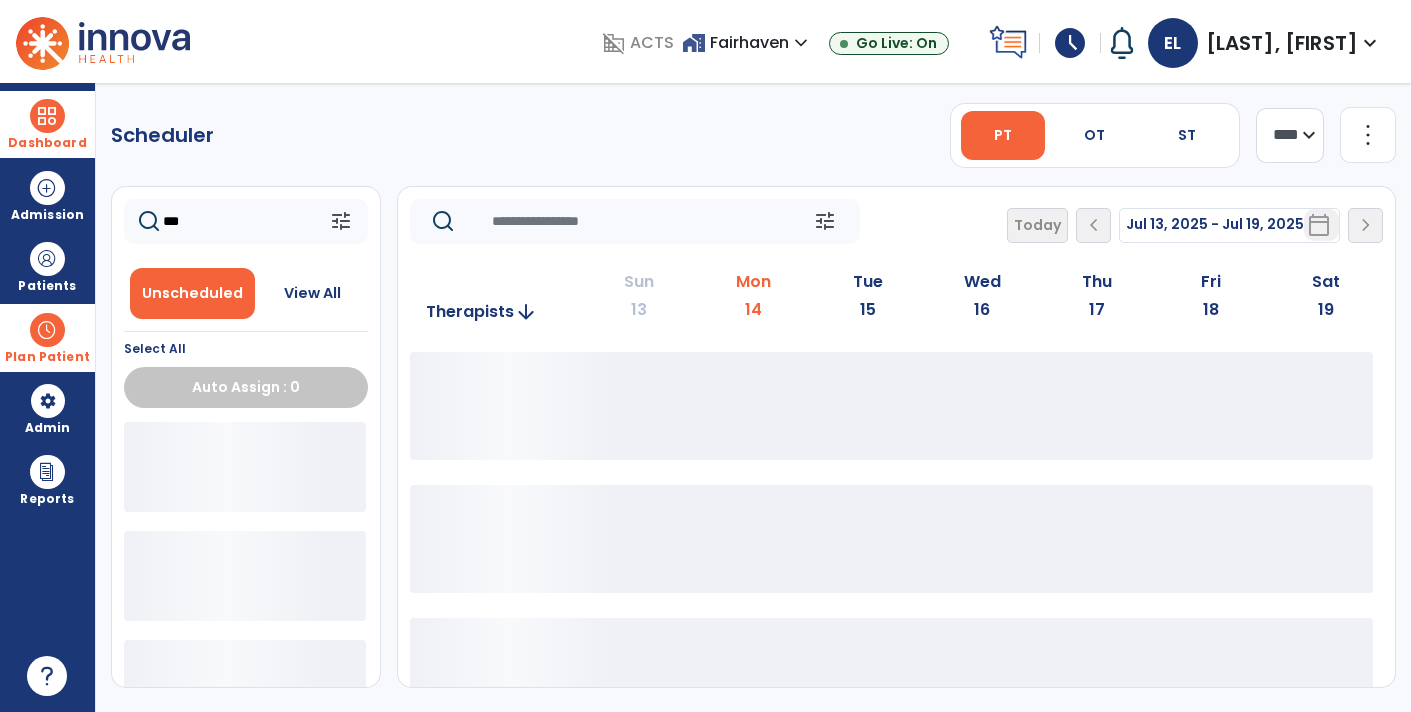 type on "***" 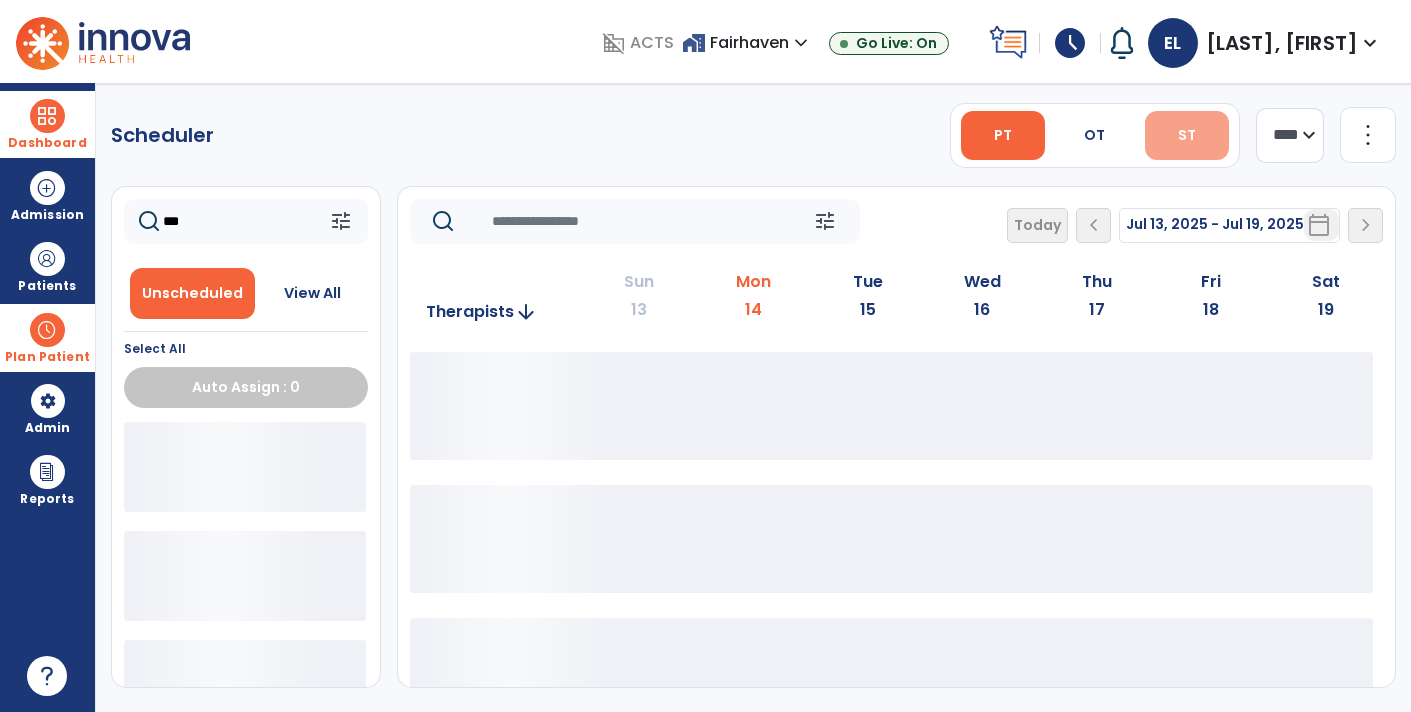 click on "ST" at bounding box center (1187, 135) 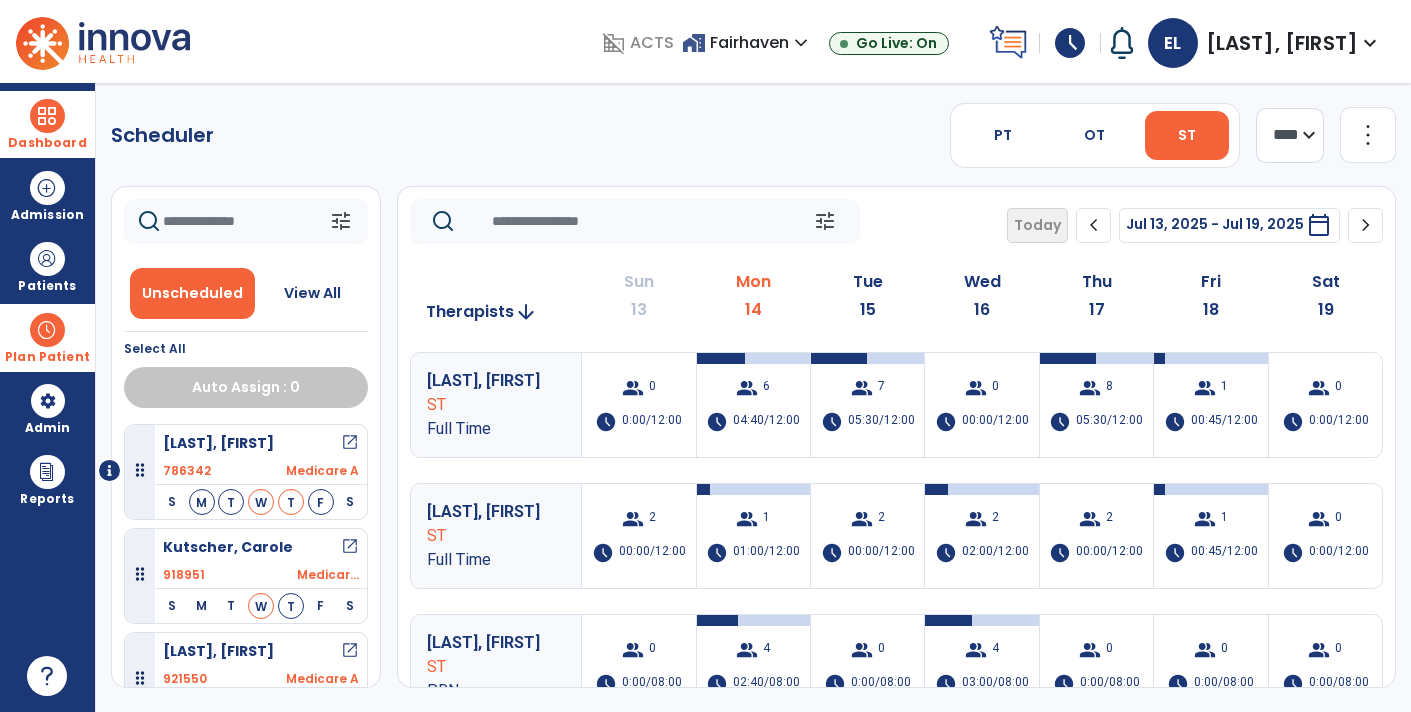 click 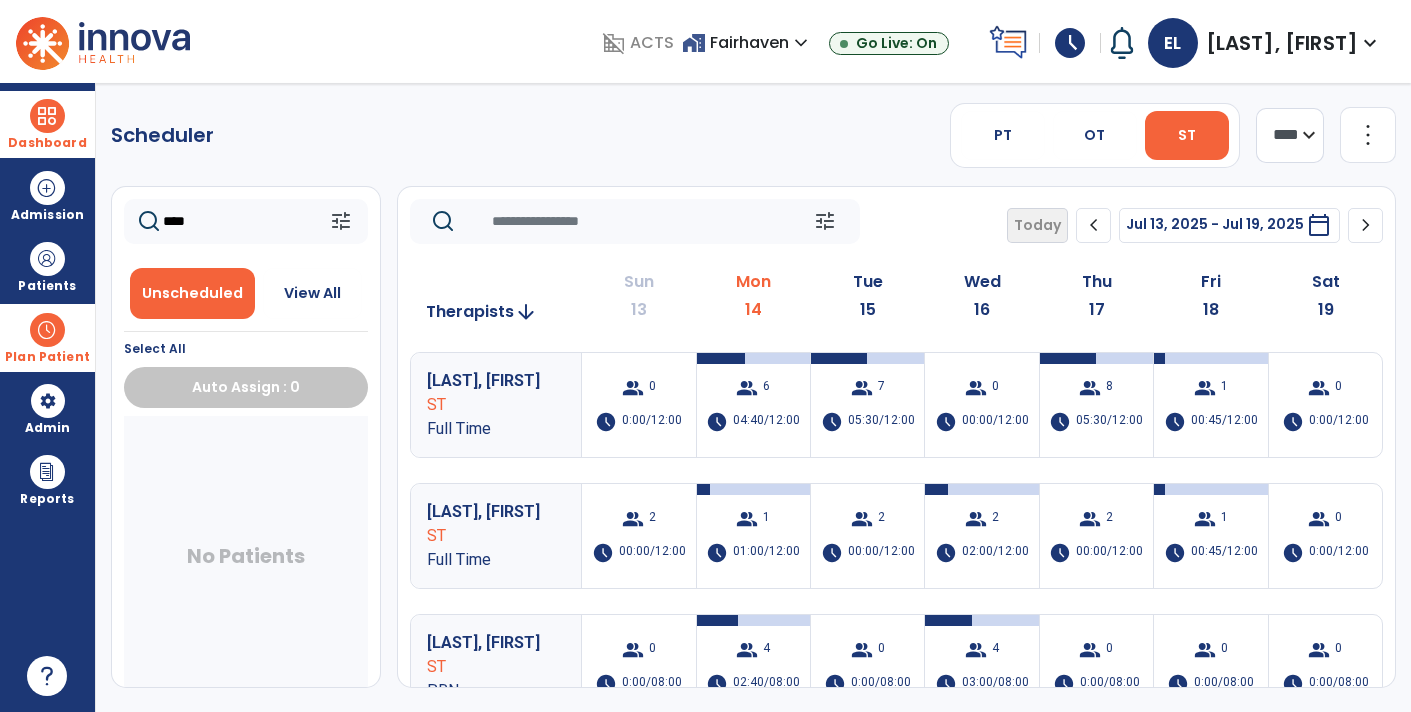type on "****" 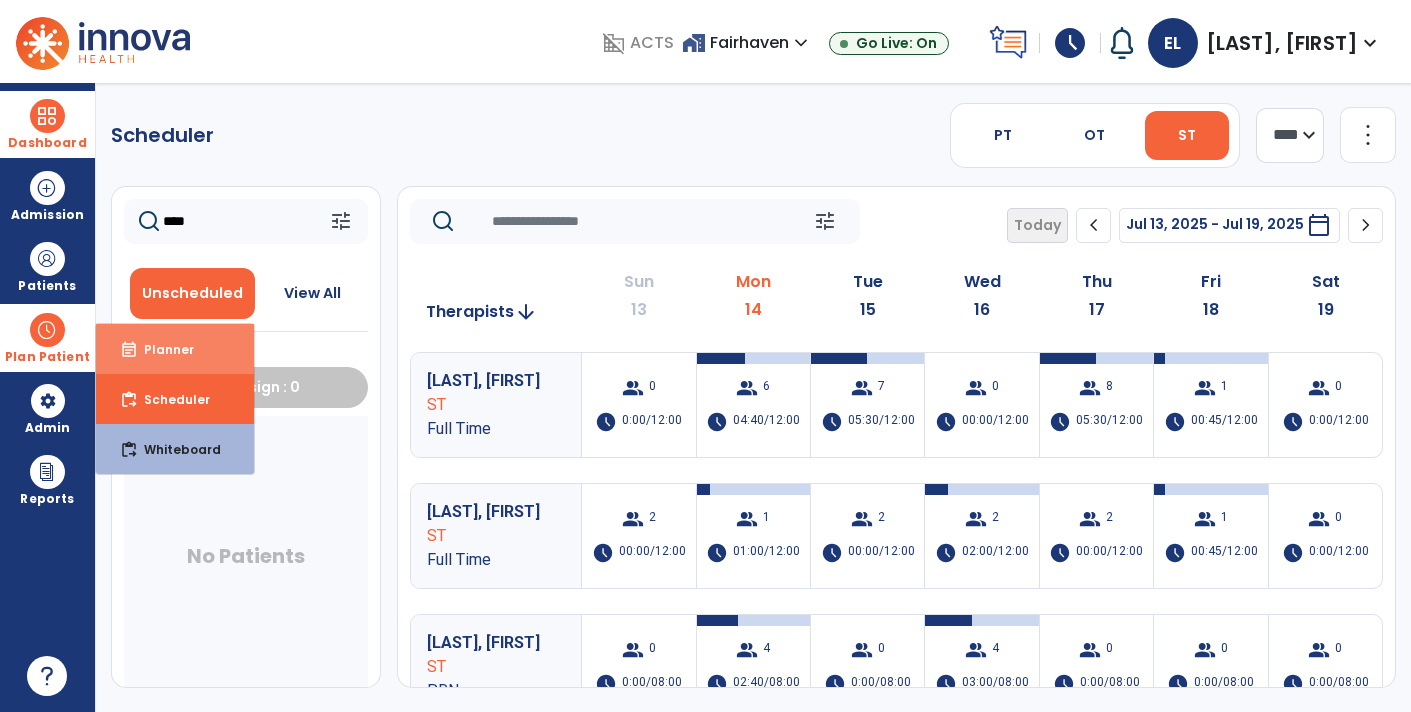 click on "event_note  Planner" at bounding box center [175, 349] 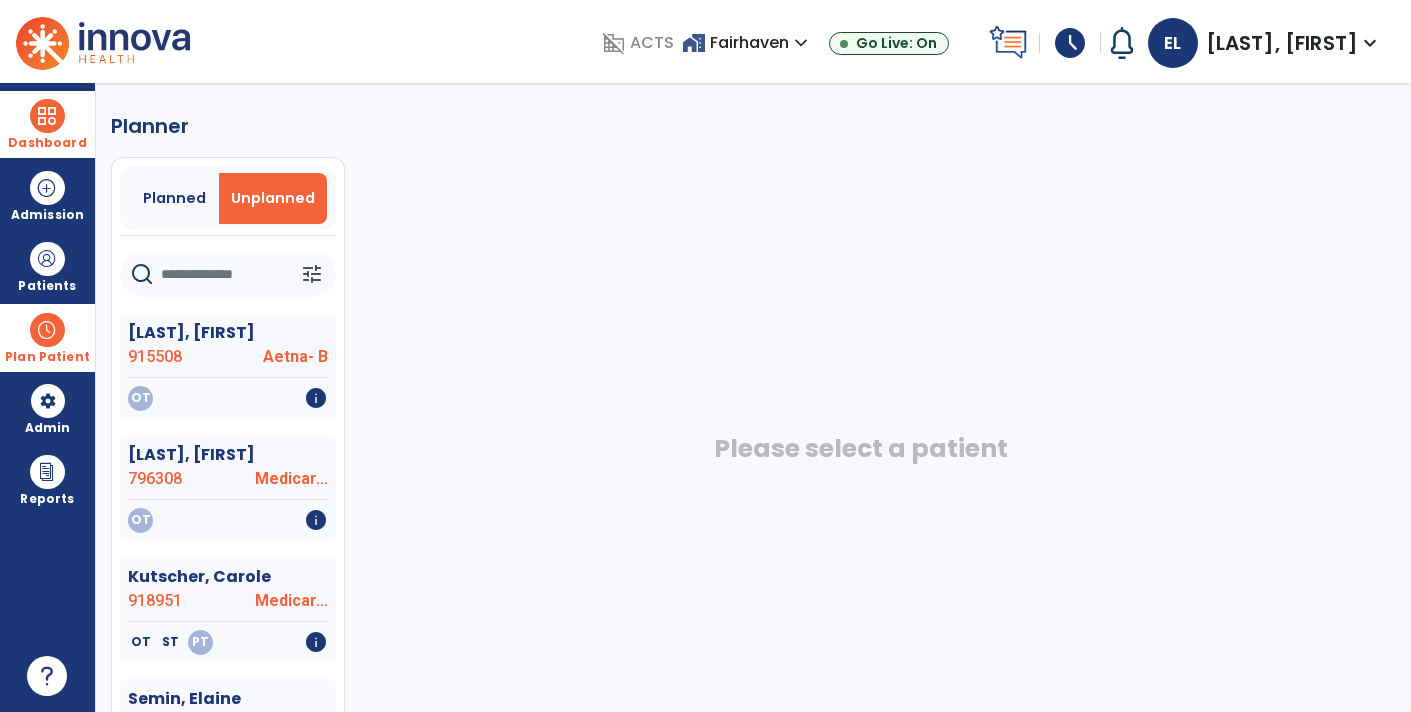 click 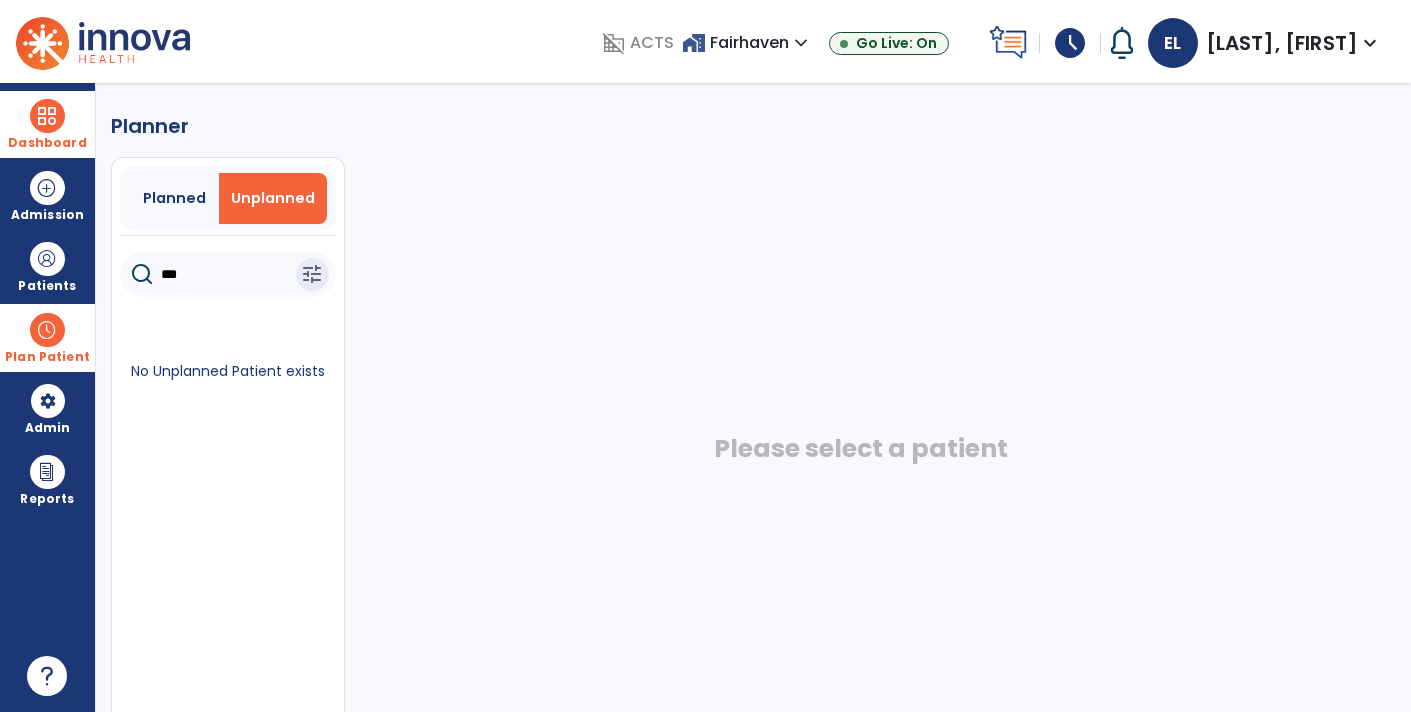 type on "***" 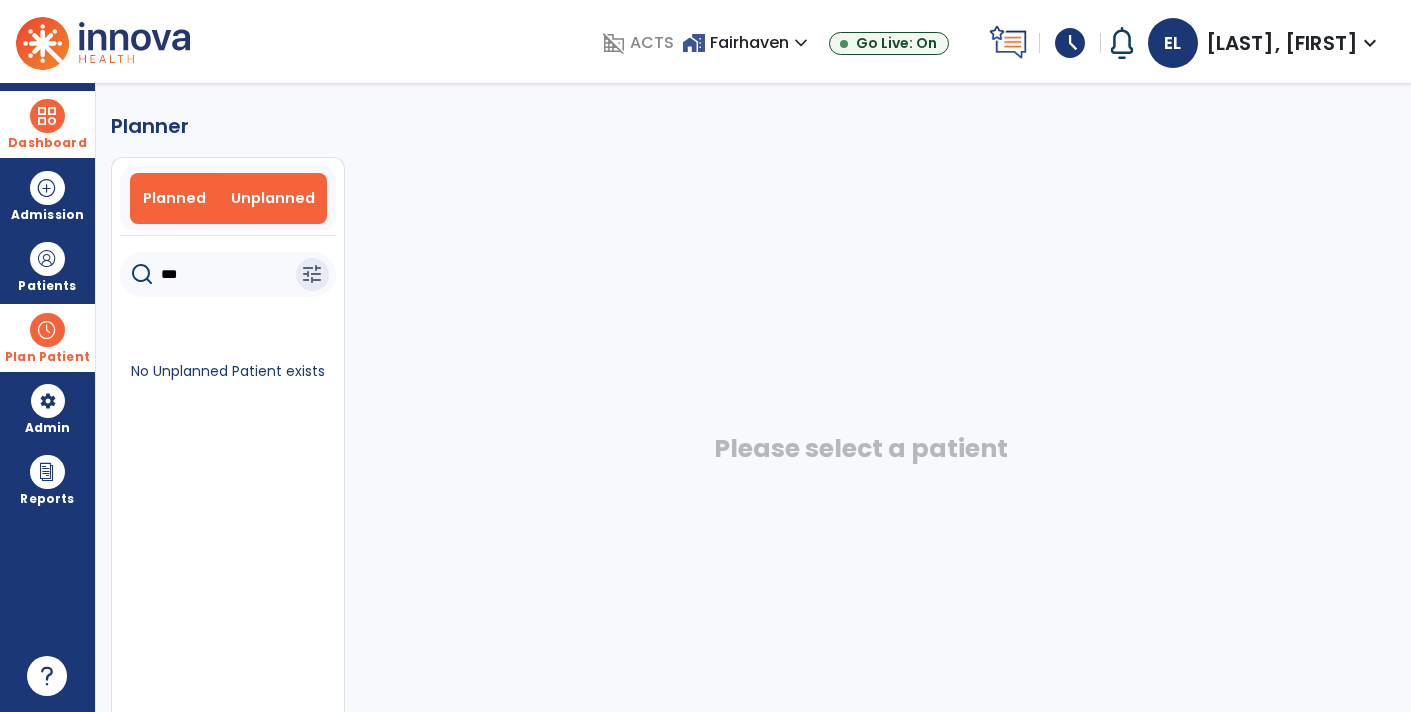 click on "Planned" at bounding box center [174, 198] 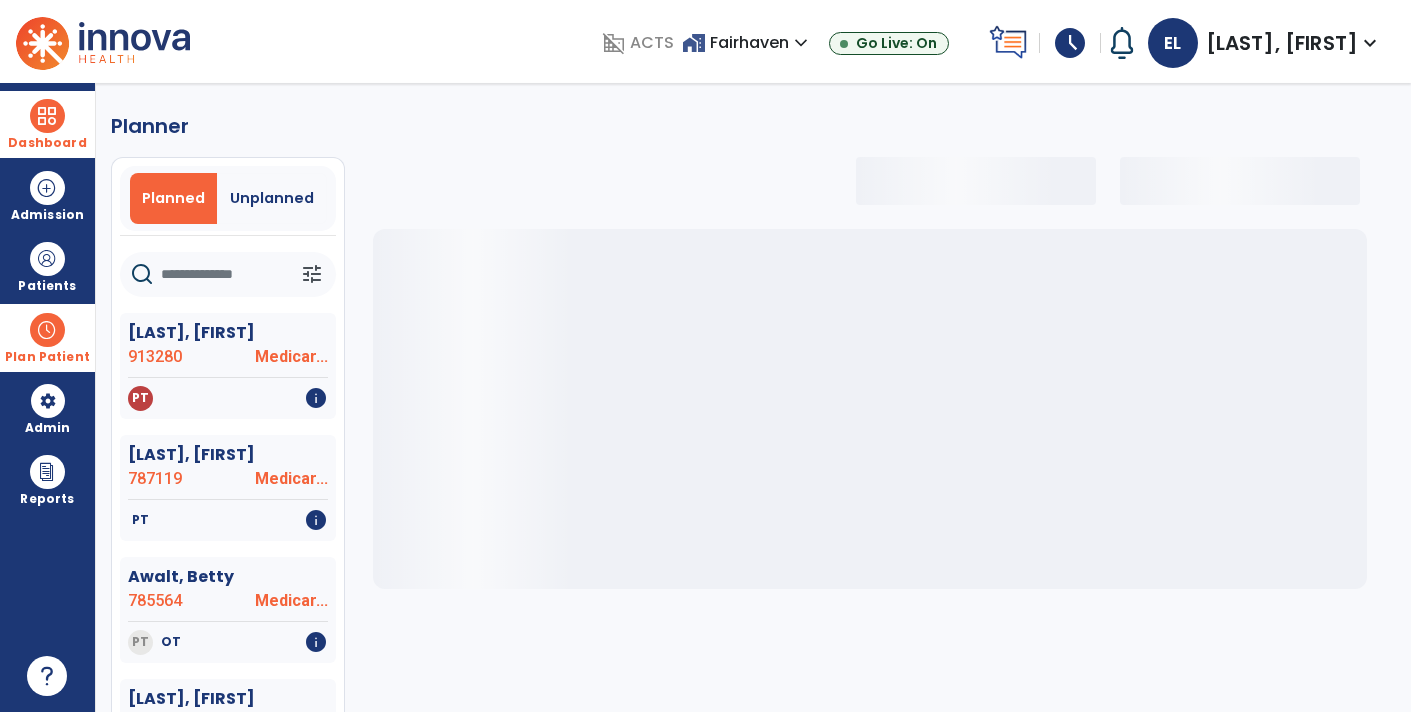 select on "***" 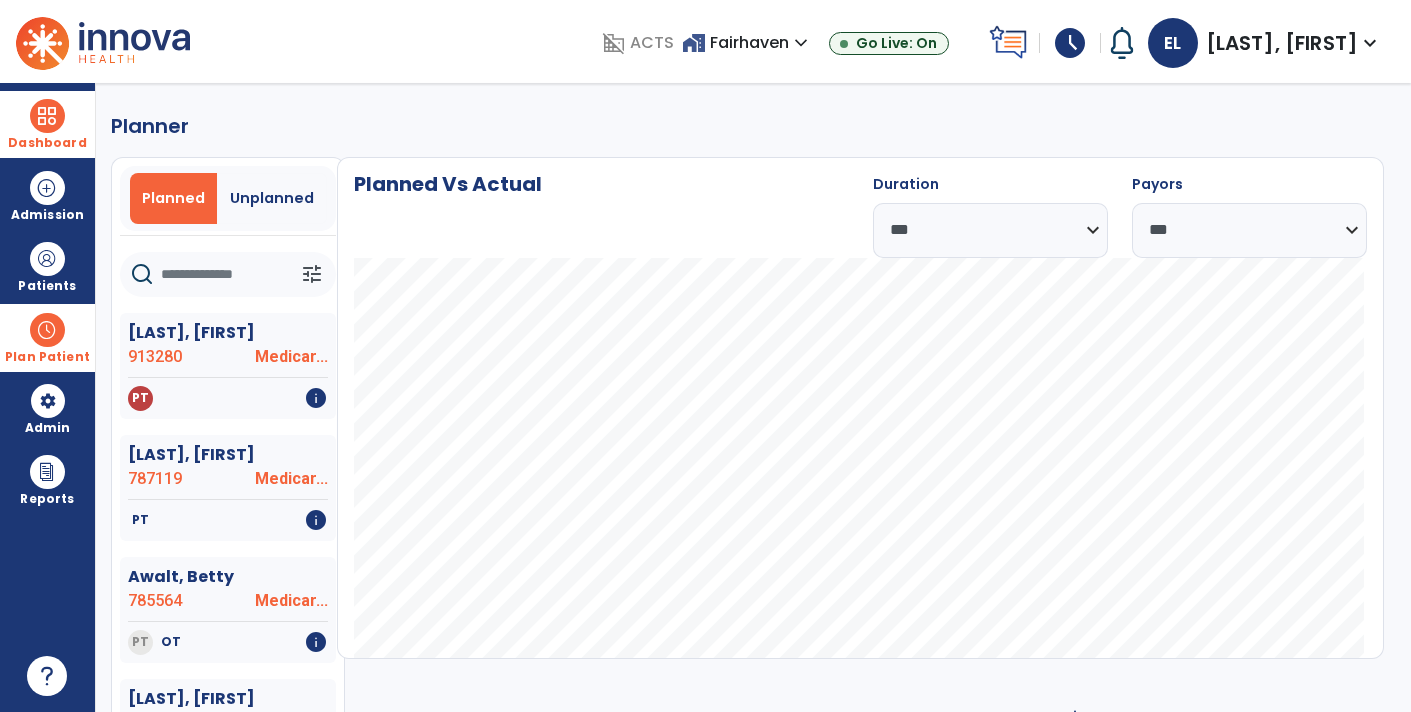 click 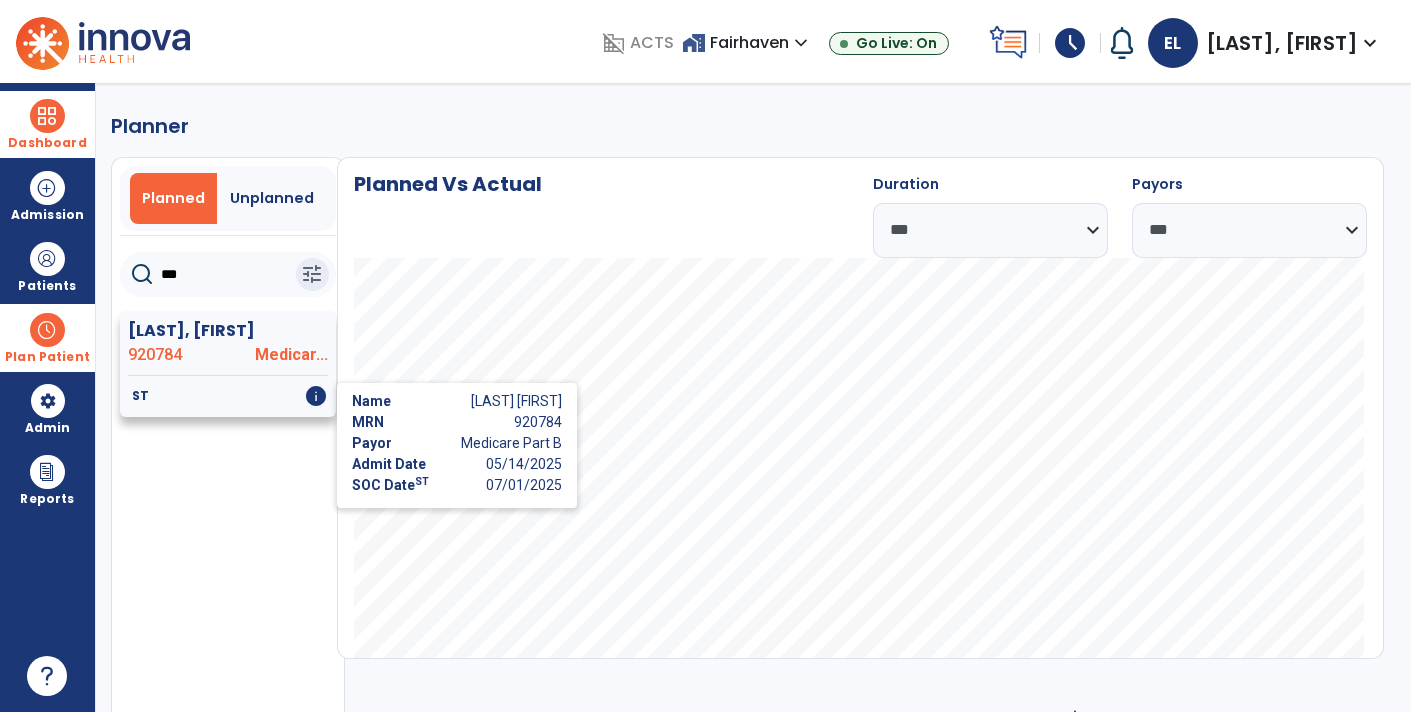 type on "***" 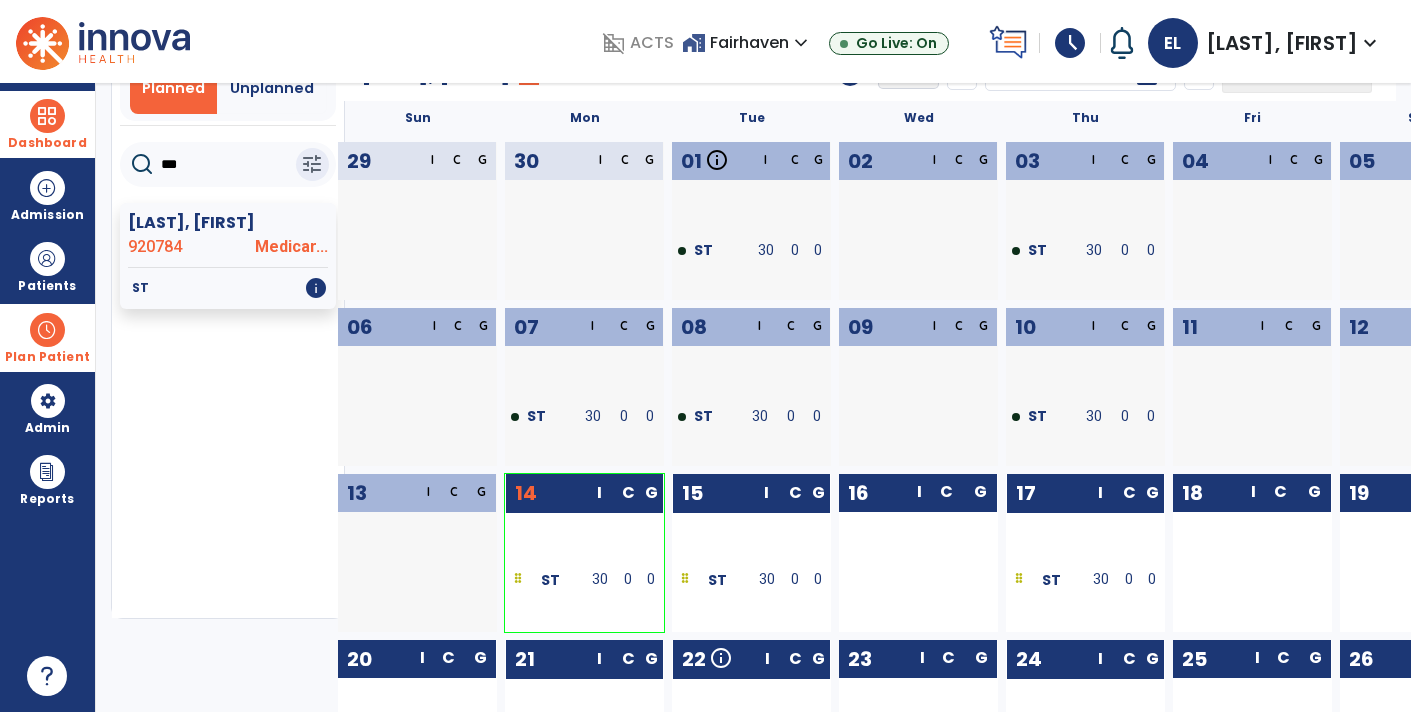 scroll, scrollTop: 119, scrollLeft: 0, axis: vertical 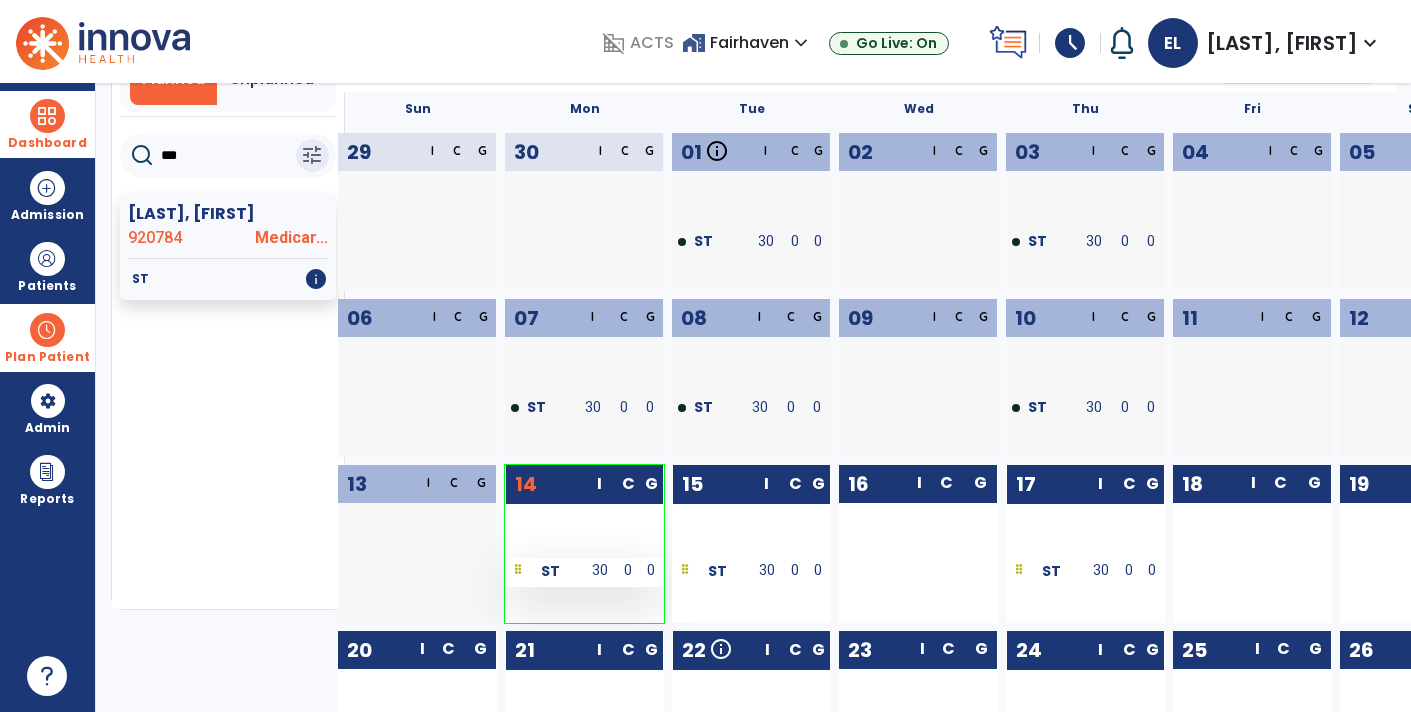 click on "0" at bounding box center [627, 572] 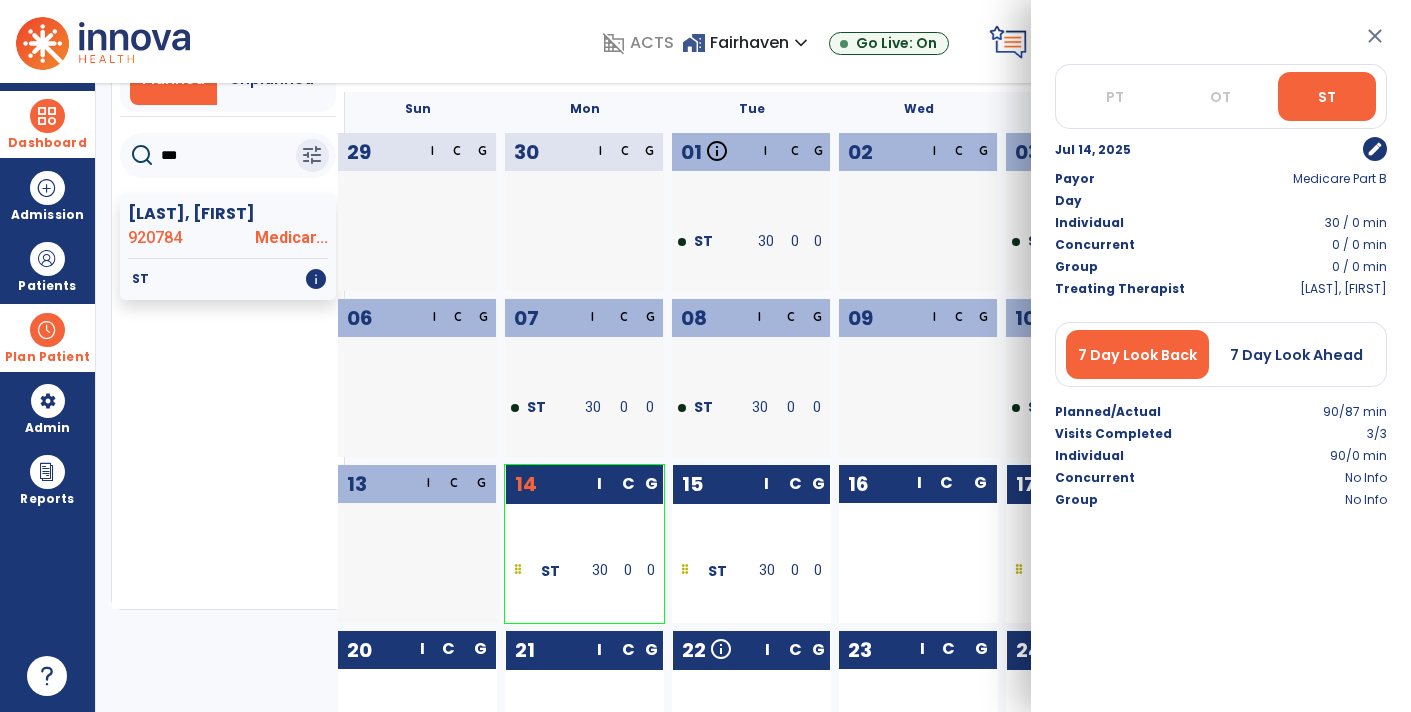 click on "close" at bounding box center [1375, 36] 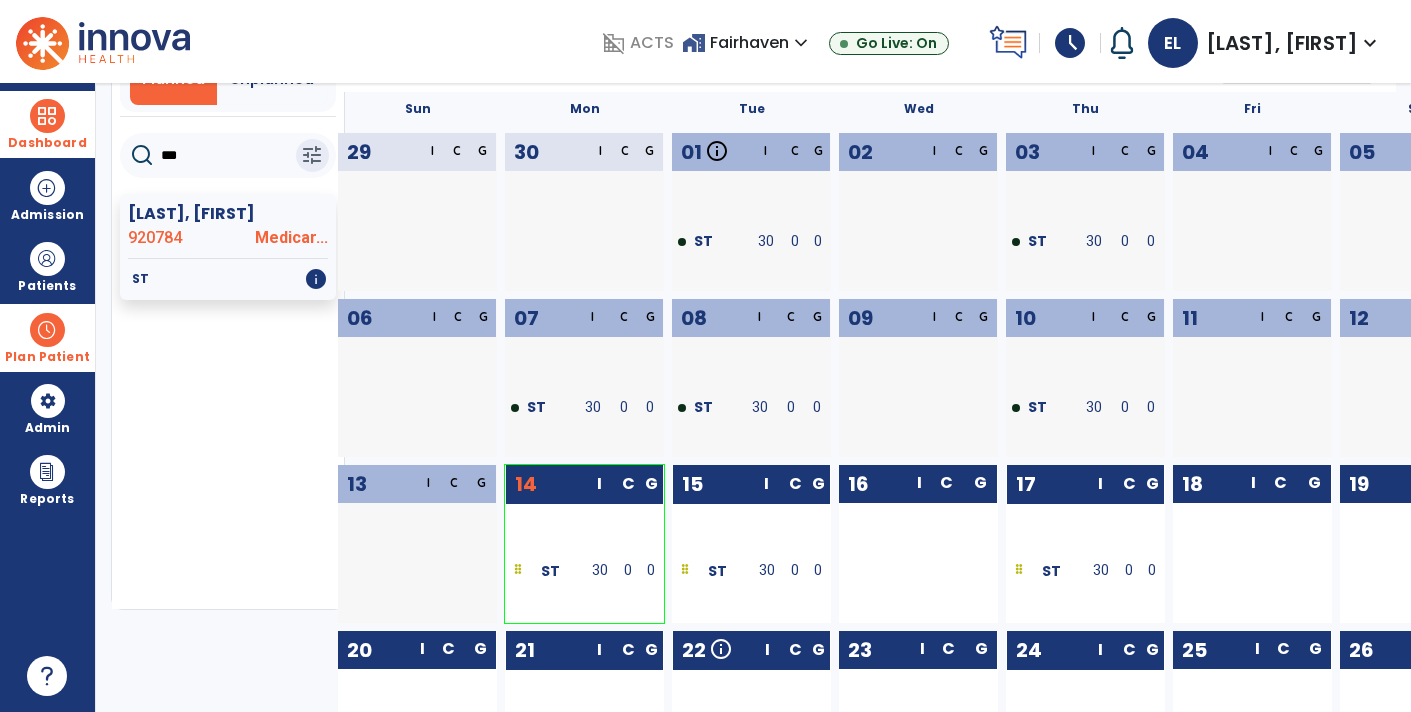 click on "Plan Patient" at bounding box center [47, 337] 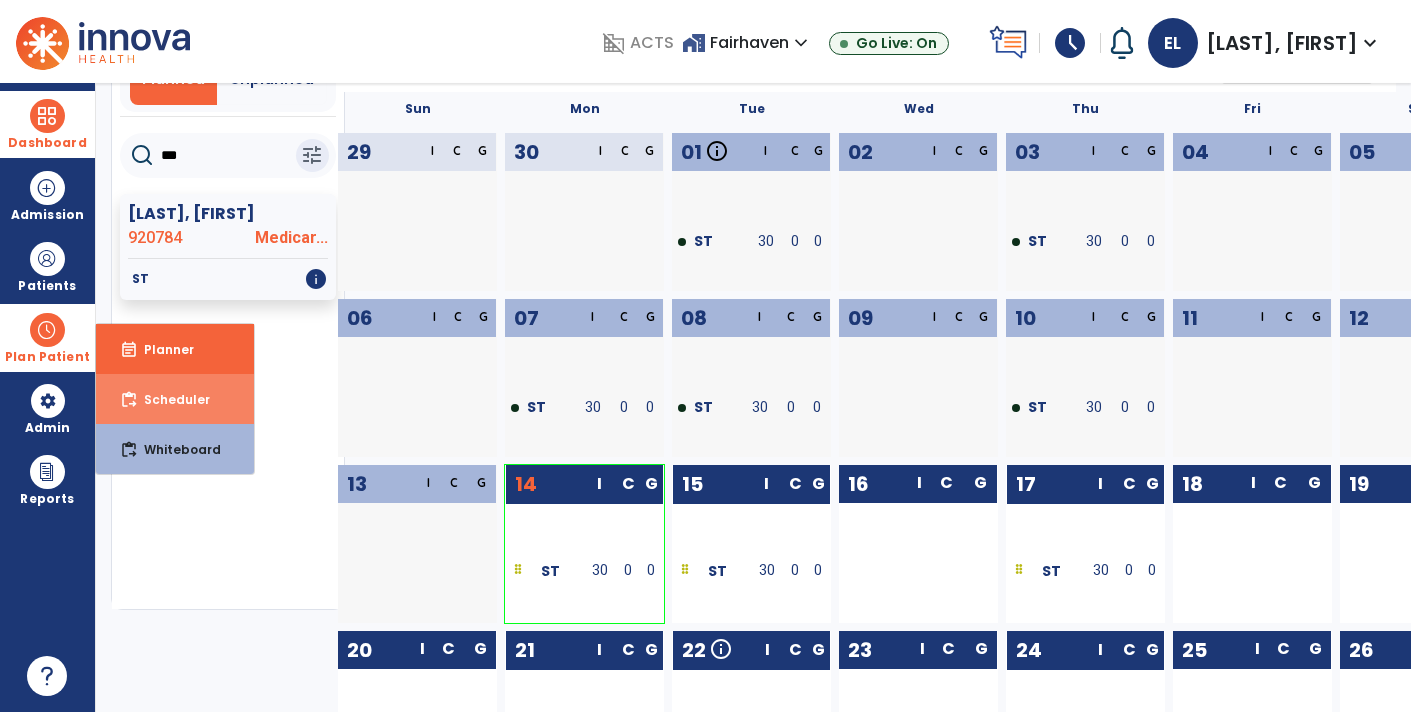 click on "Scheduler" at bounding box center [169, 399] 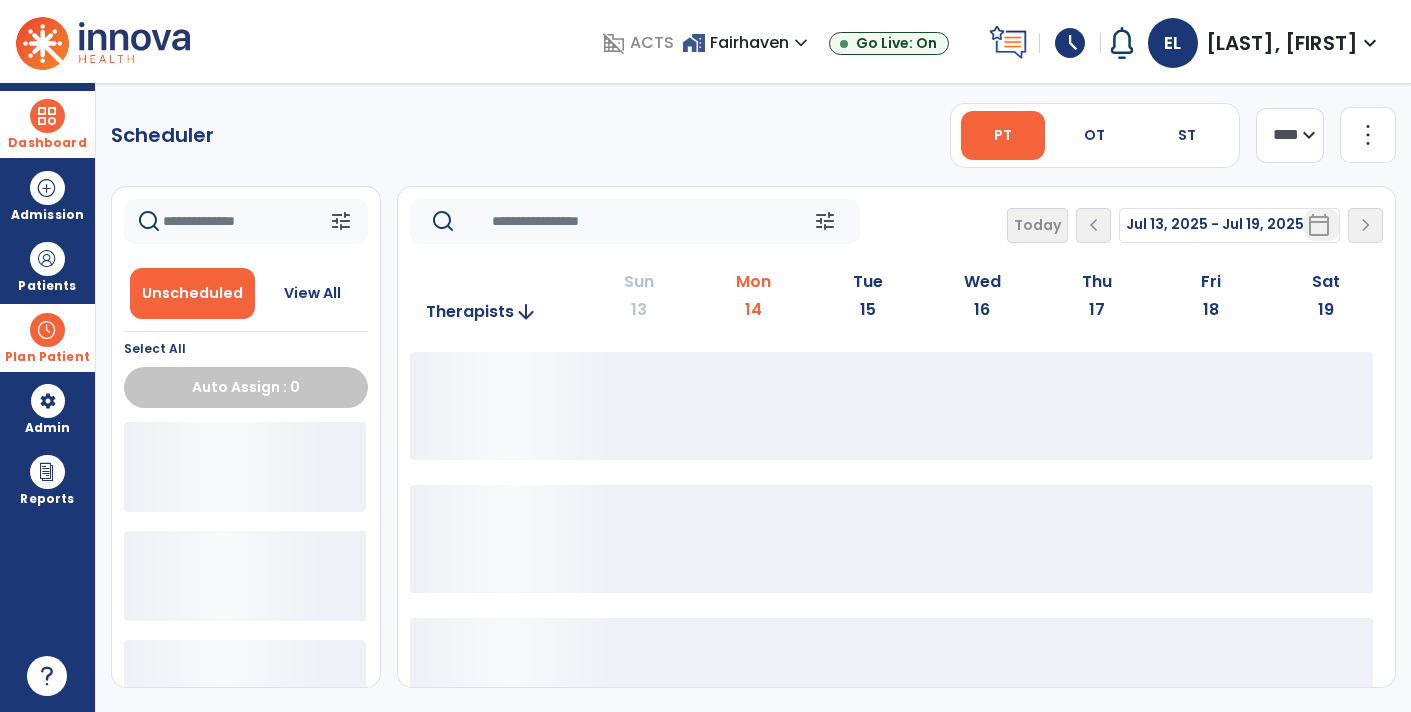 scroll, scrollTop: 0, scrollLeft: 0, axis: both 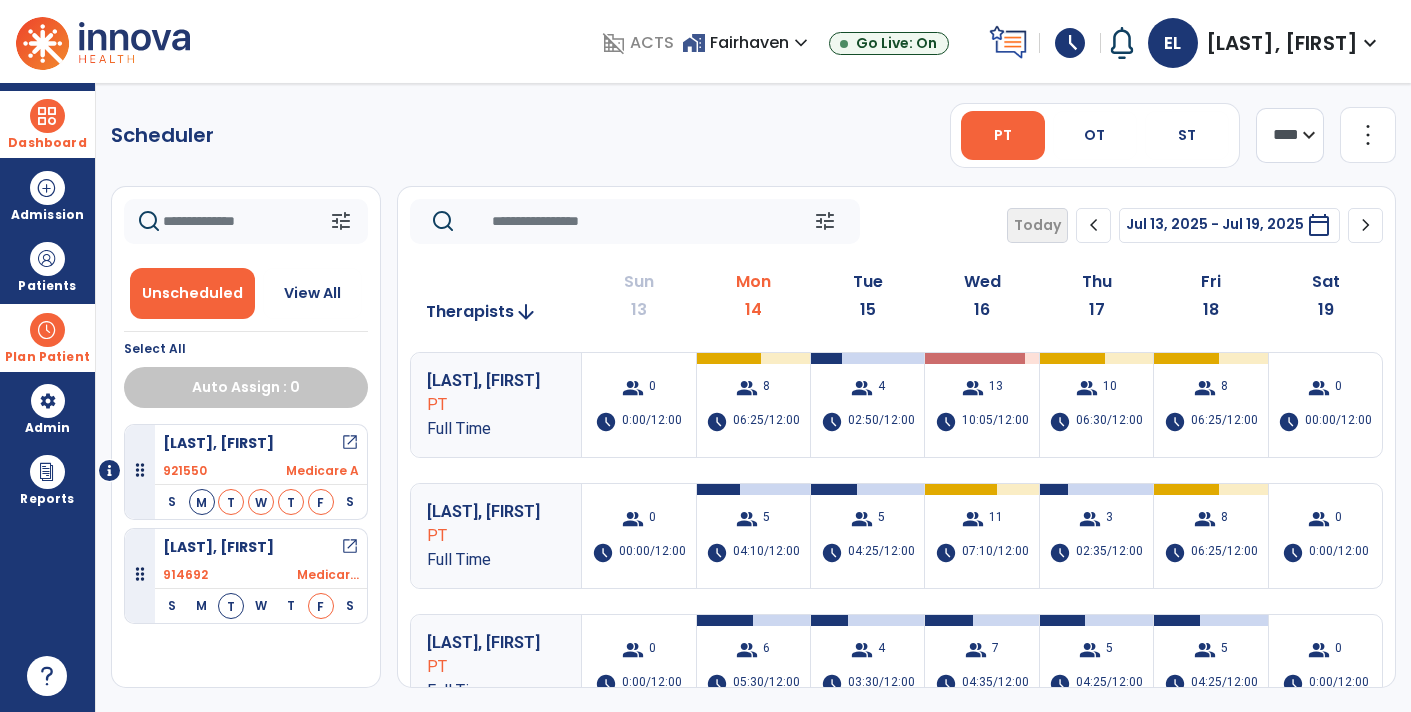 click on "Plan Patient" at bounding box center (47, 337) 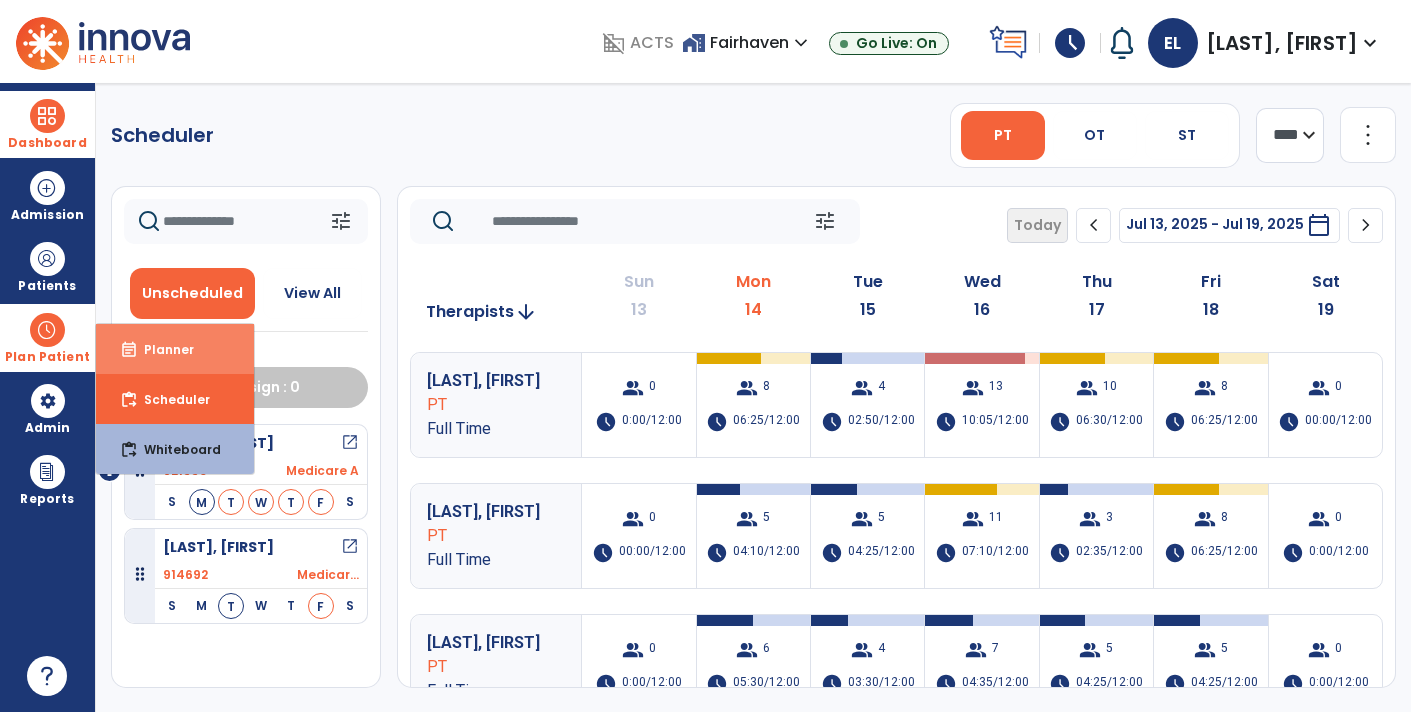 click on "Planner" at bounding box center (161, 349) 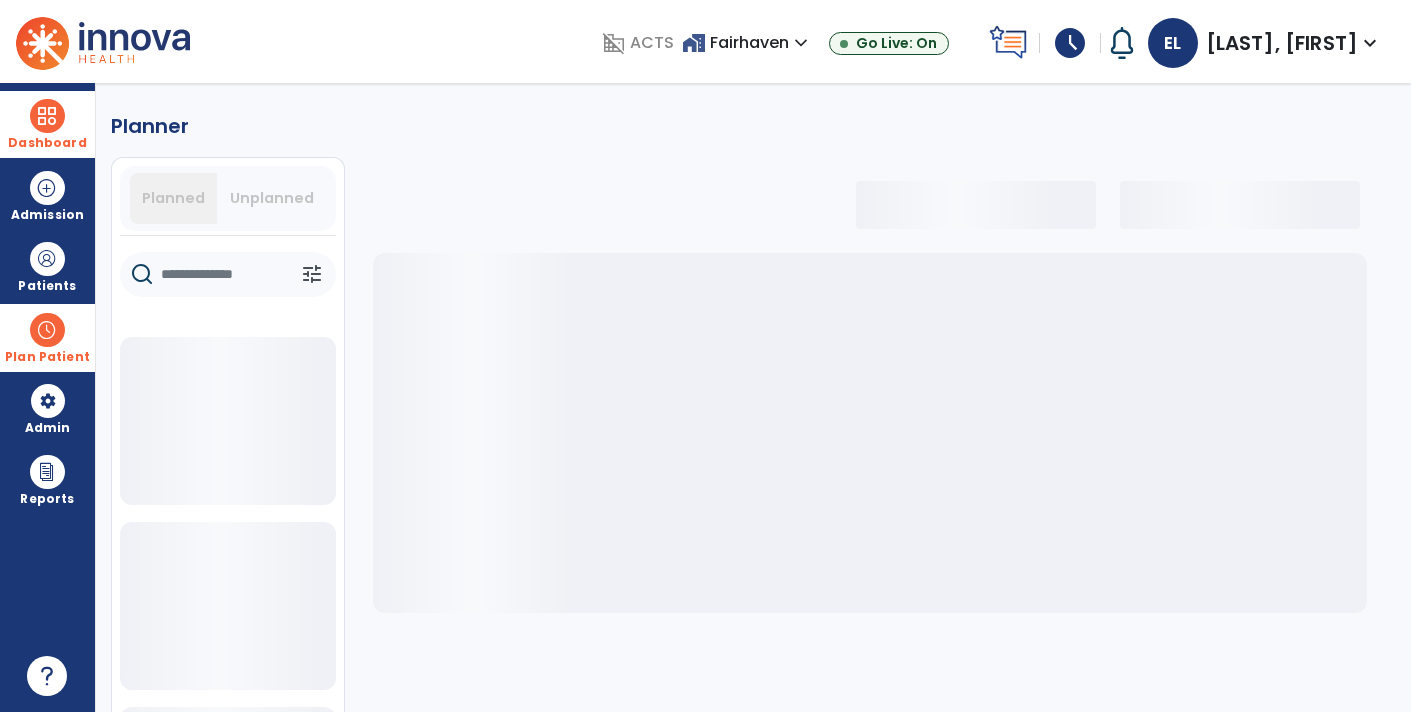select on "***" 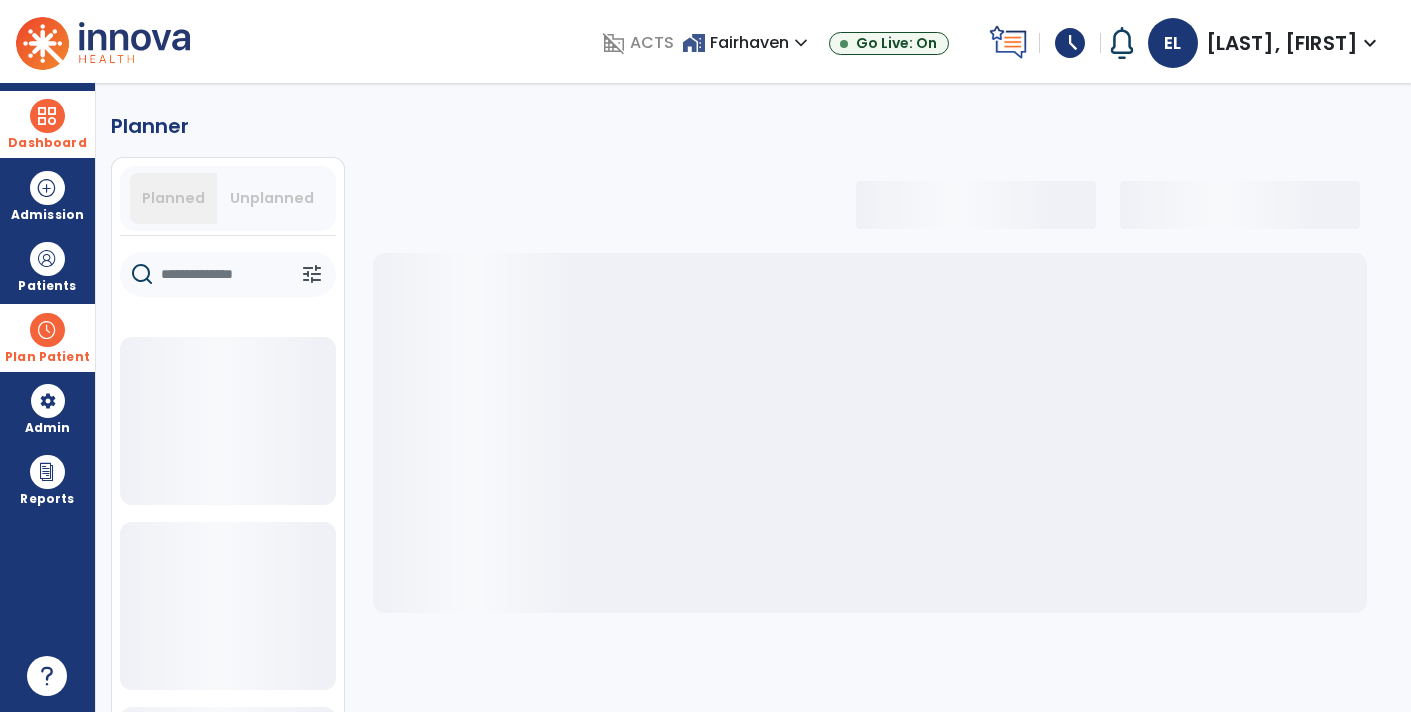 select on "***" 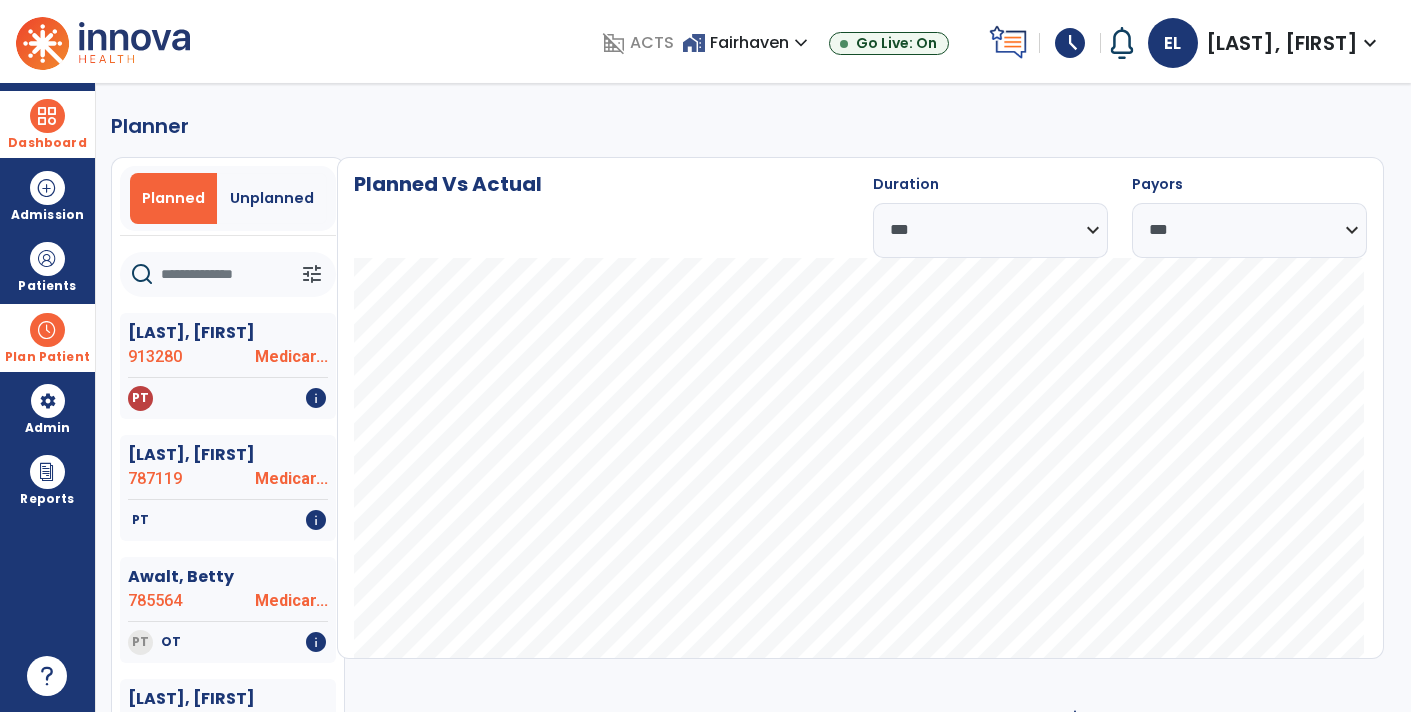 click at bounding box center (47, 330) 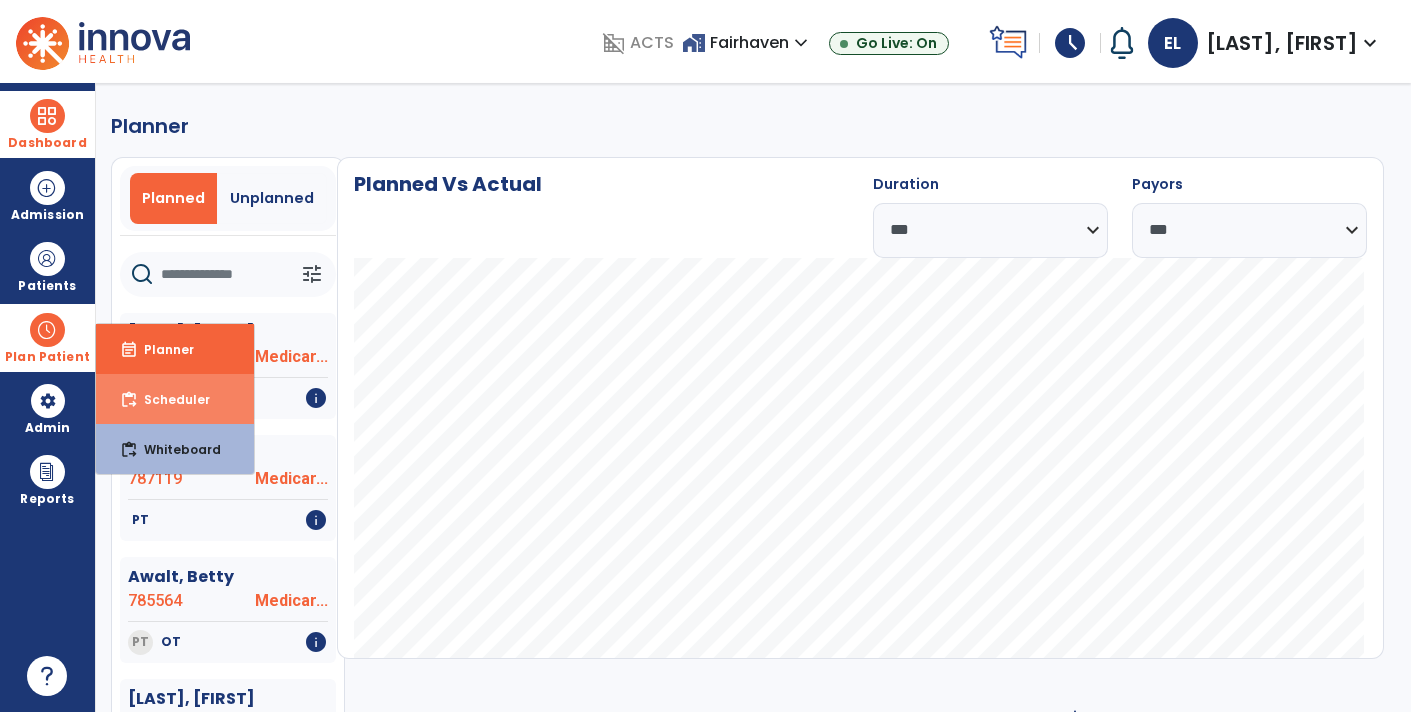 click on "Scheduler" at bounding box center (169, 399) 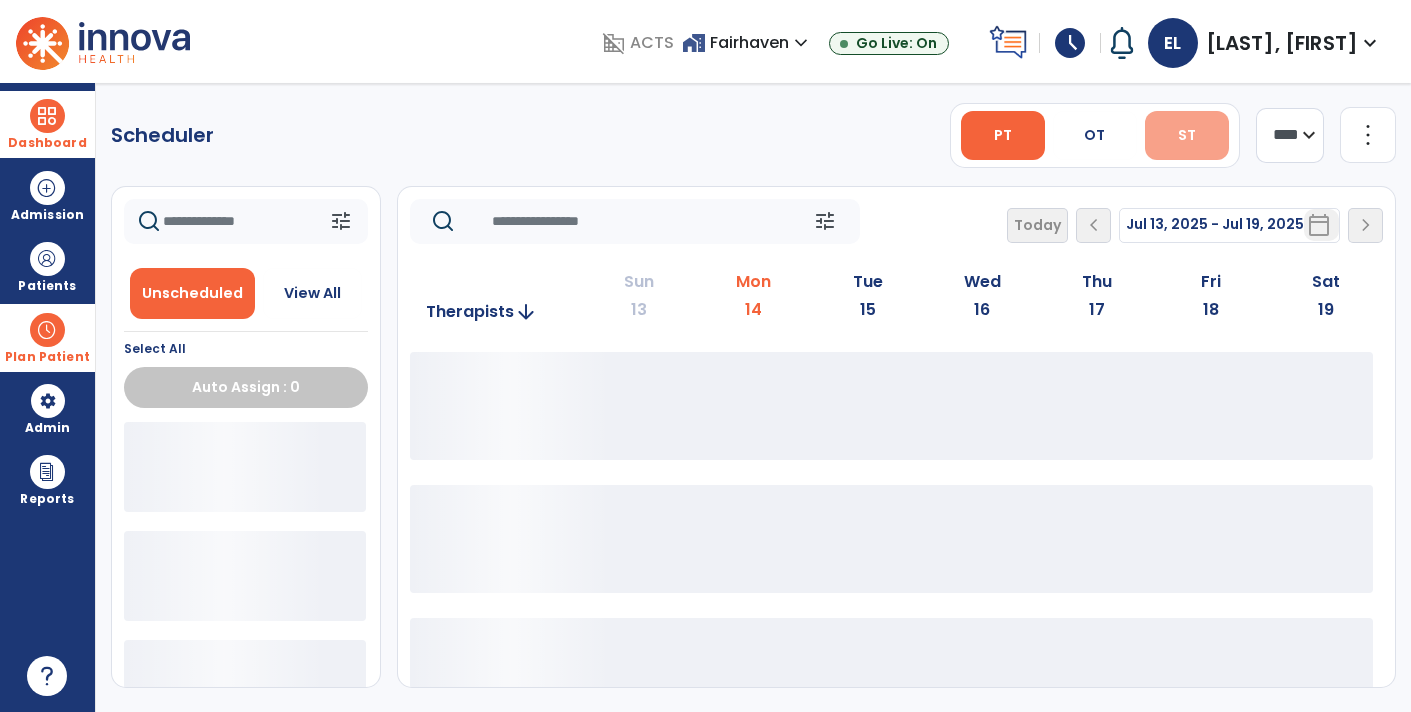 click on "ST" at bounding box center (1187, 135) 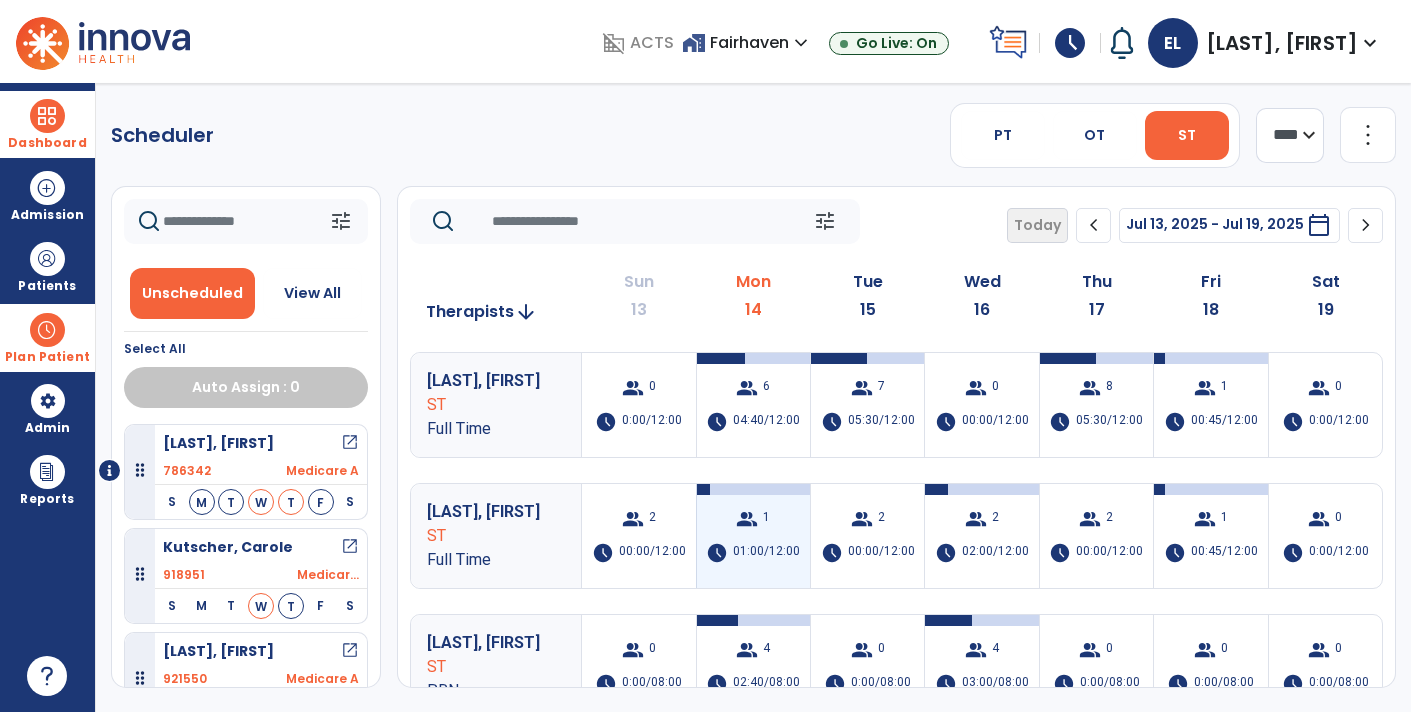 click on "group" at bounding box center [747, 519] 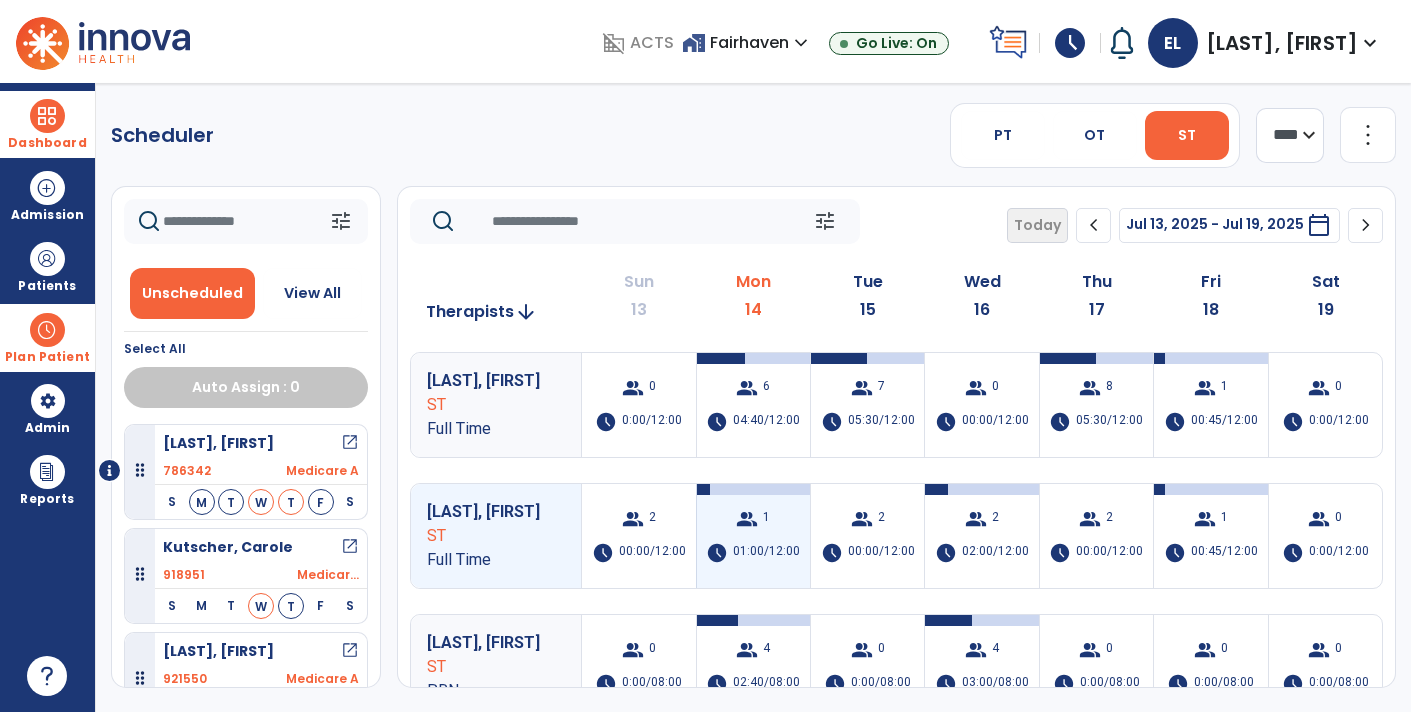 click on "group" at bounding box center (747, 519) 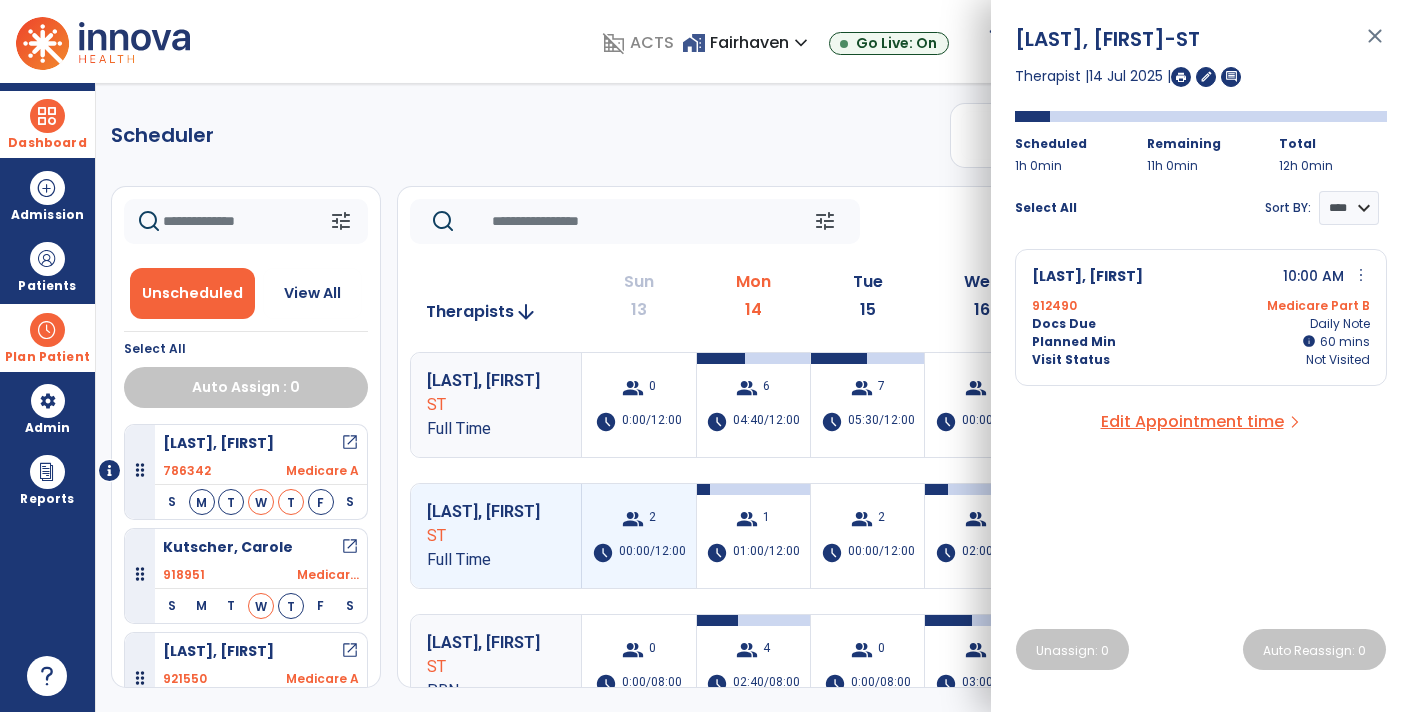 click on "00:00/12:00" at bounding box center (652, 553) 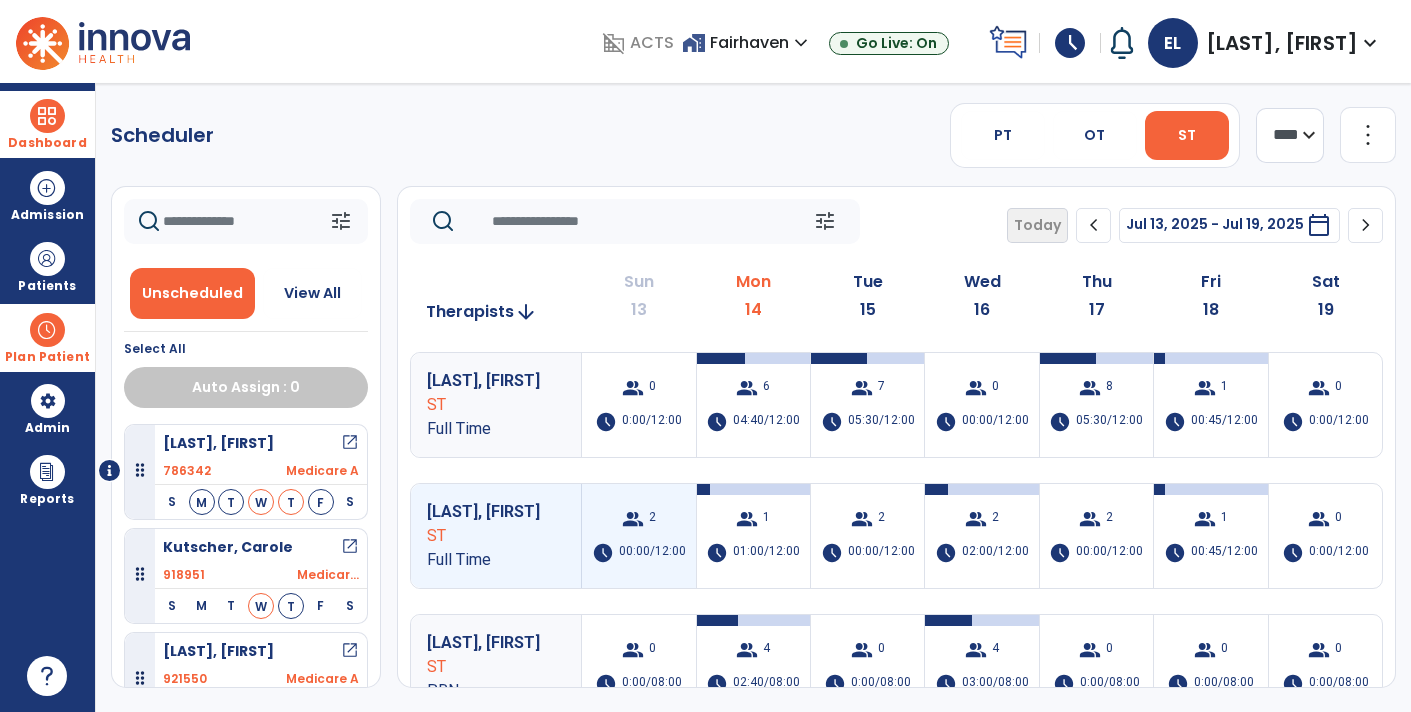 click on "00:00/12:00" at bounding box center [652, 553] 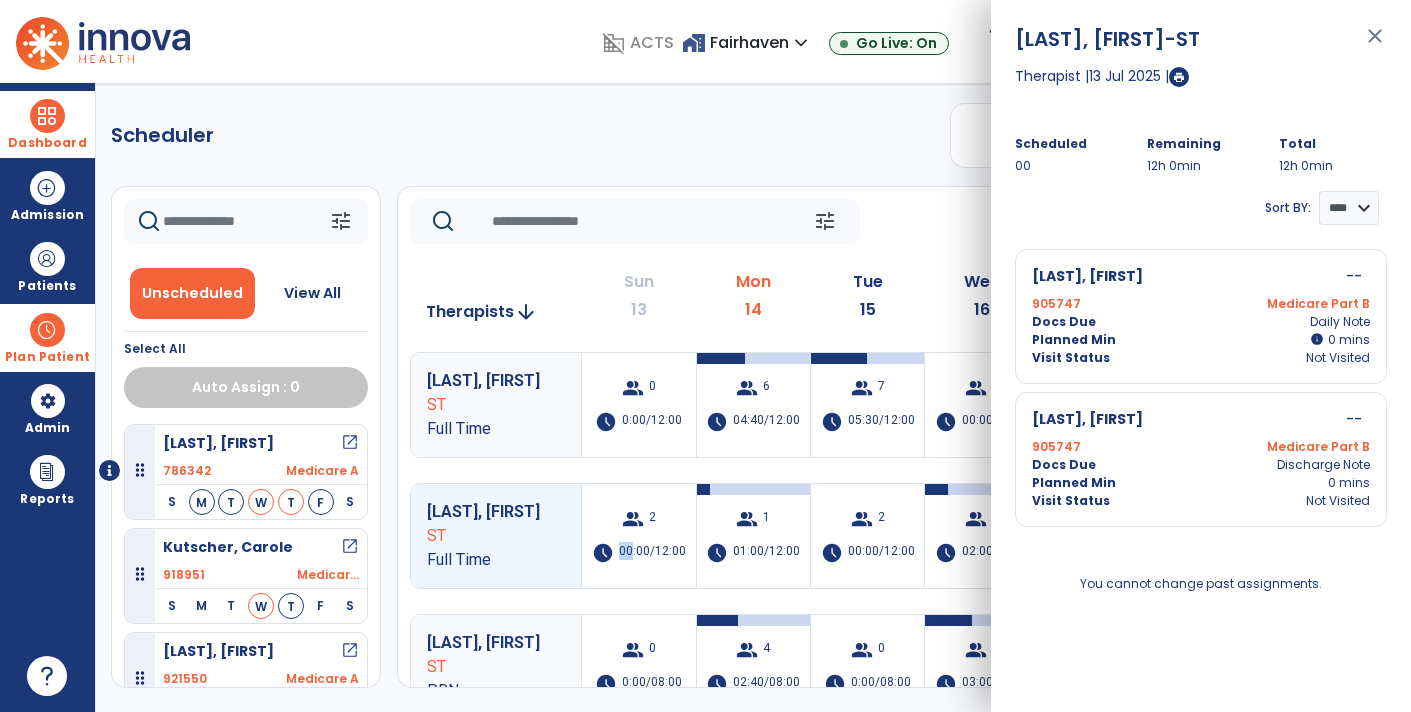 click on "close" at bounding box center (1375, 45) 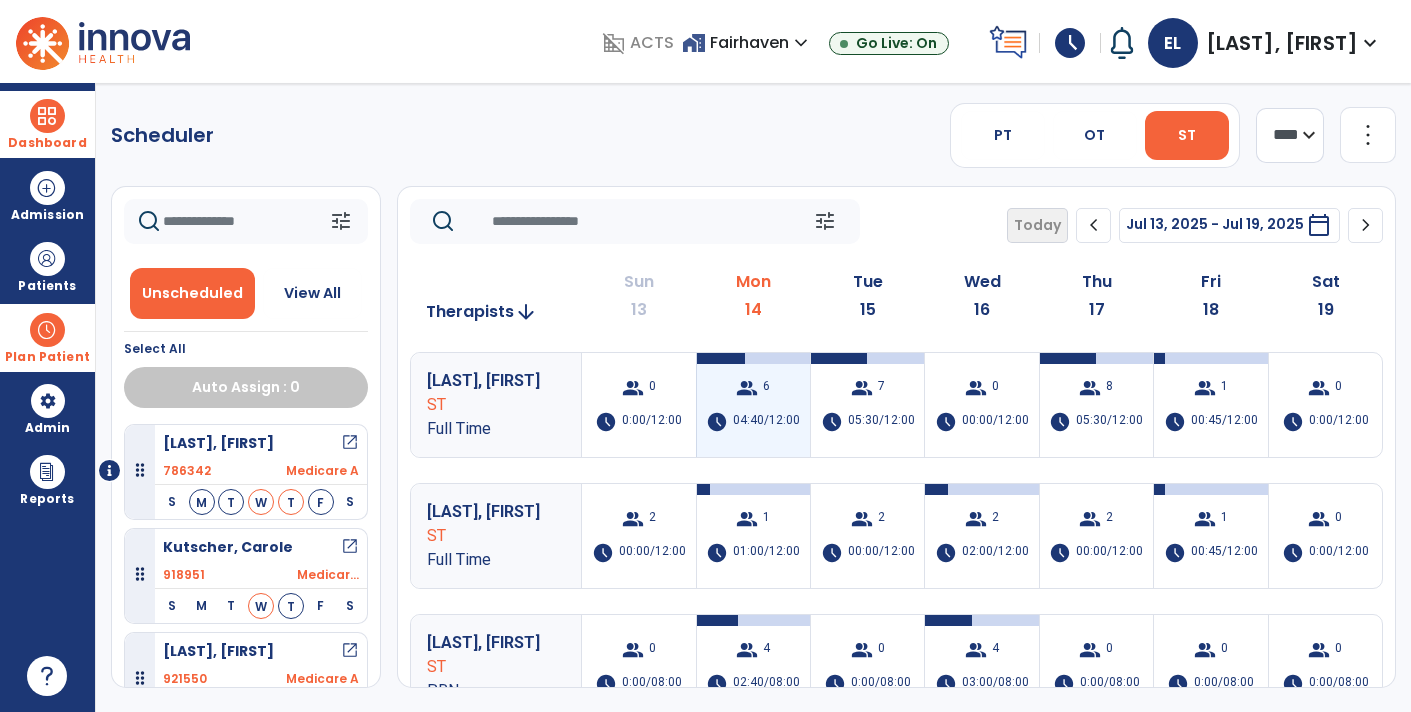 click on "group  6  schedule  04:40/12:00" at bounding box center (753, 405) 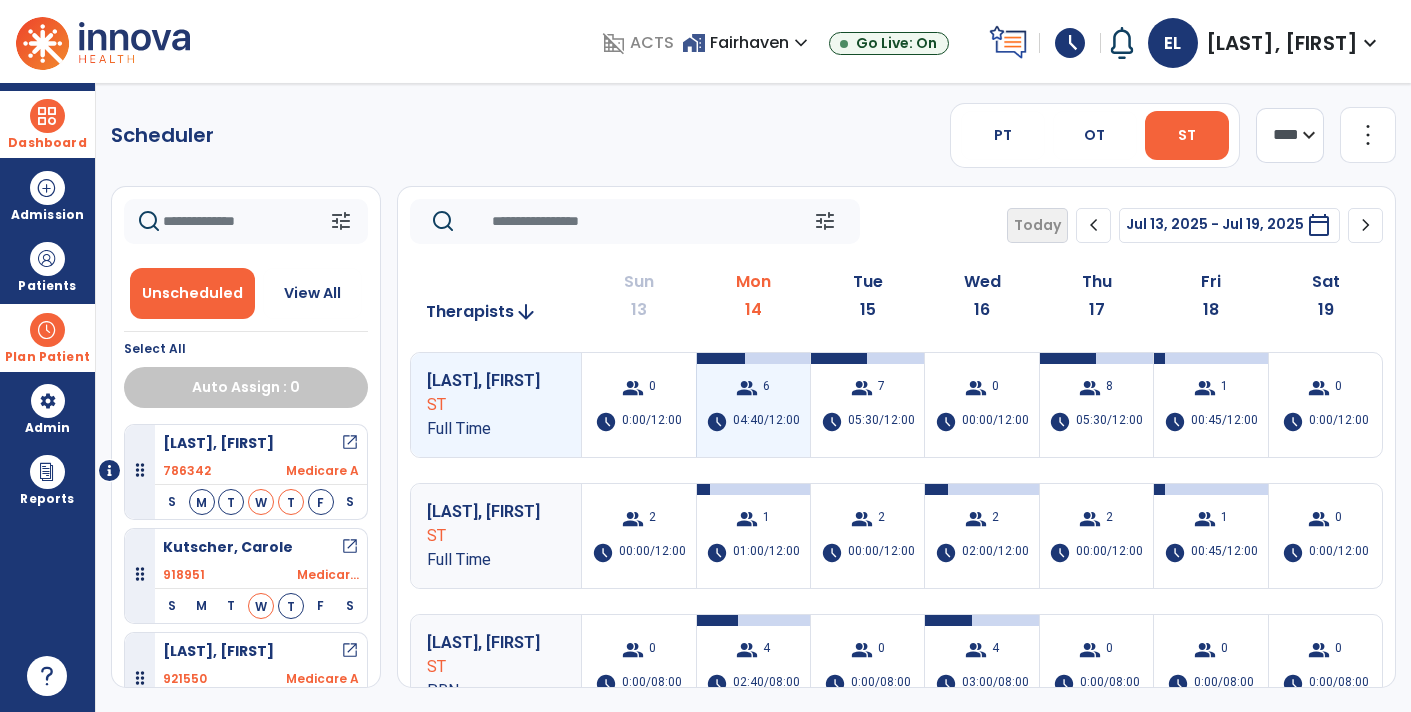 click on "group  6  schedule  04:40/12:00" at bounding box center (753, 405) 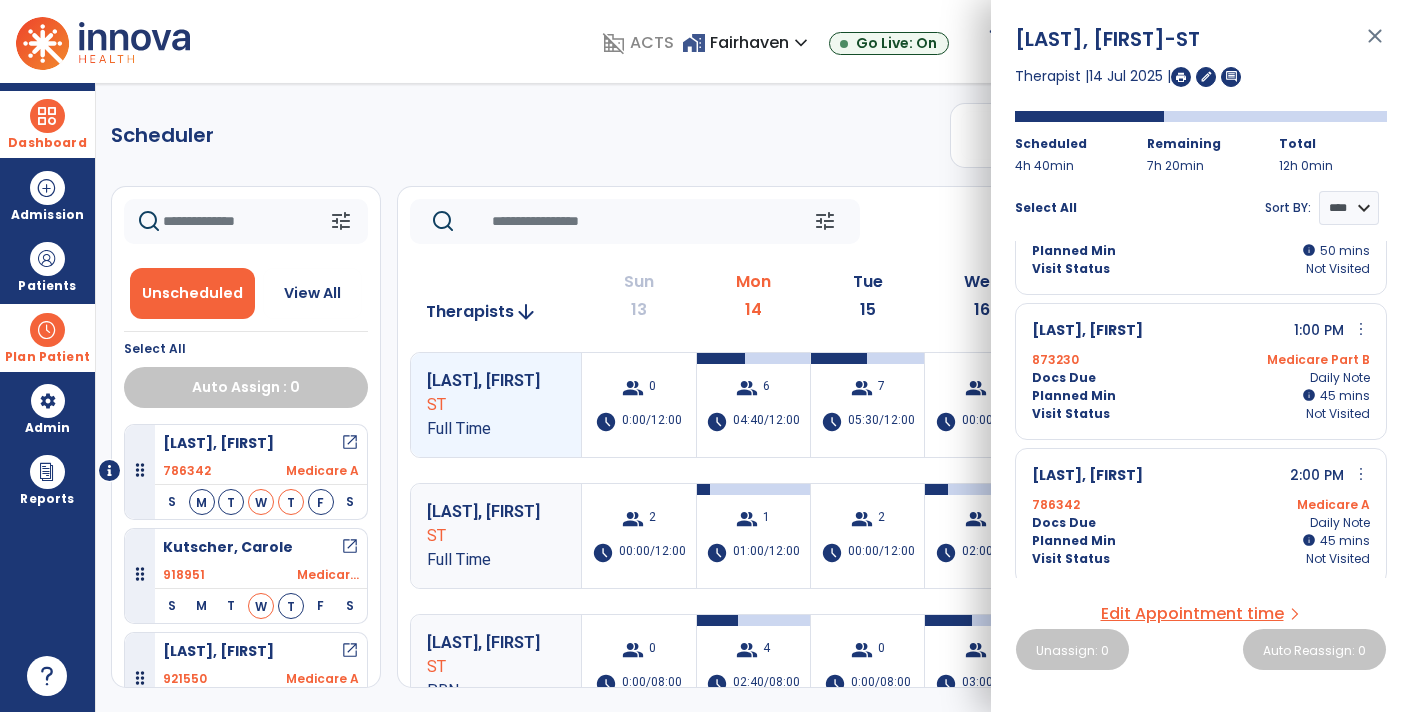 scroll, scrollTop: 524, scrollLeft: 0, axis: vertical 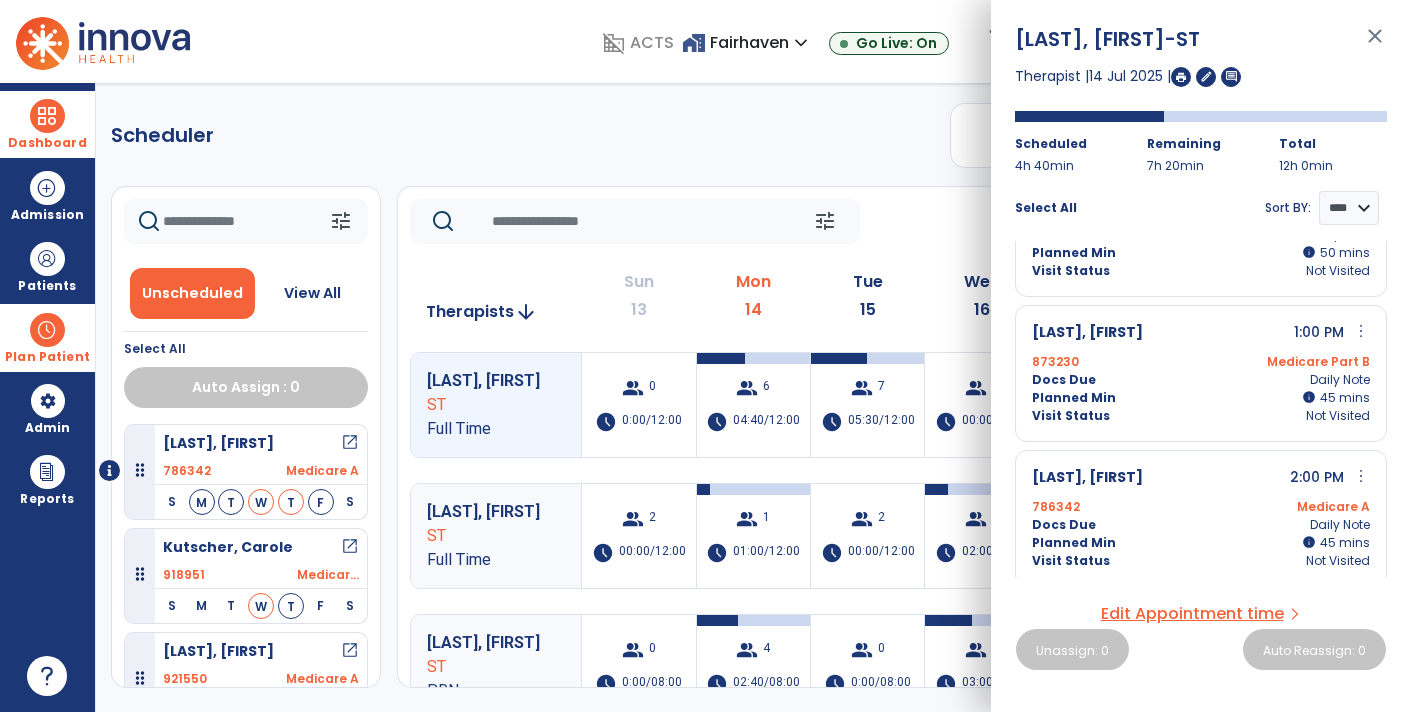 click on "[LAST], [FIRST]   1:00 PM  more_vert  edit   Edit Session   alt_route   Split Minutes  873230 Medicare Part B  Docs Due Daily Note   Planned Min  info   45 I 45 mins  Visit Status  Not Visited" at bounding box center [1201, 373] 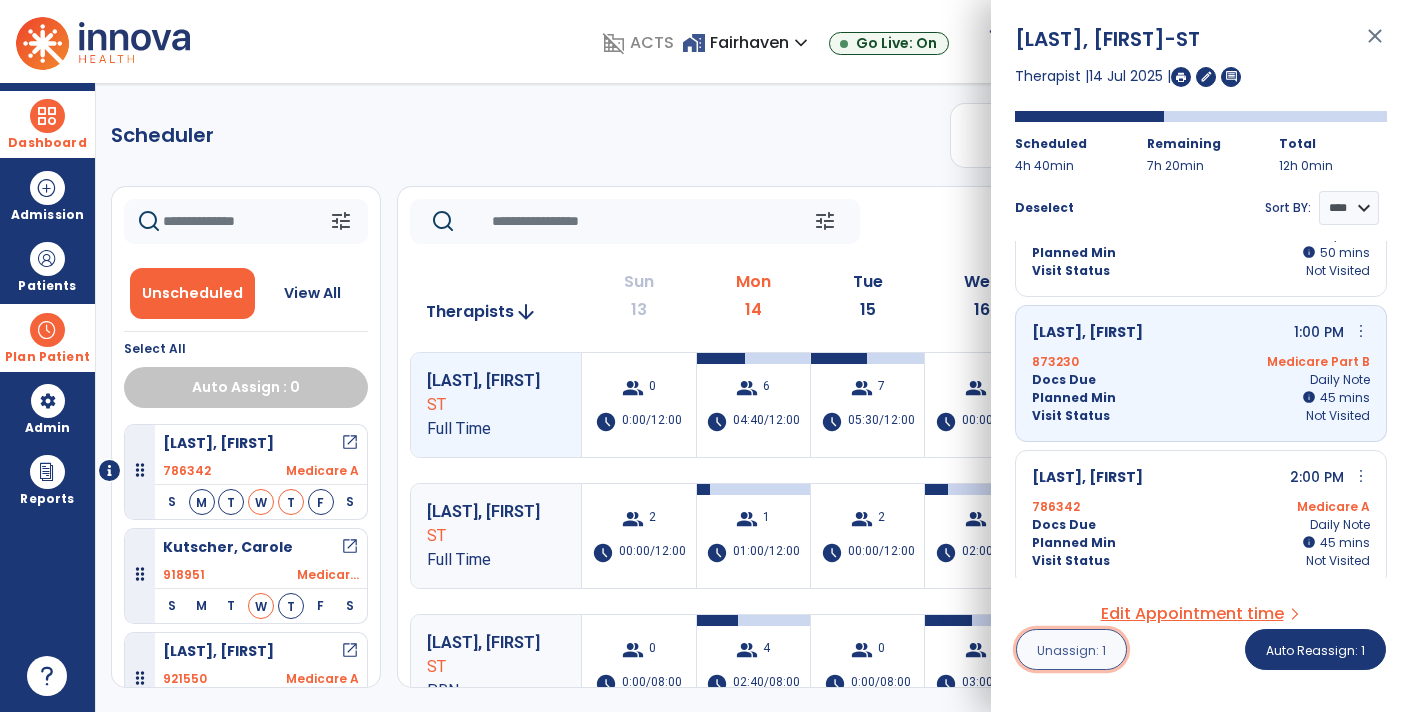 click on "Unassign: 1" at bounding box center (1071, 649) 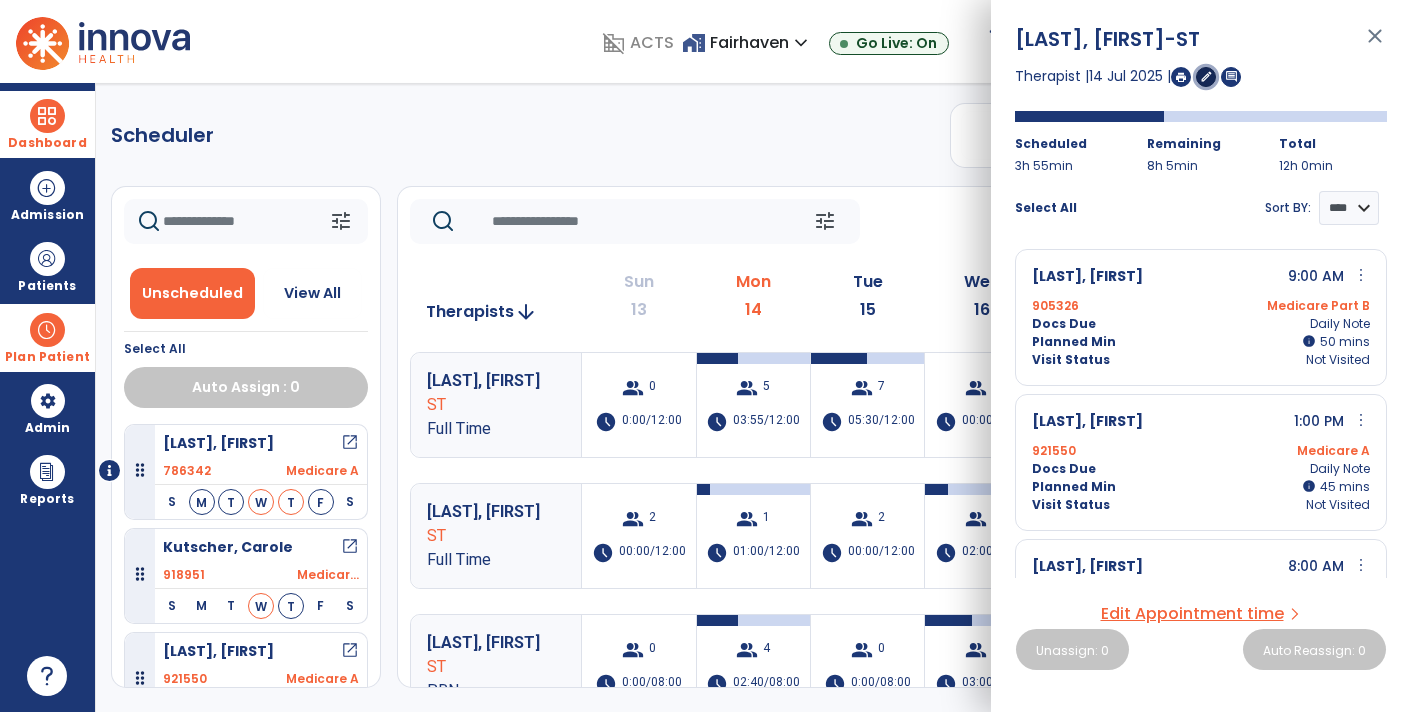 click on "edit" at bounding box center [1206, 76] 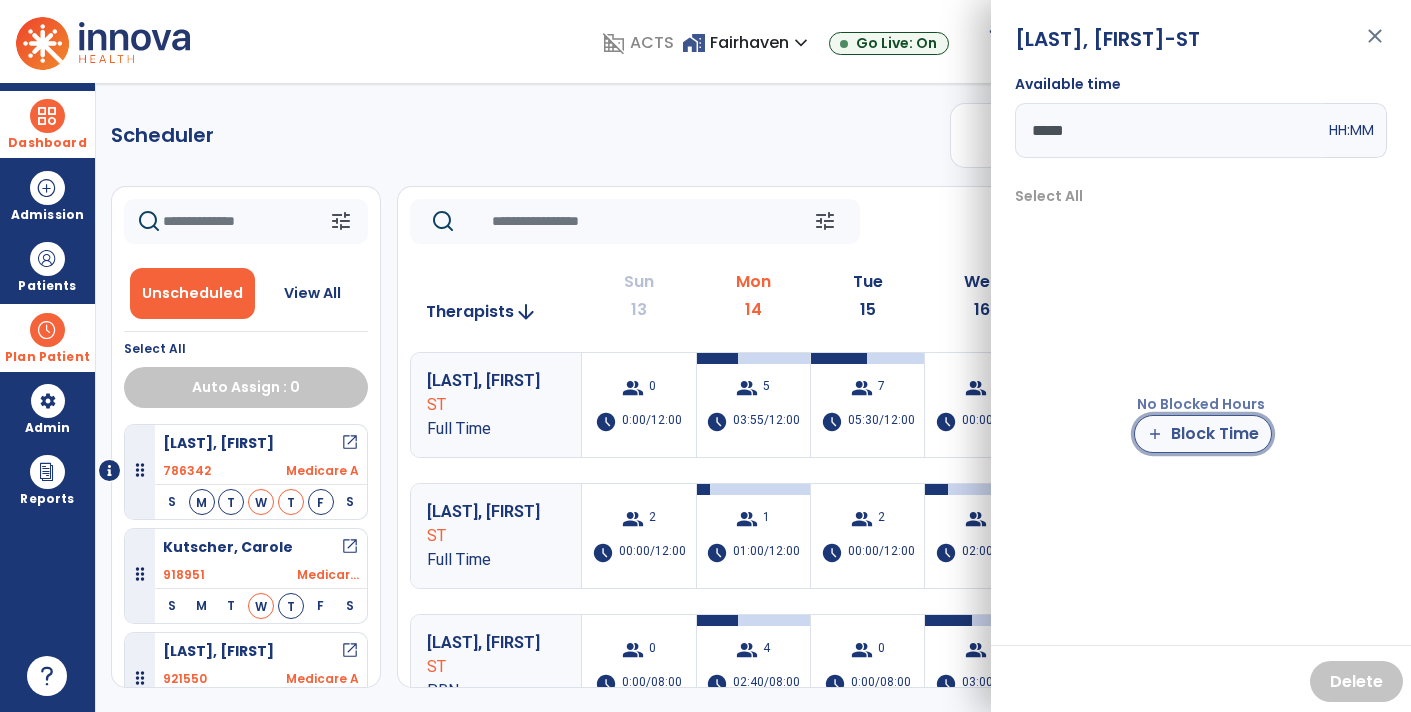 click on "add   Block Time" at bounding box center (1203, 434) 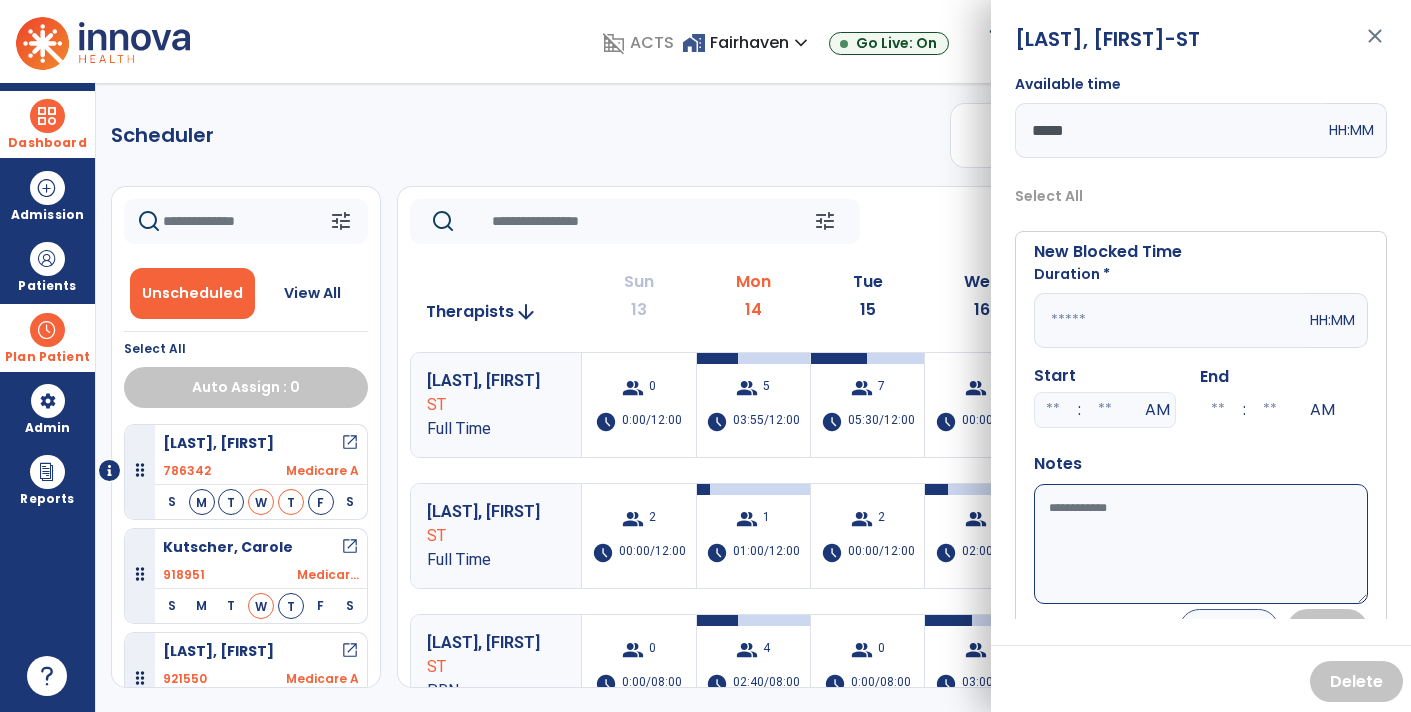 click at bounding box center [1170, 320] 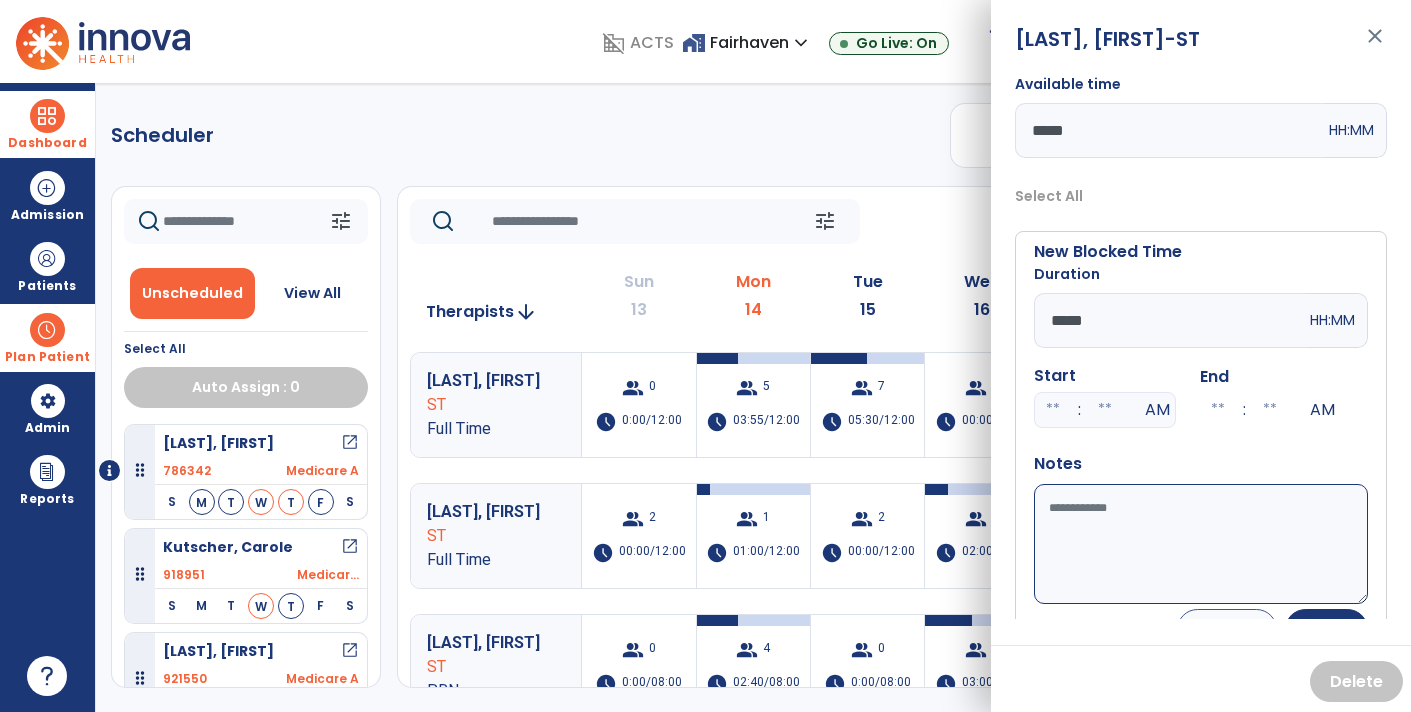 type on "*****" 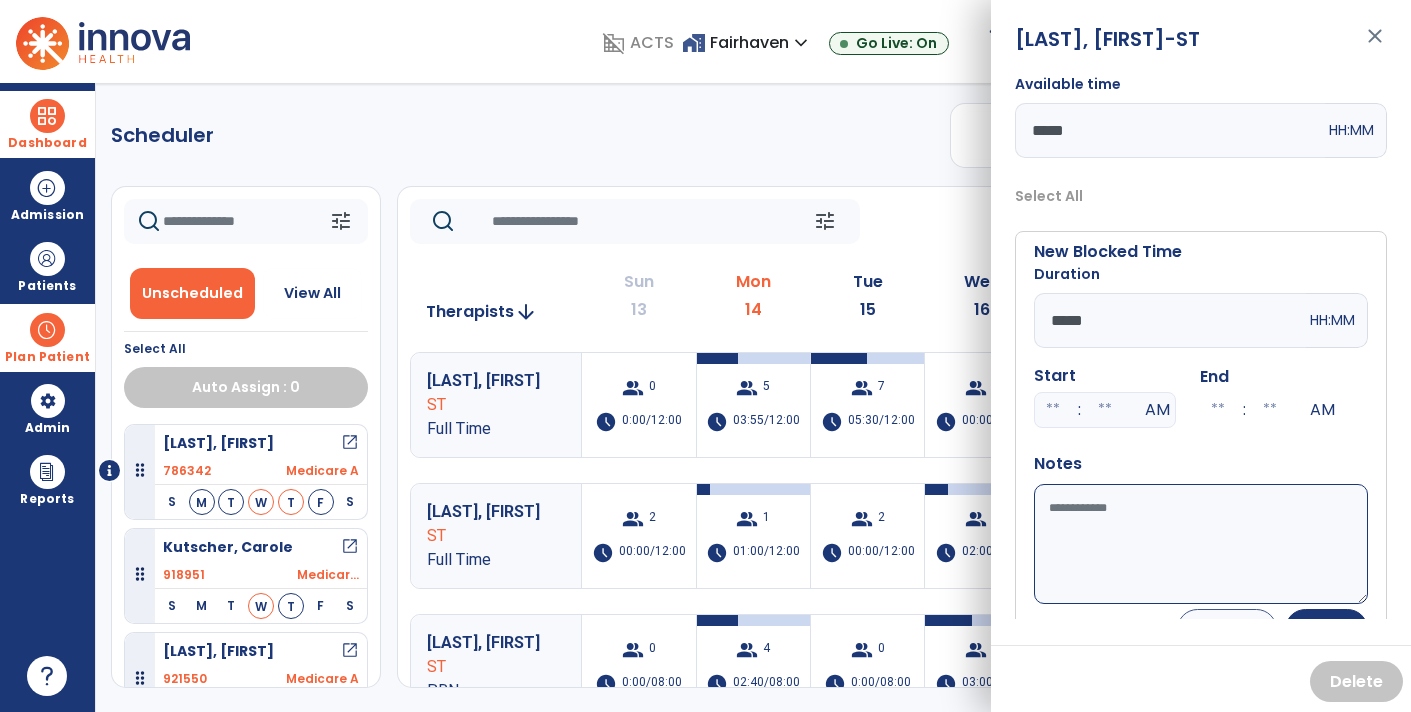 click at bounding box center (1105, 410) 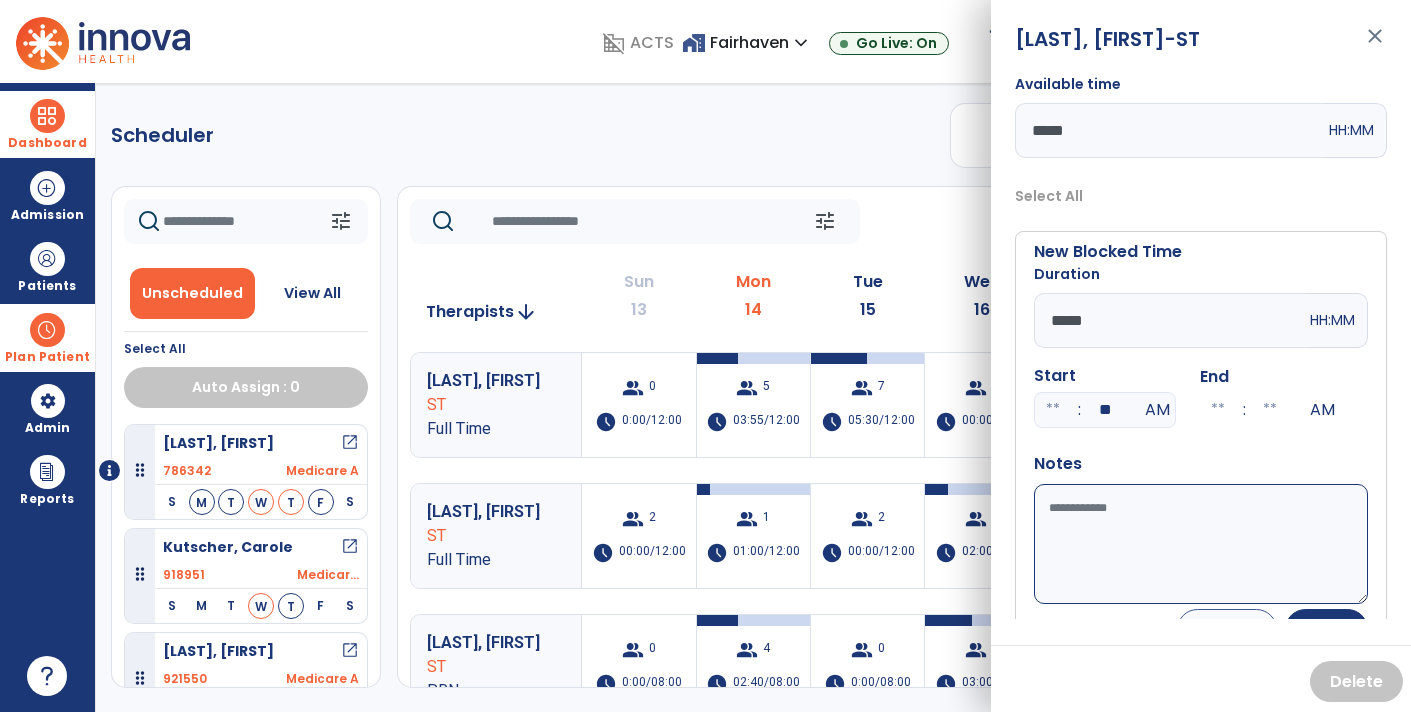 type on "**" 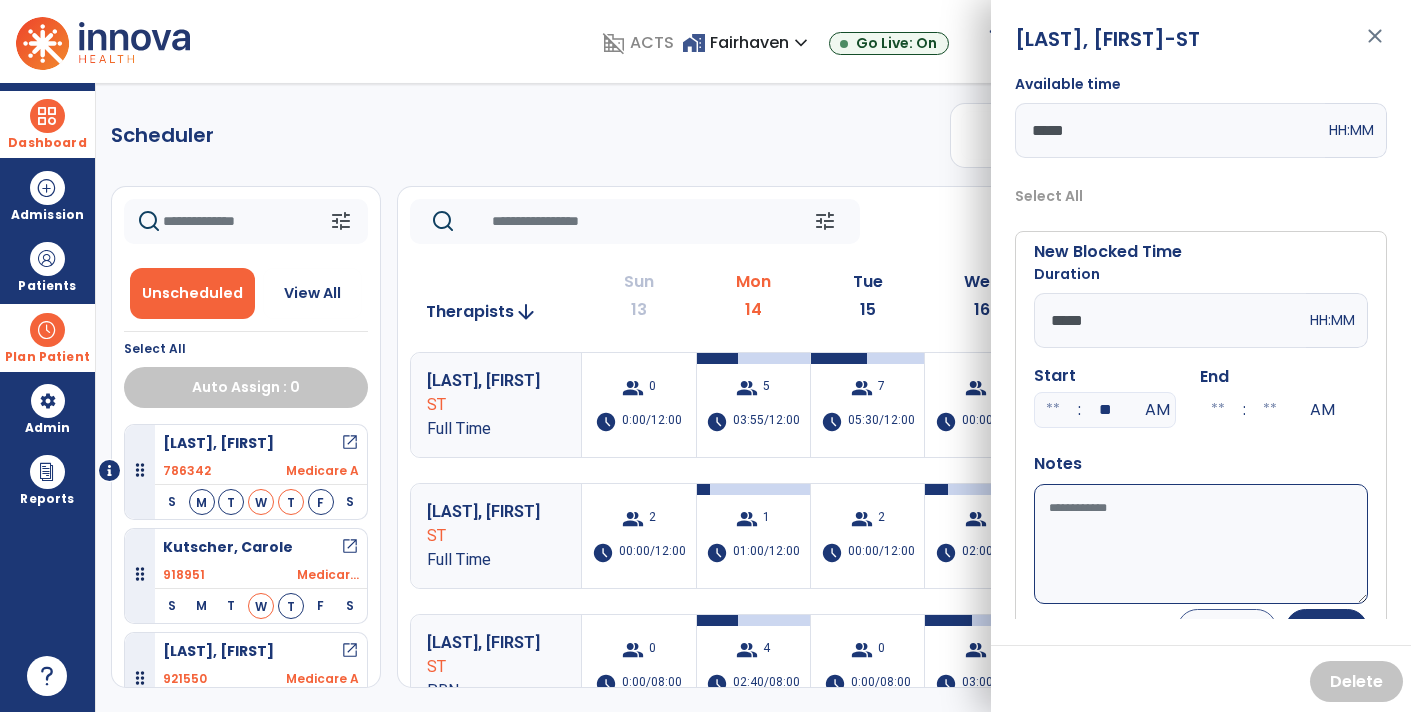 click on "Available time" at bounding box center (1201, 544) 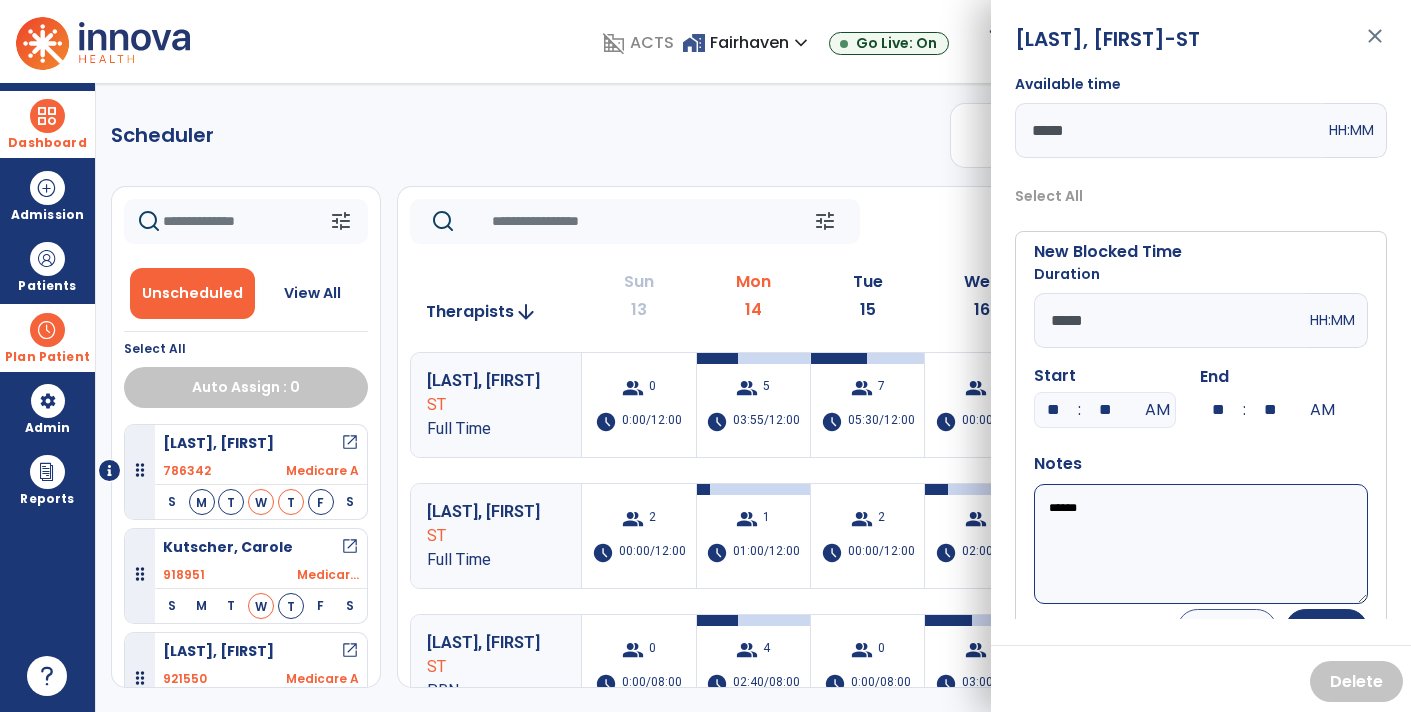 type on "*******" 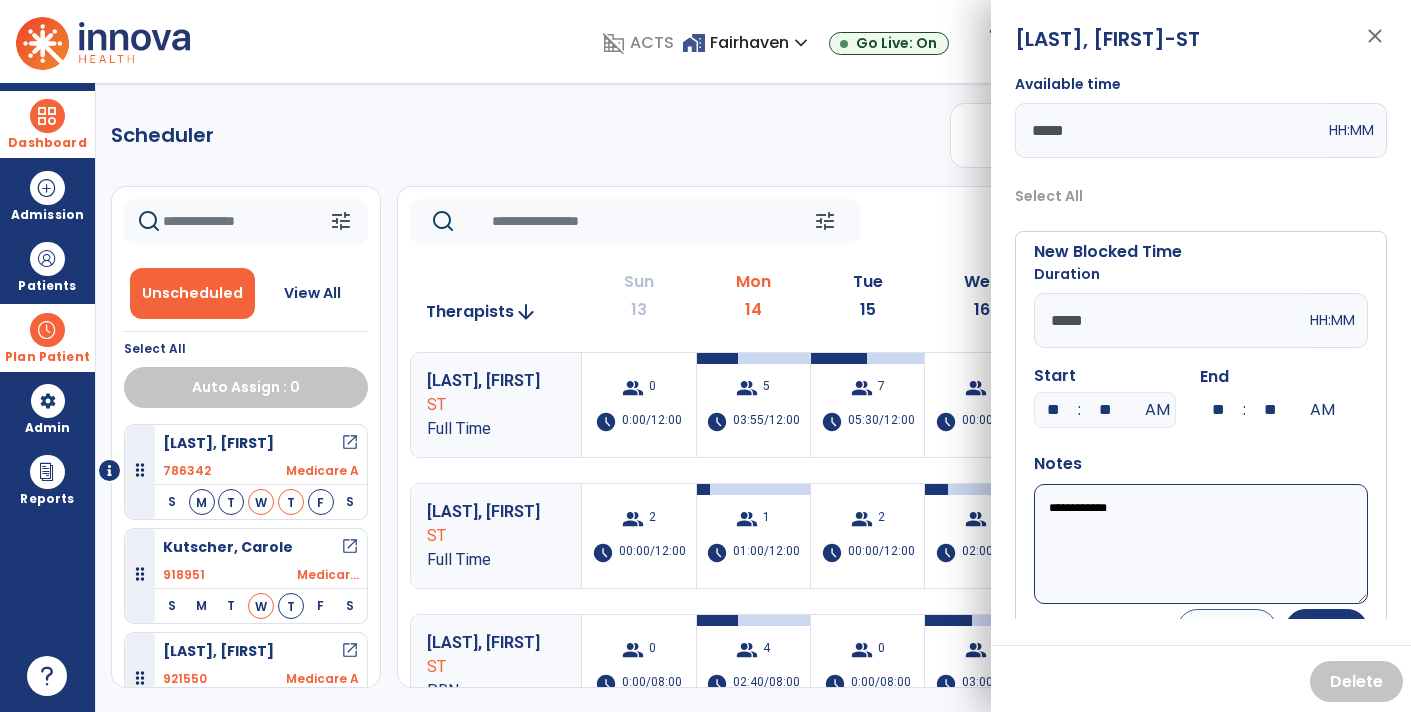 type on "**********" 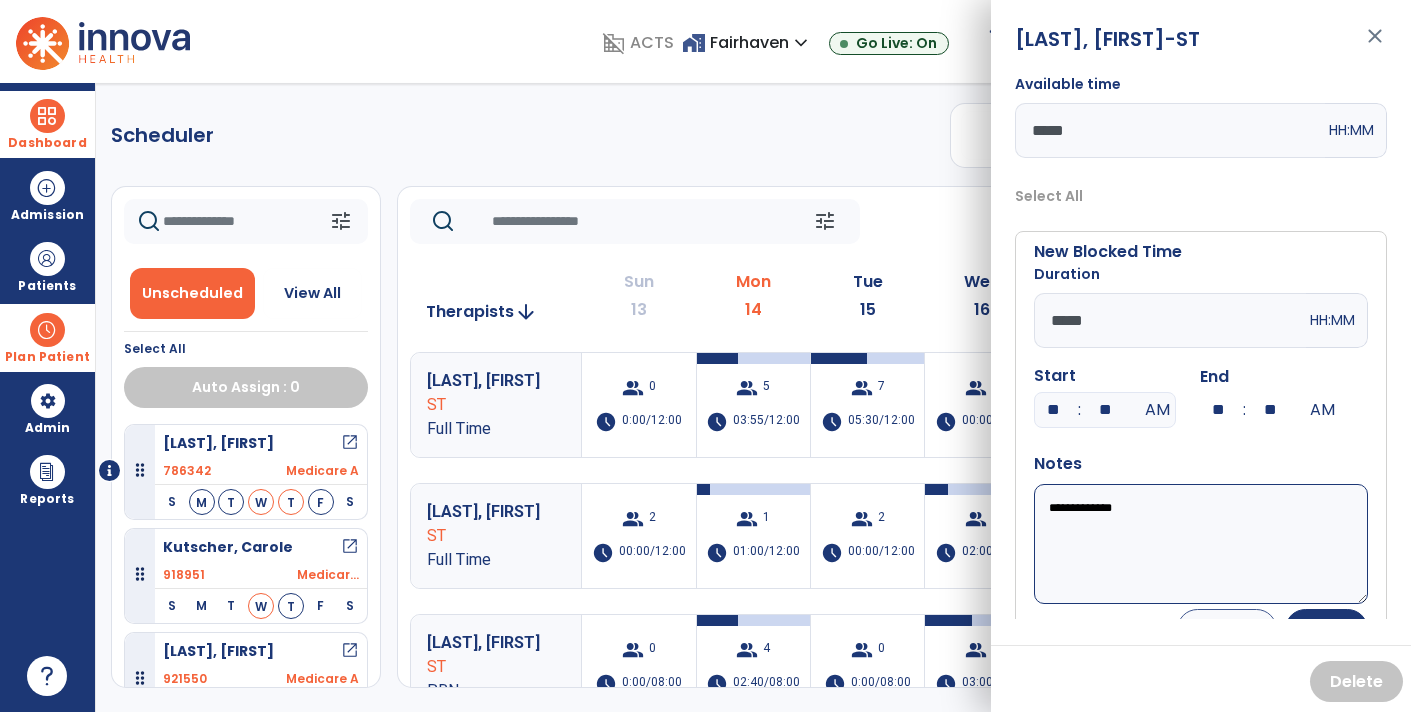 click on "**********" at bounding box center (1201, 544) 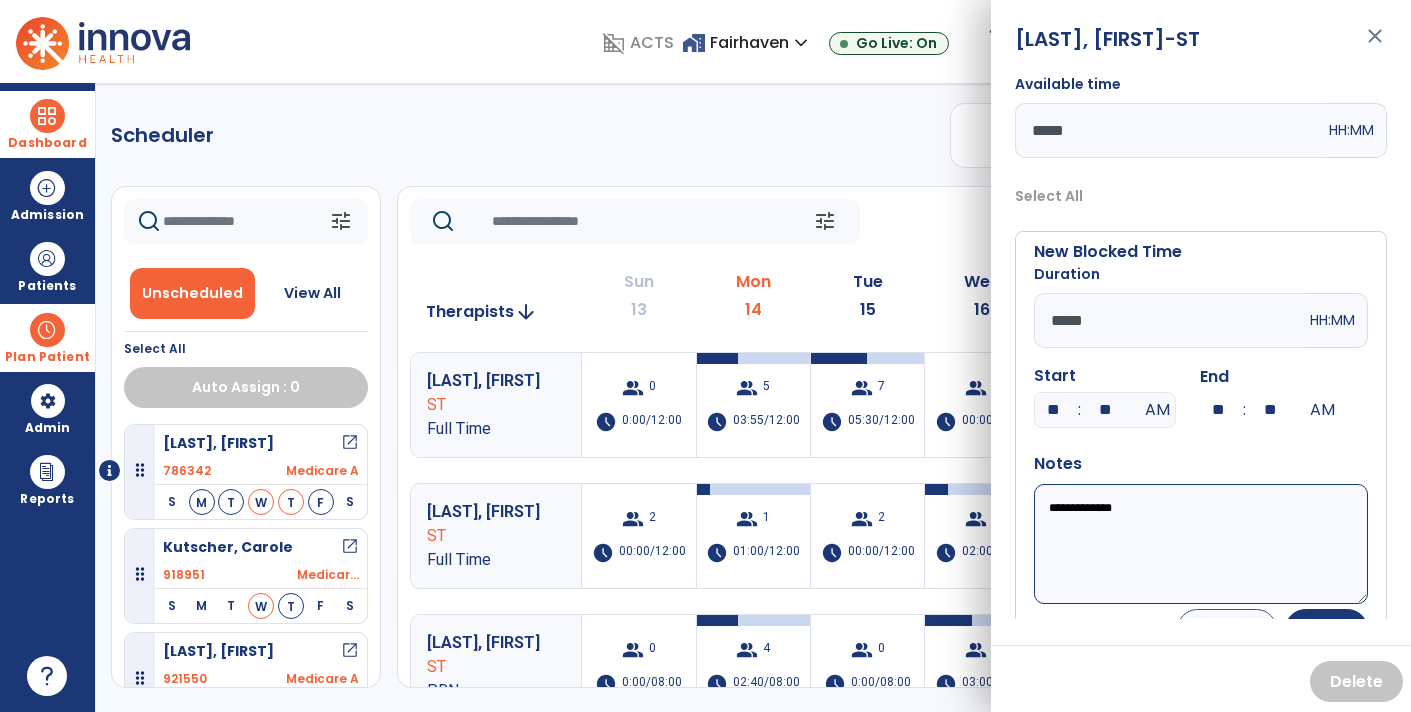 scroll, scrollTop: 38, scrollLeft: 0, axis: vertical 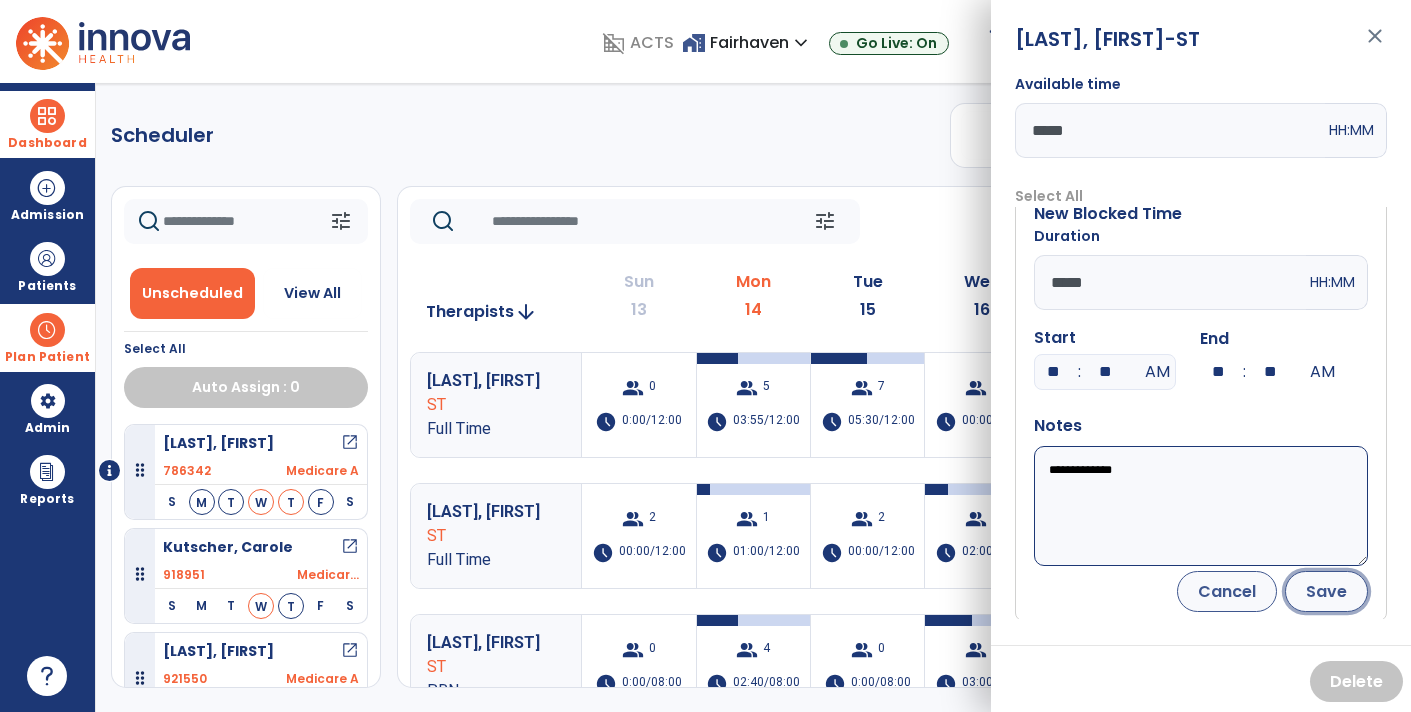 click on "Save" at bounding box center [1326, 591] 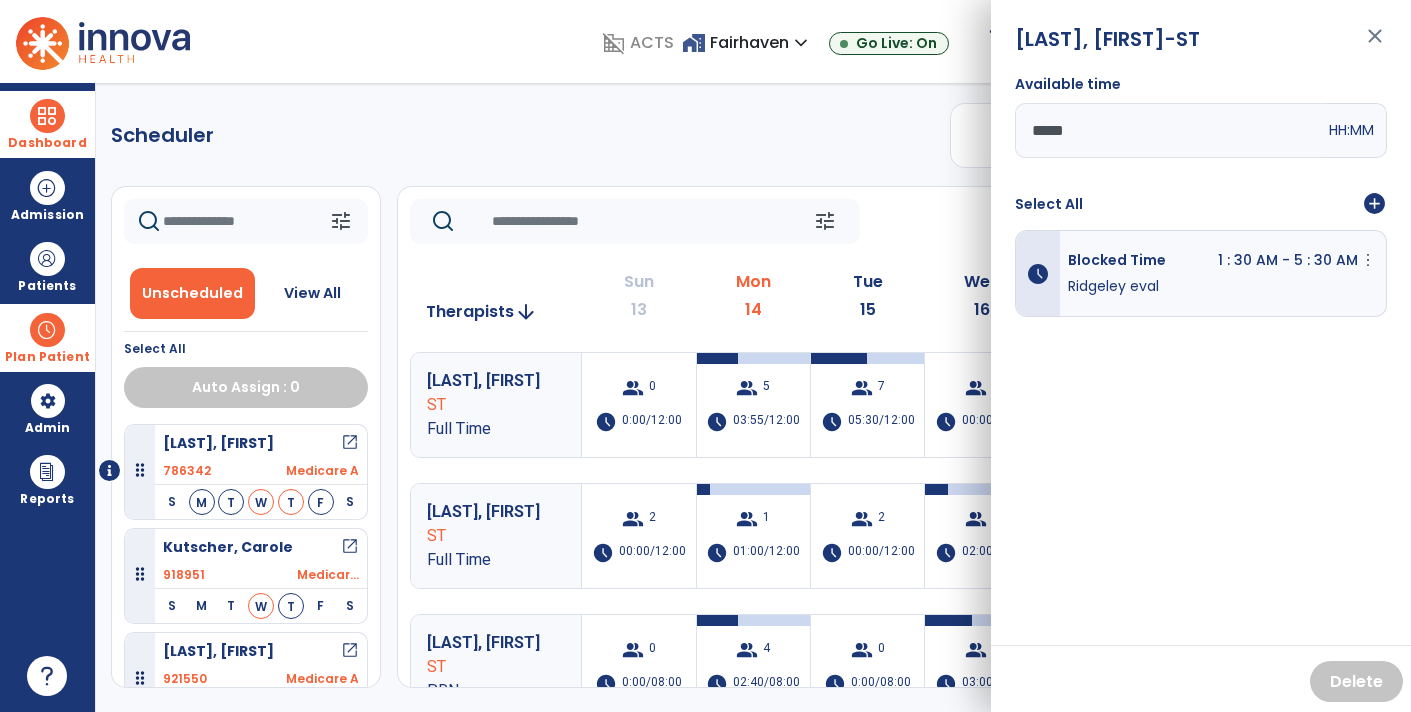 scroll, scrollTop: 0, scrollLeft: 0, axis: both 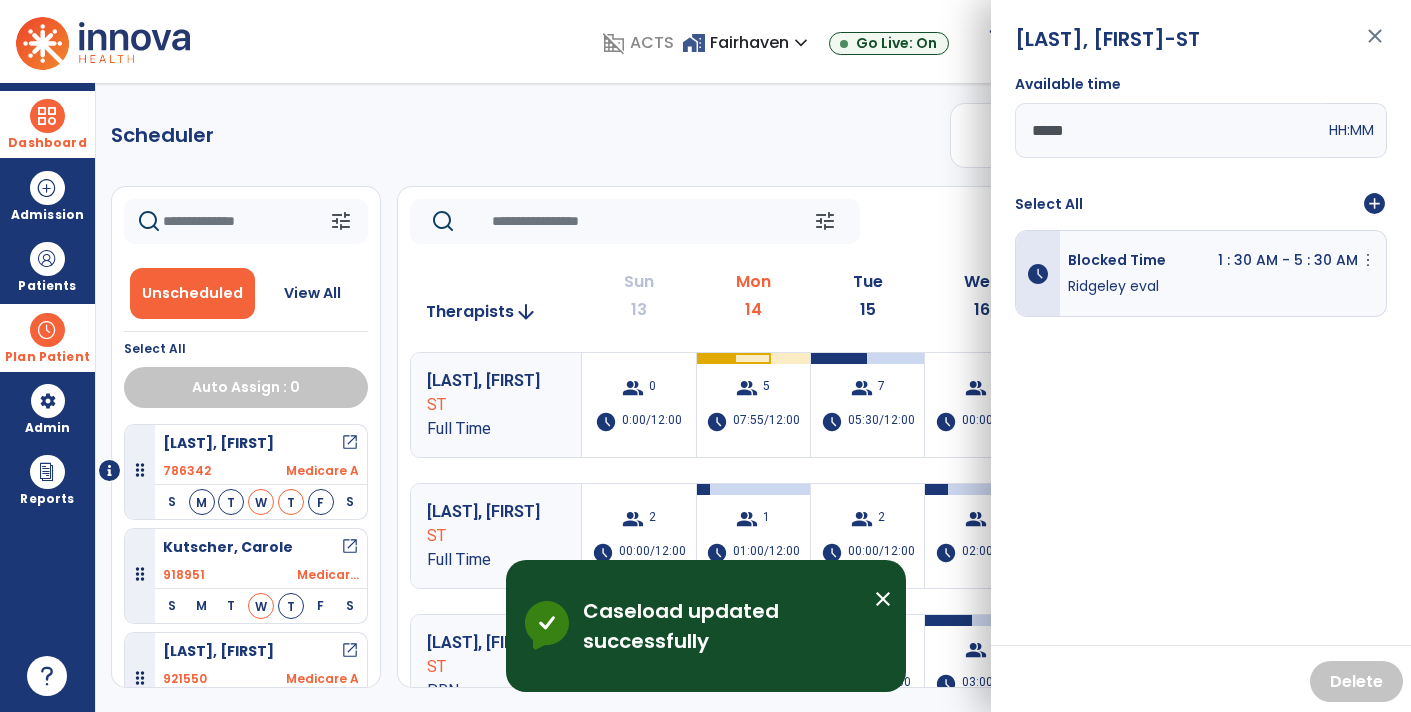click on "close" at bounding box center (1375, 45) 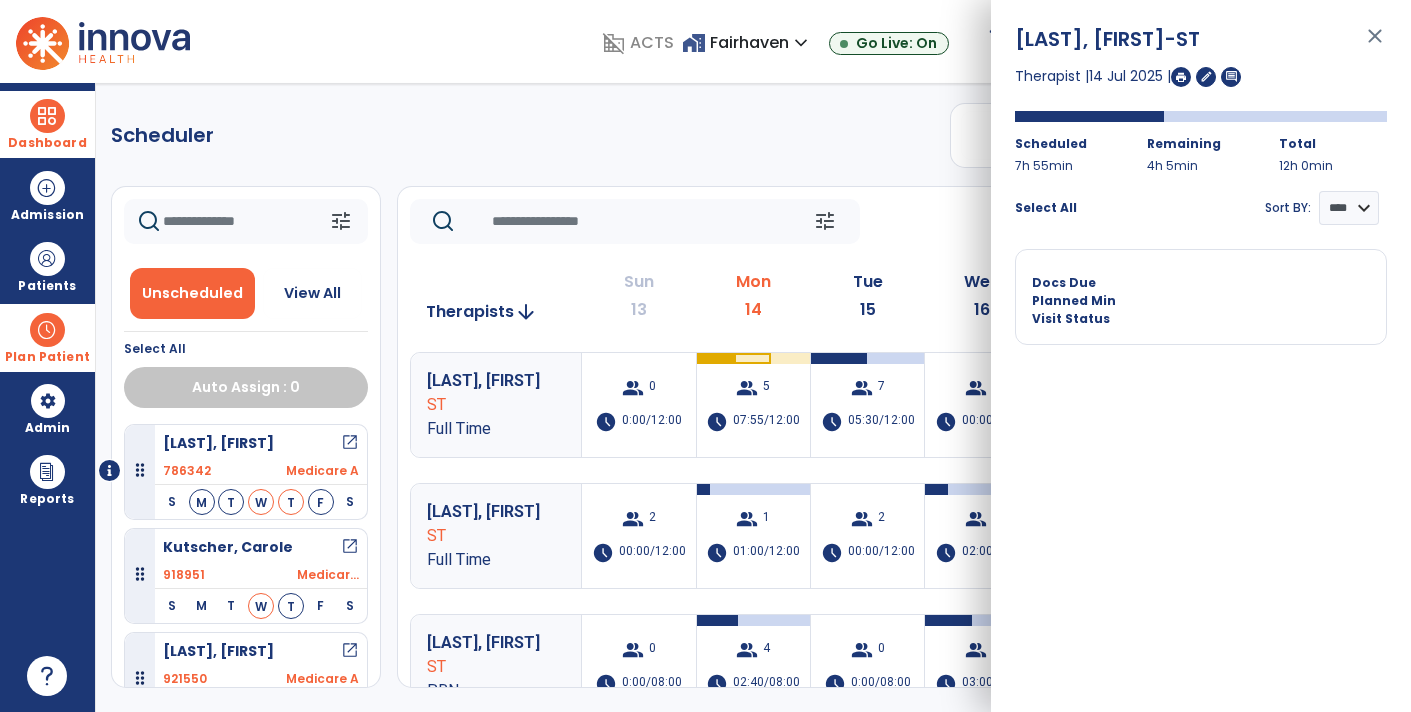 click on "Therapist |   14 Jul 2025 |   edit   comment" at bounding box center [1201, 76] 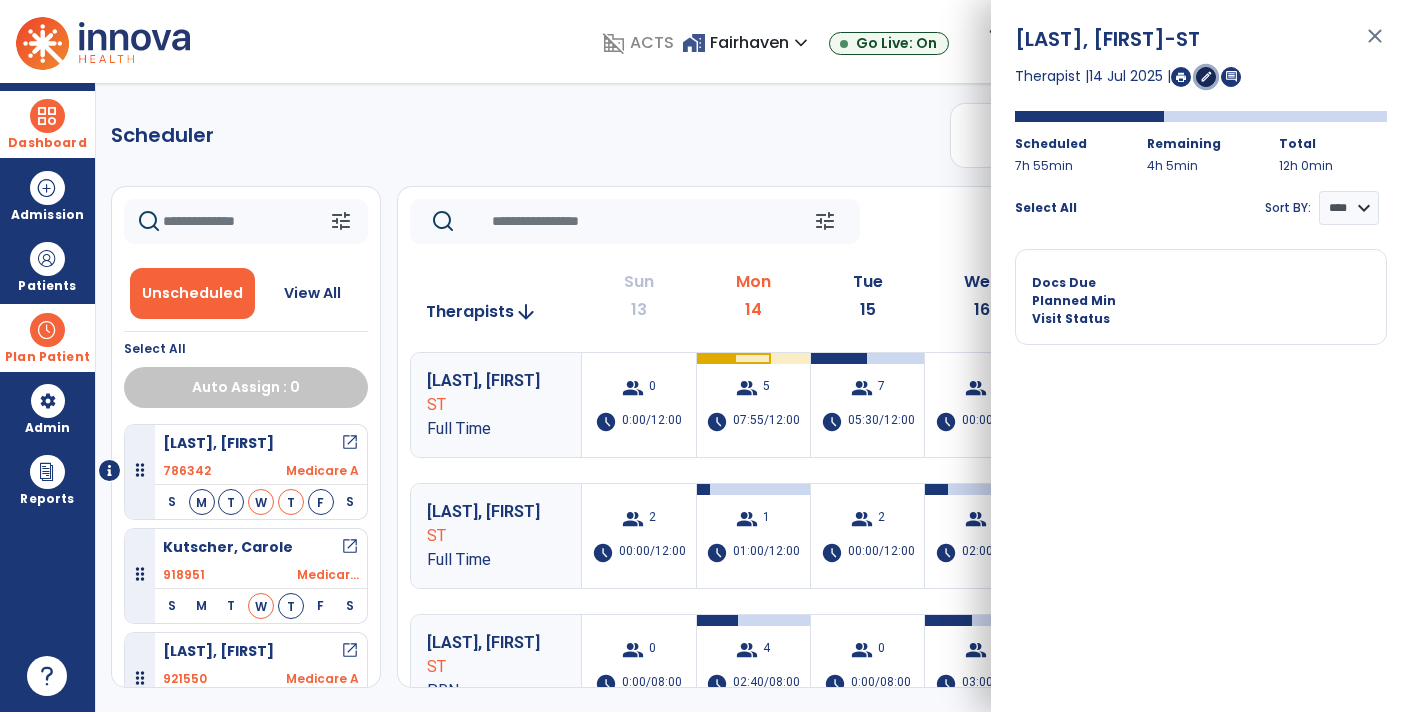 click on "edit" at bounding box center [1206, 77] 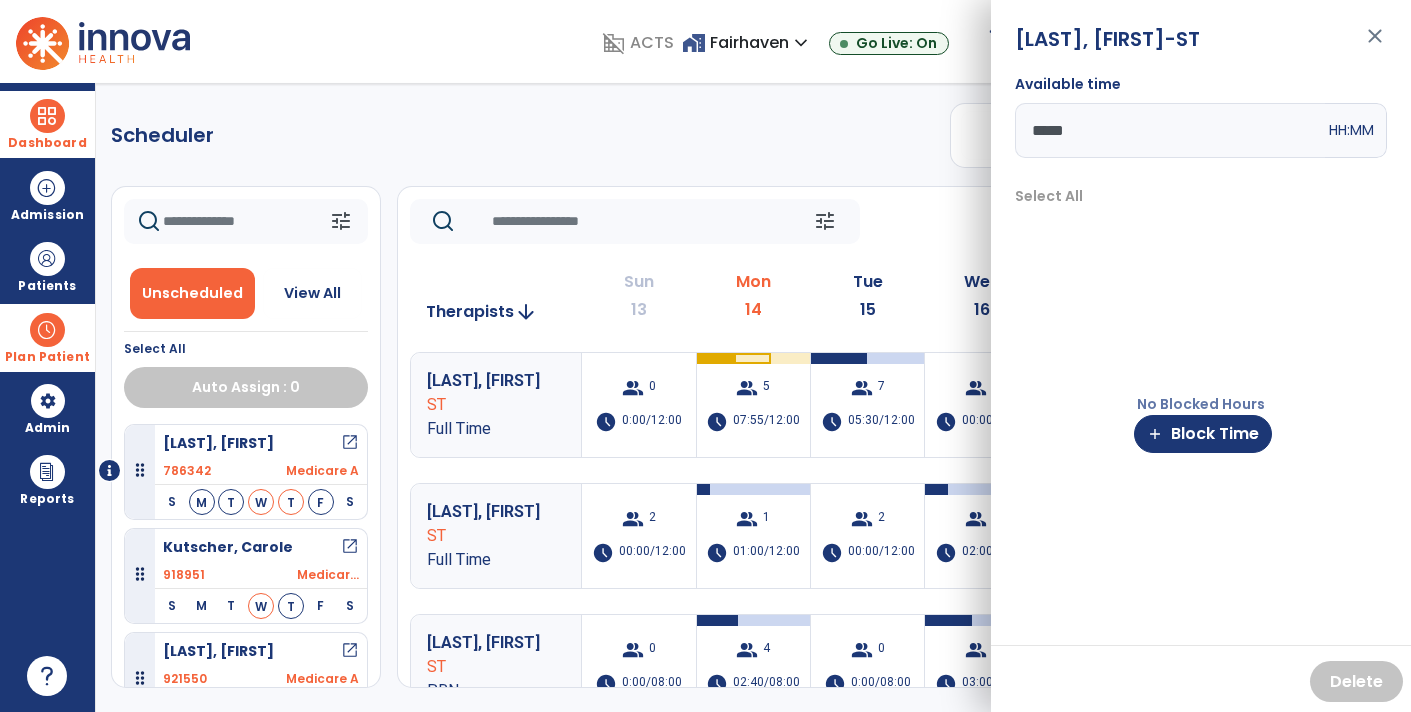 click on "close" at bounding box center (1375, 45) 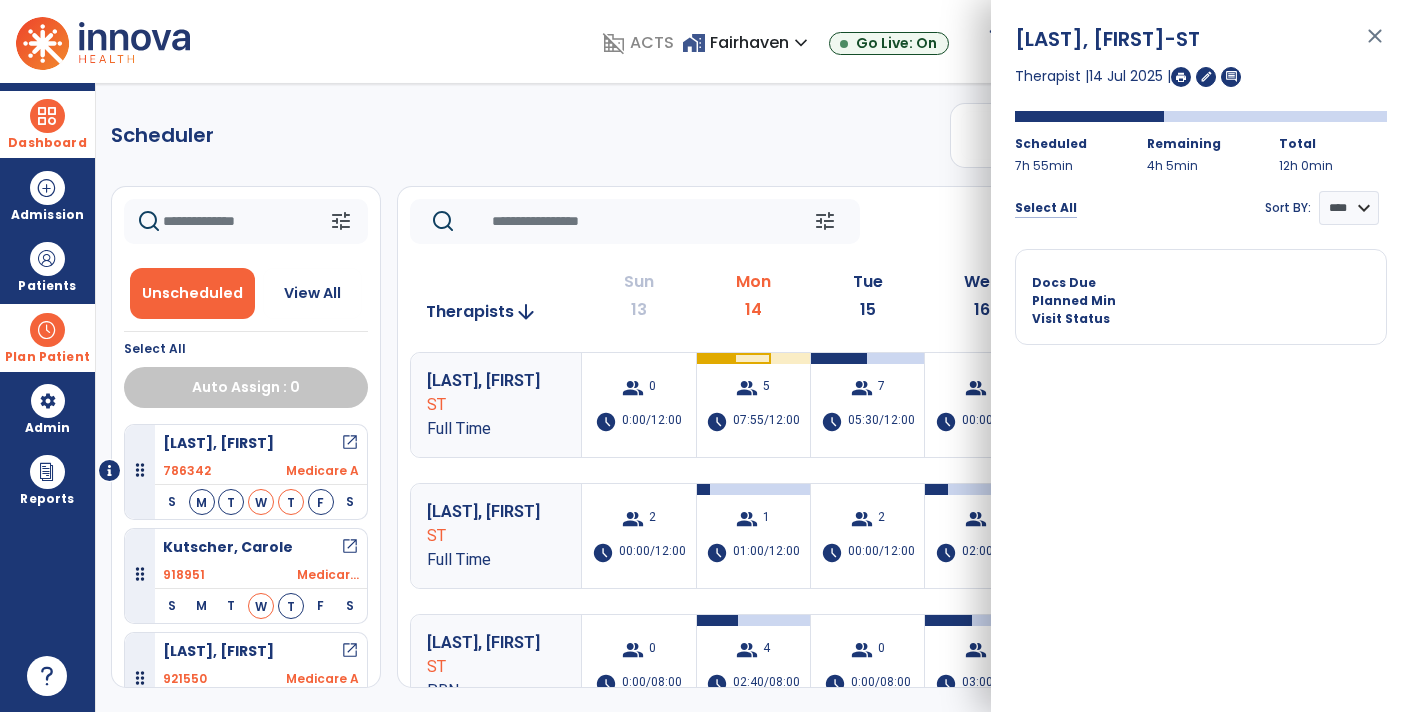 click on "Select All" at bounding box center (1046, 208) 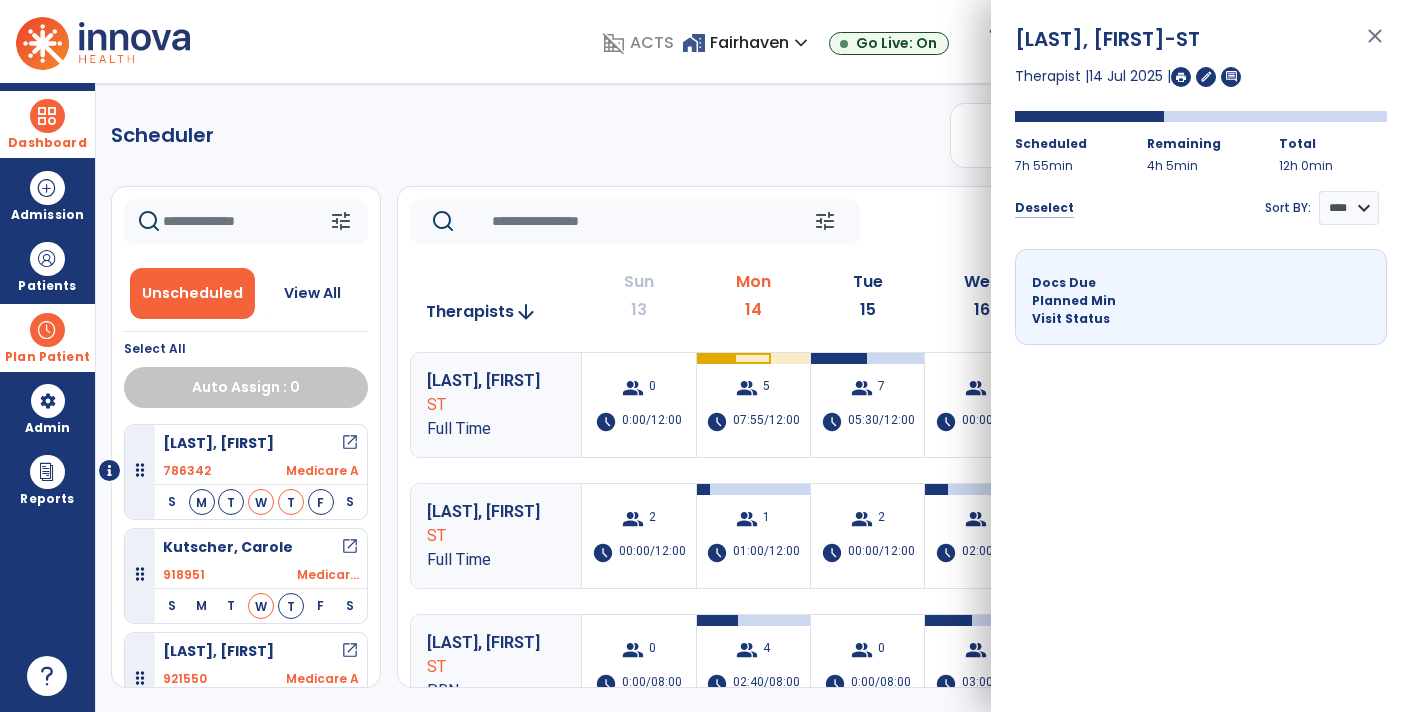 click on "Deselect" at bounding box center [1044, 208] 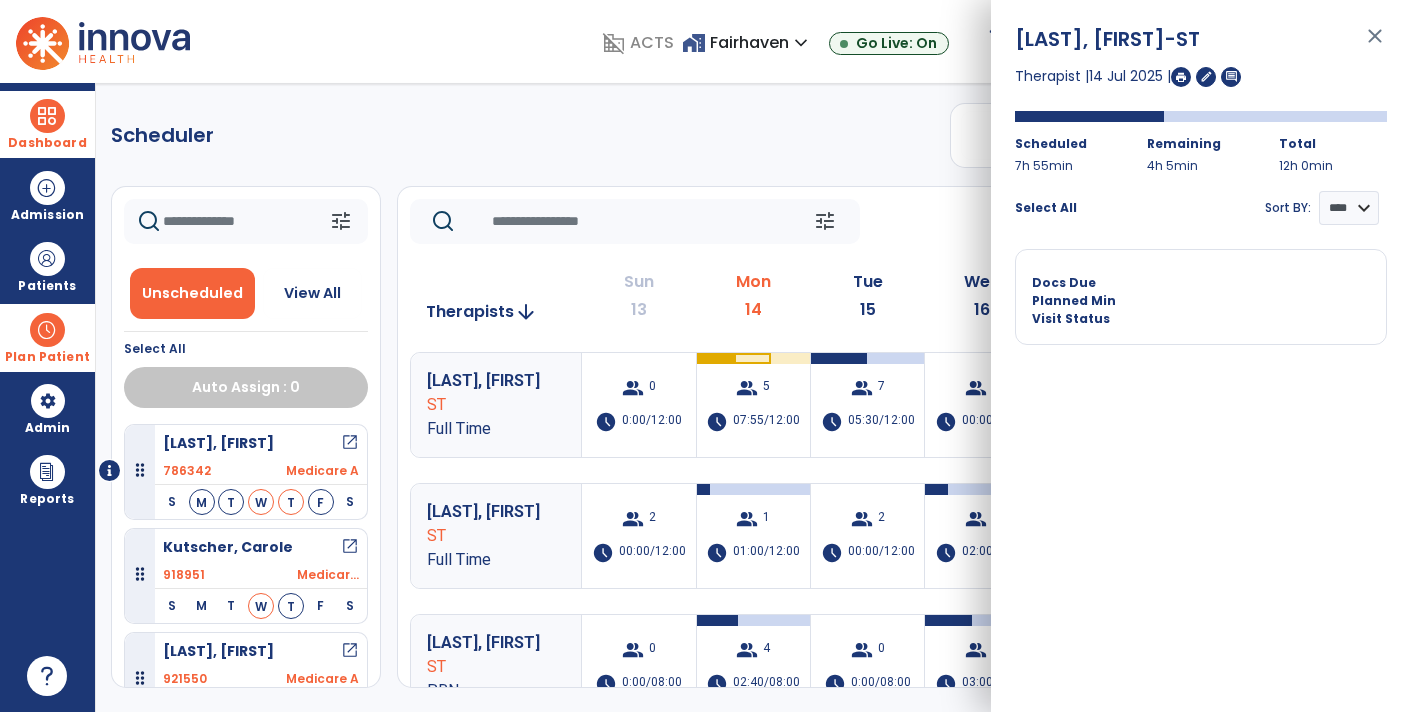 click on "close" at bounding box center [1375, 45] 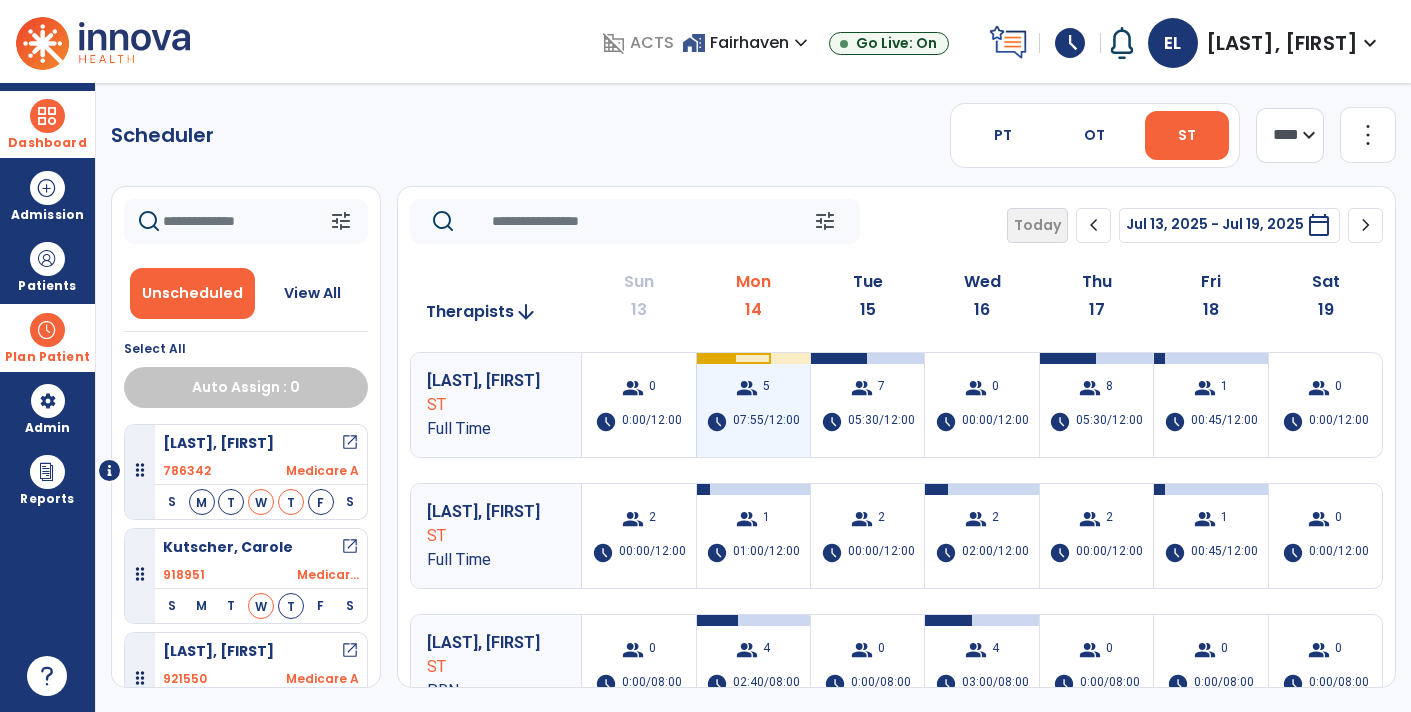 click on "group  5  schedule  07:55/12:00" at bounding box center [753, 405] 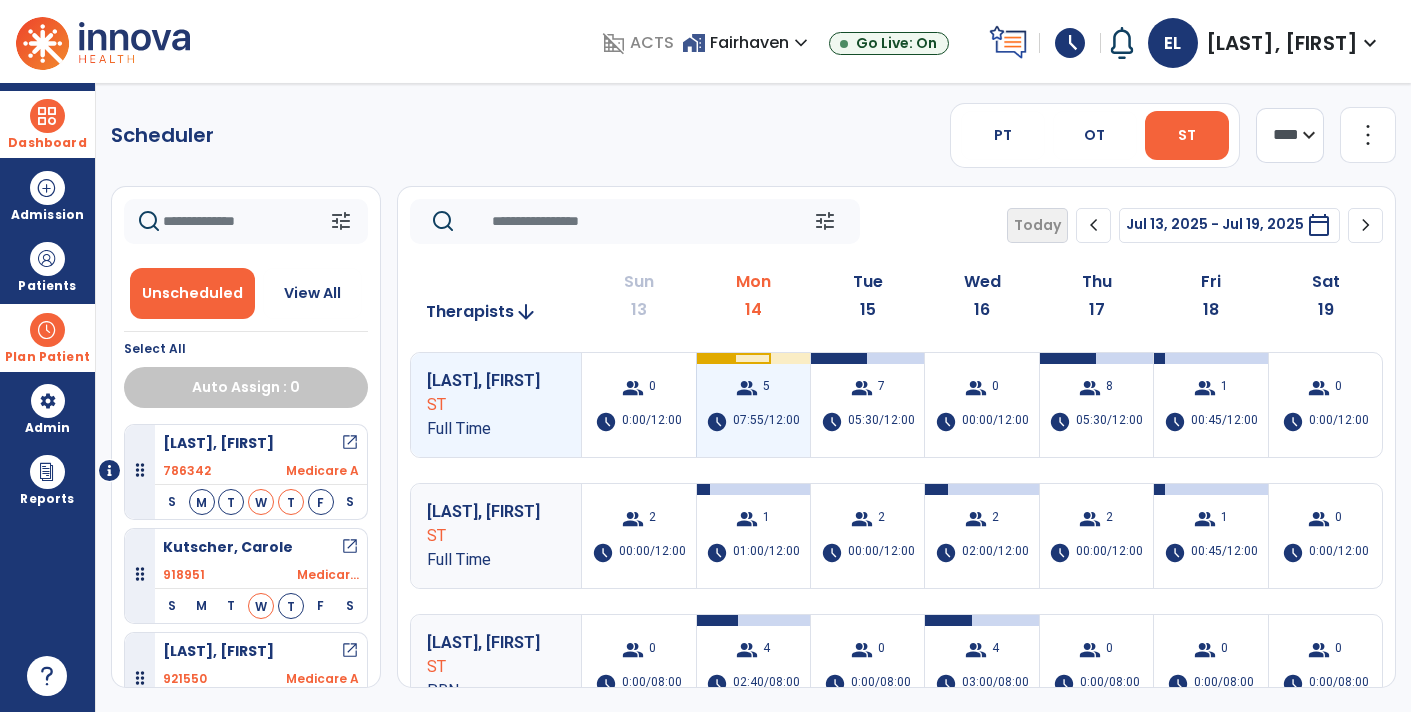 click on "group  5  schedule  07:55/12:00" at bounding box center [753, 405] 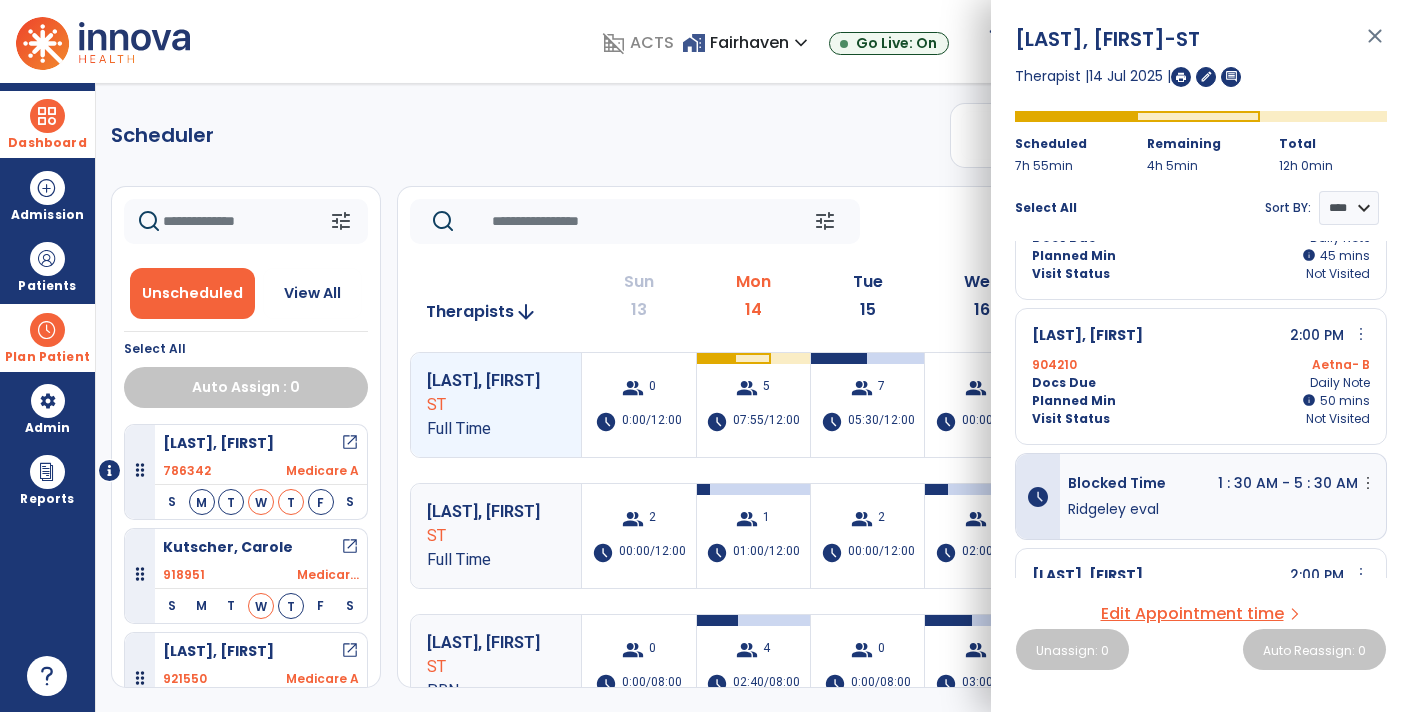 scroll, scrollTop: 476, scrollLeft: 0, axis: vertical 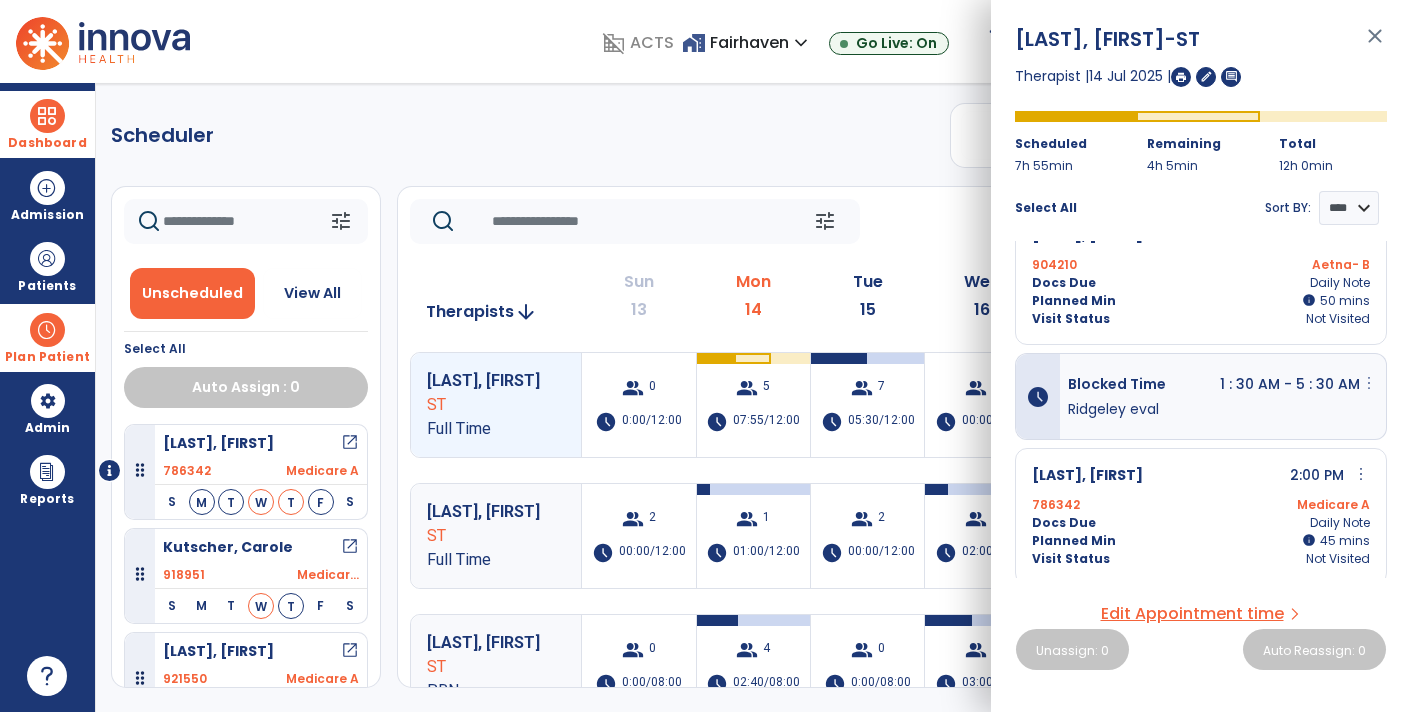 click on "more_vert" at bounding box center (1369, 383) 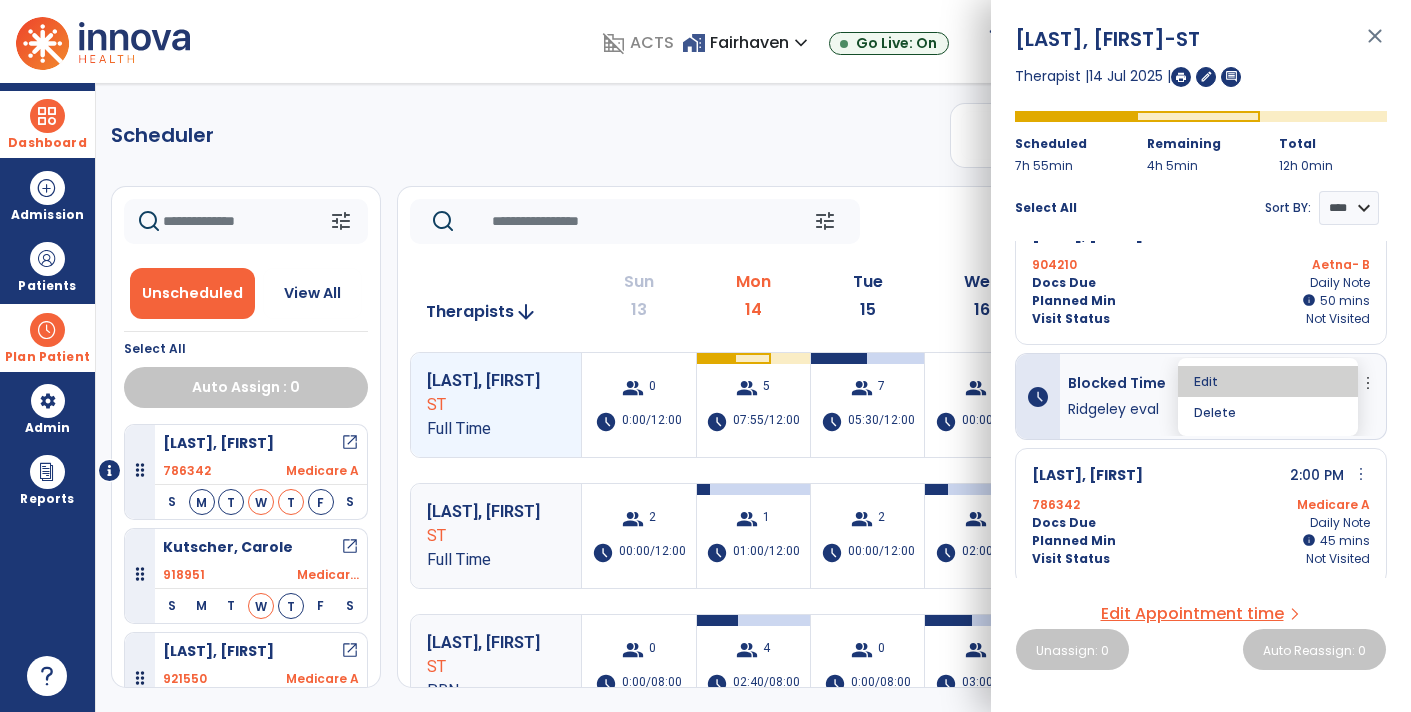 click on "Edit" at bounding box center (1268, 381) 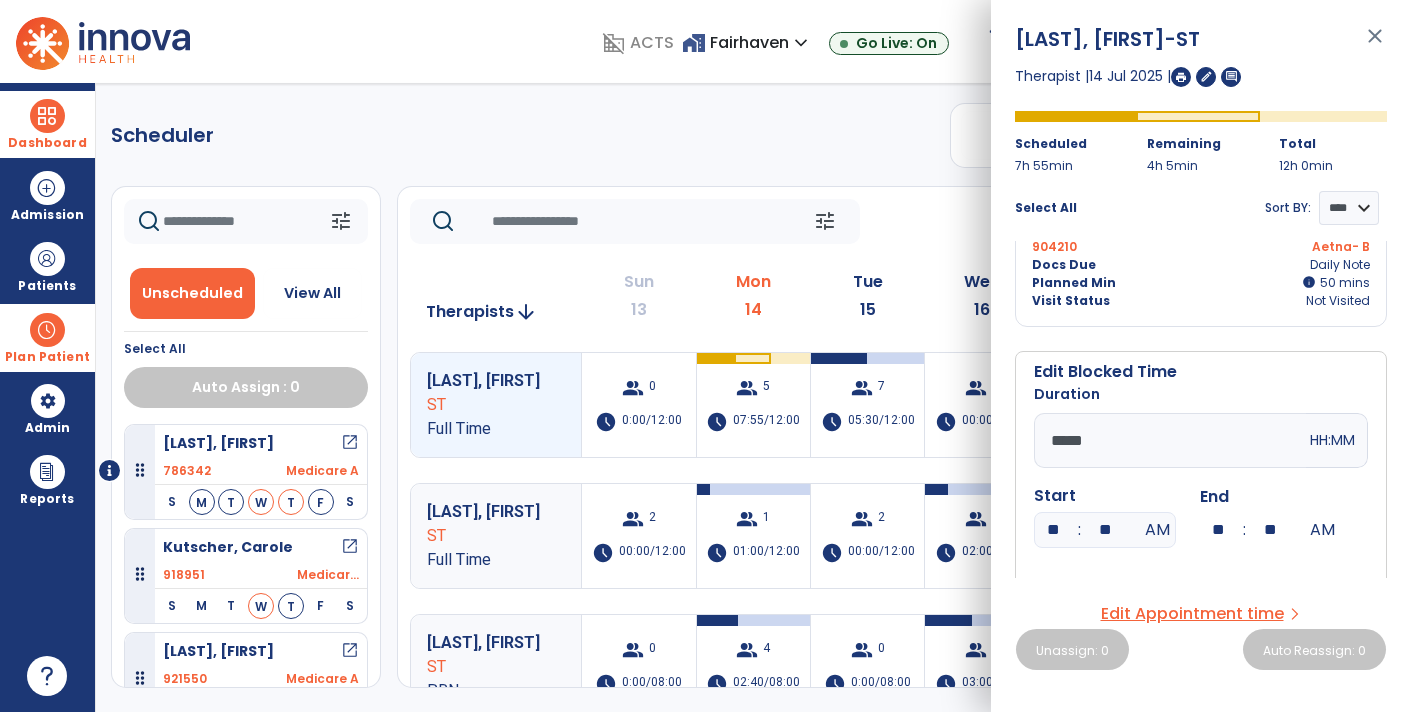 scroll, scrollTop: 493, scrollLeft: 0, axis: vertical 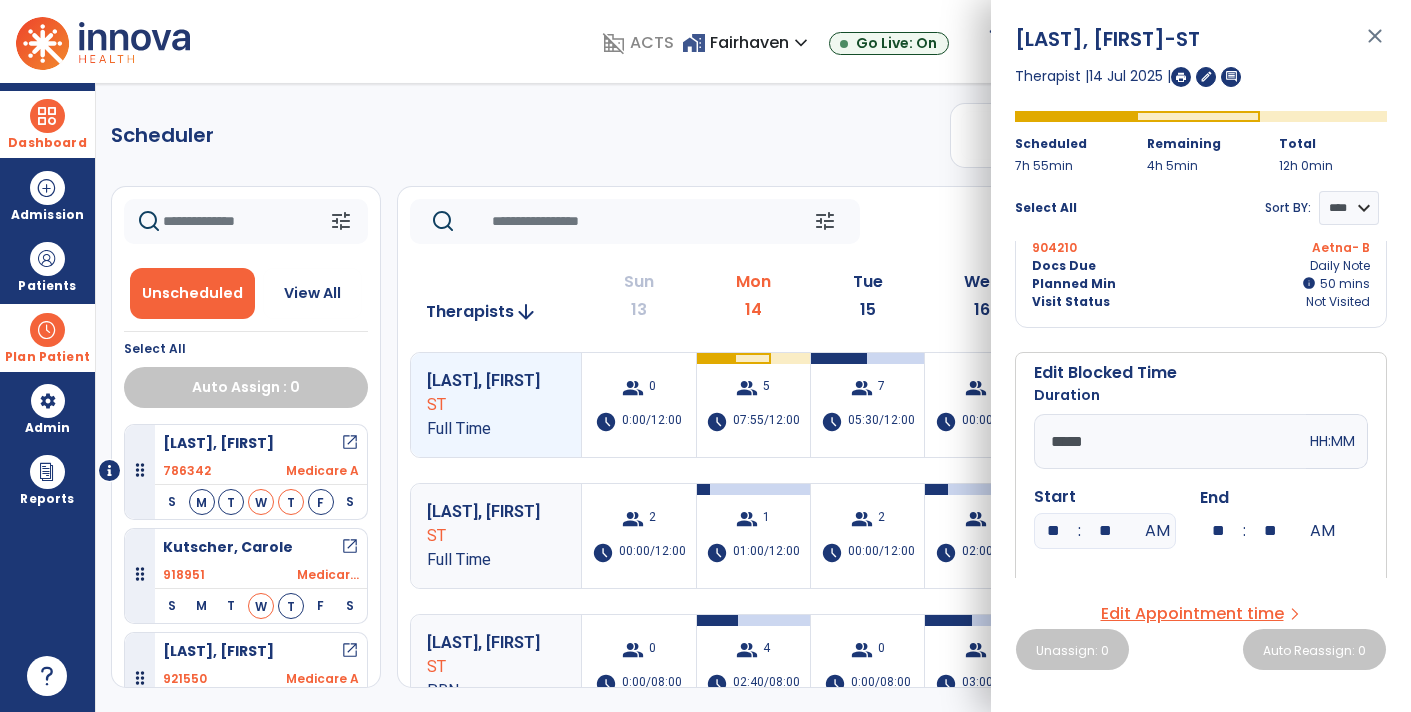 drag, startPoint x: 1115, startPoint y: 446, endPoint x: 667, endPoint y: 344, distance: 459.4649 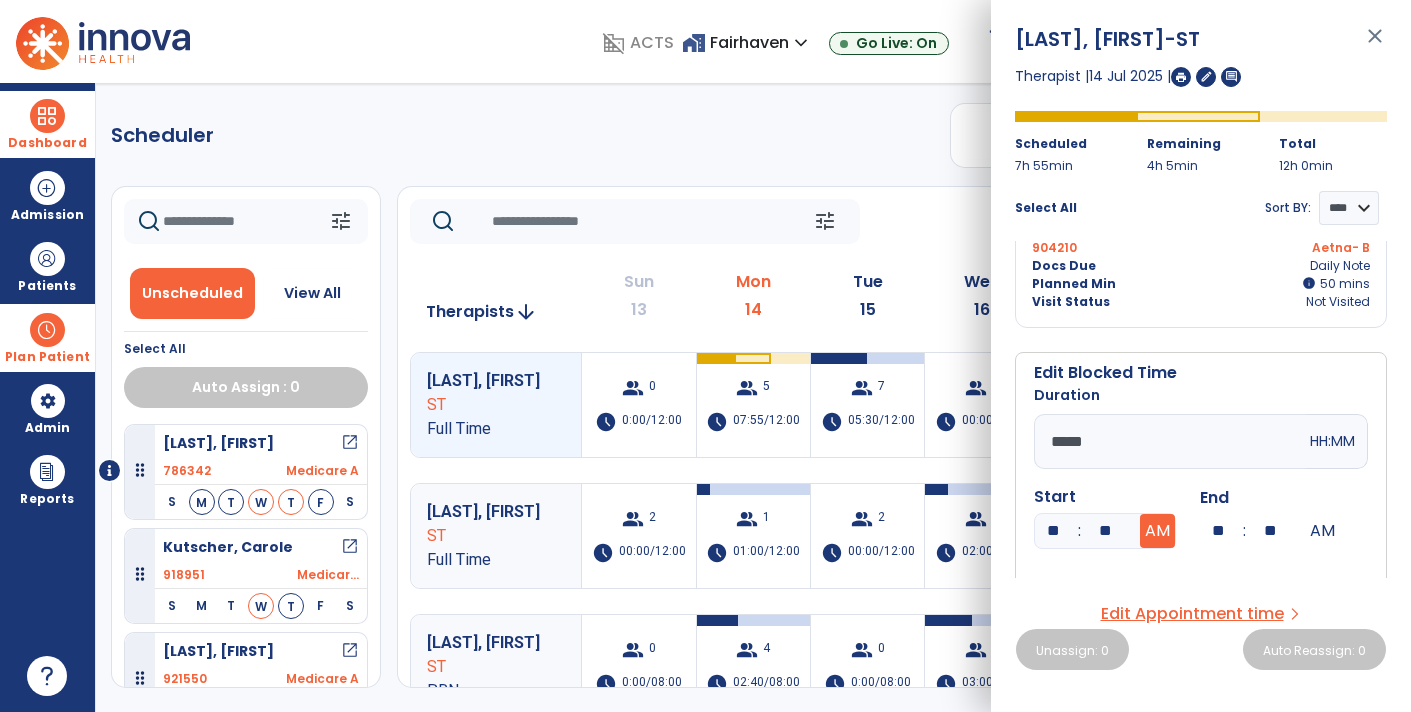 type on "**" 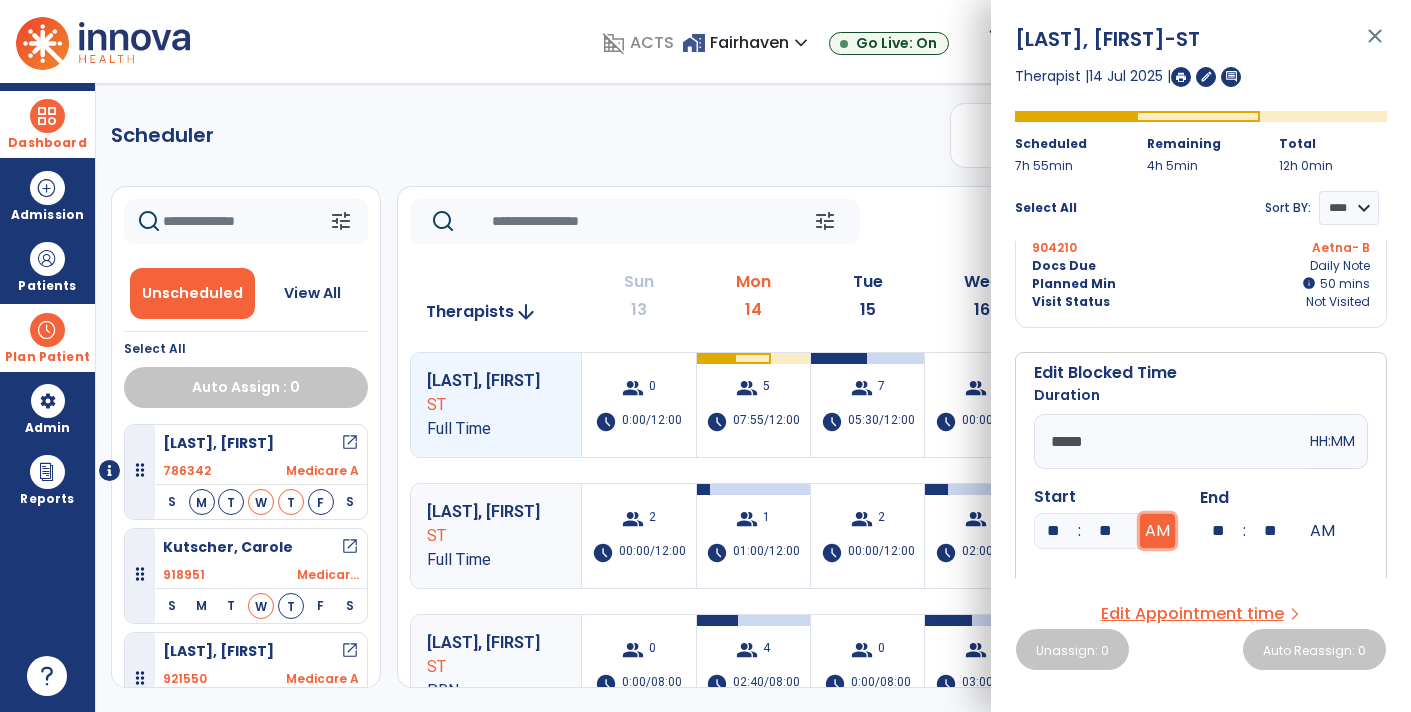 click on "AM" at bounding box center (1157, 531) 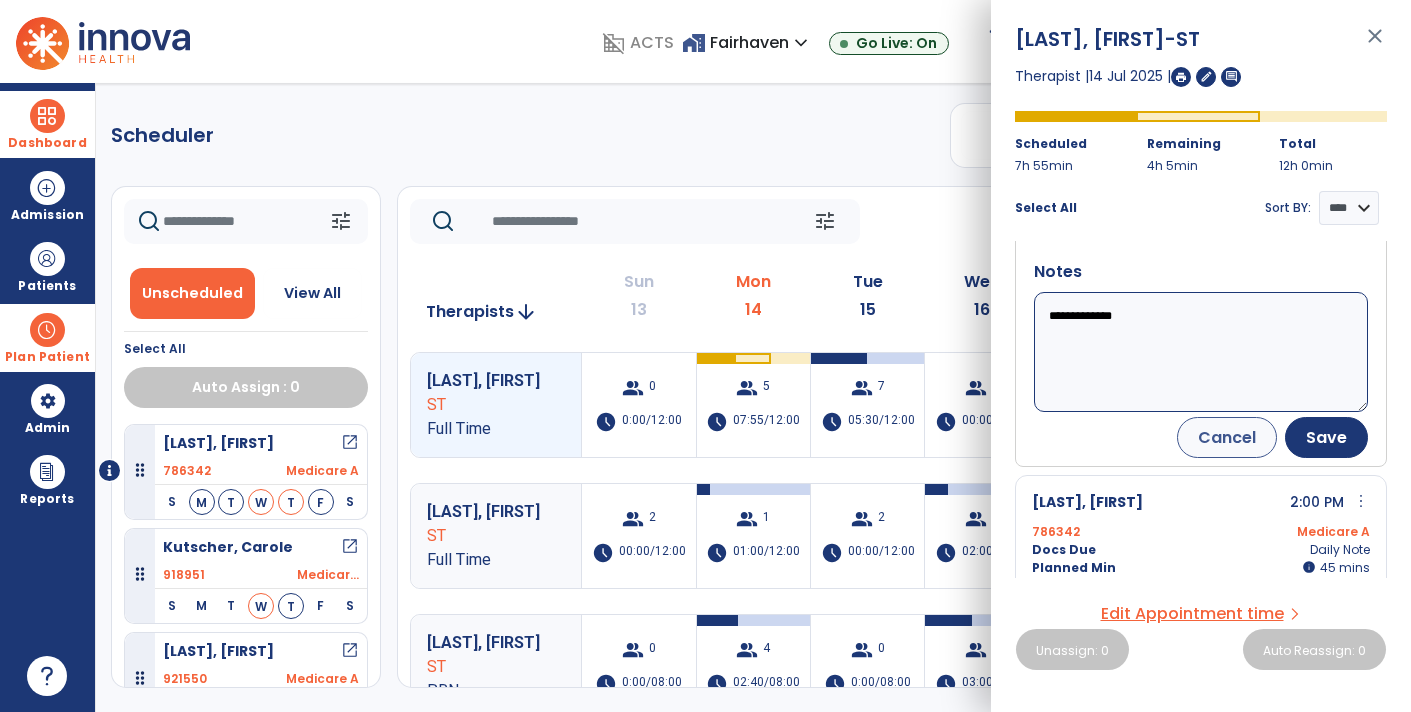 scroll, scrollTop: 814, scrollLeft: 0, axis: vertical 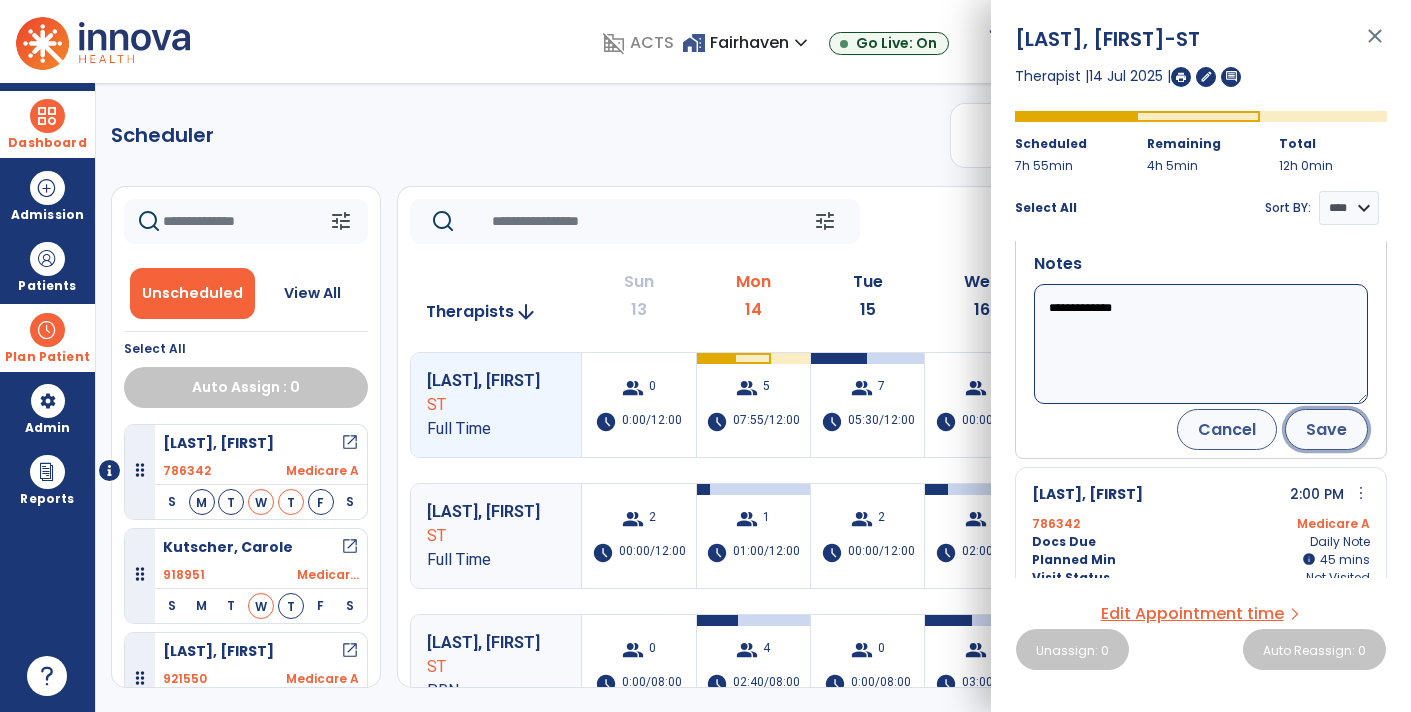 click on "Save" at bounding box center [1326, 429] 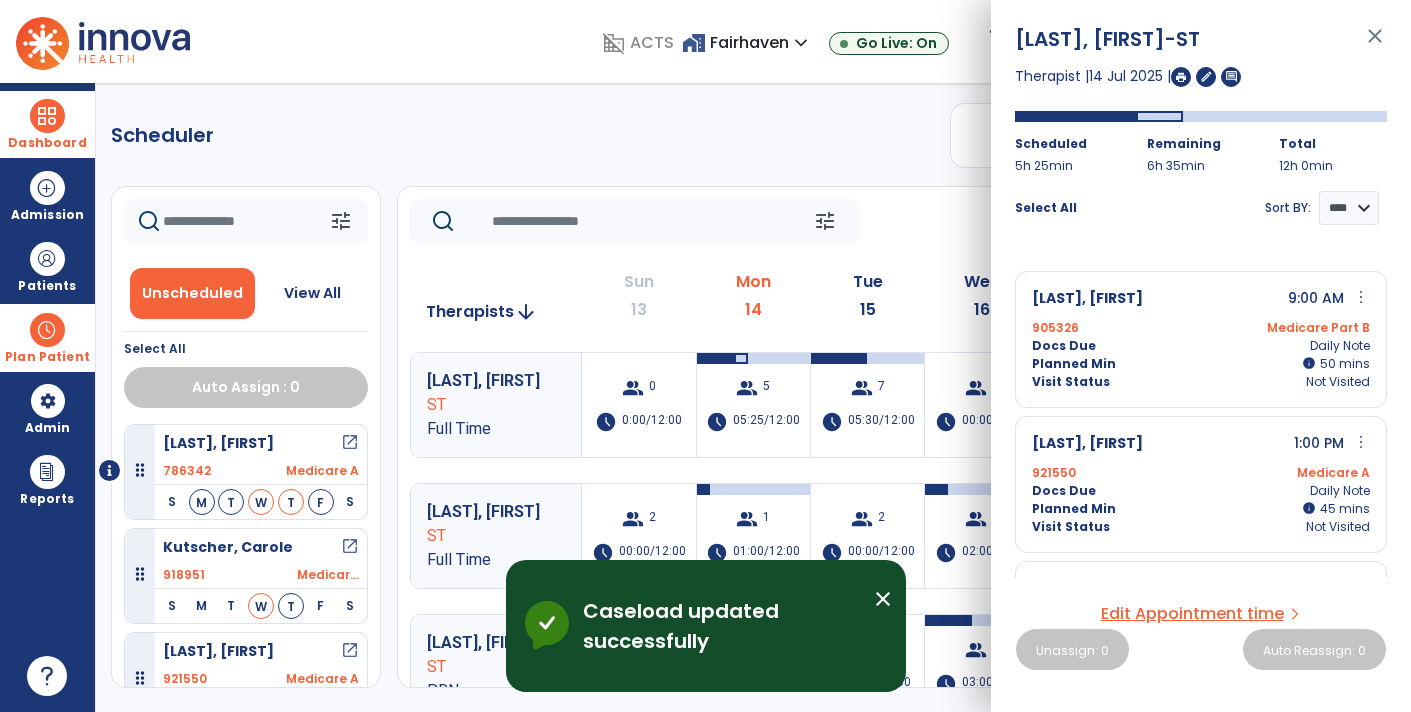 scroll, scrollTop: 0, scrollLeft: 0, axis: both 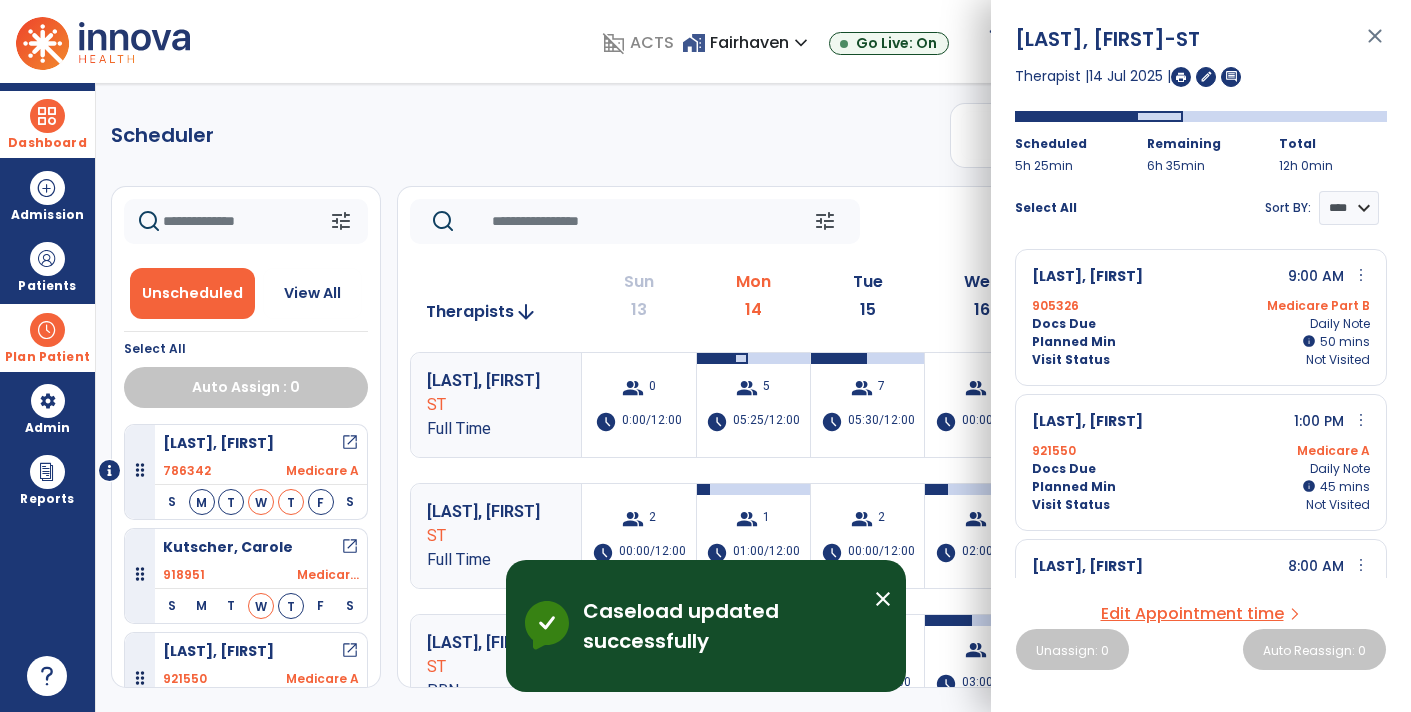click on "close" at bounding box center [1375, 45] 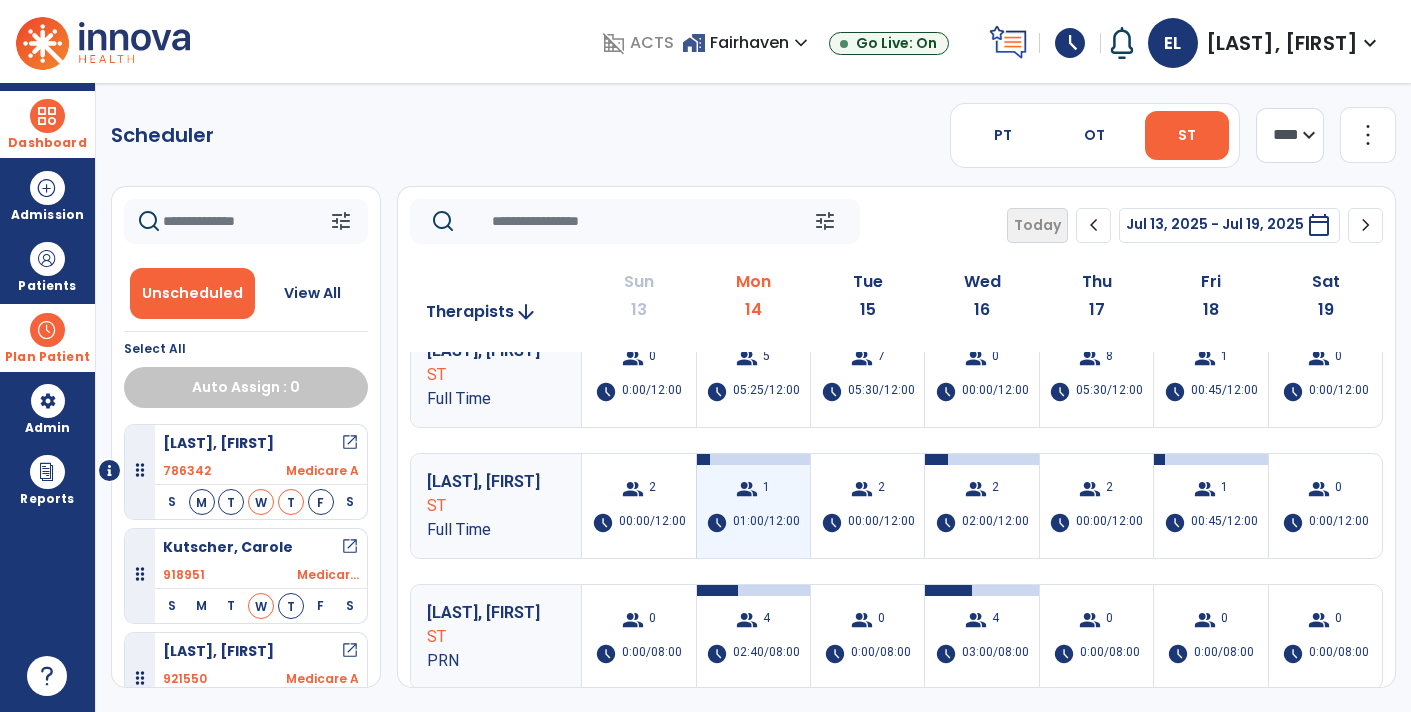 scroll, scrollTop: 30, scrollLeft: 0, axis: vertical 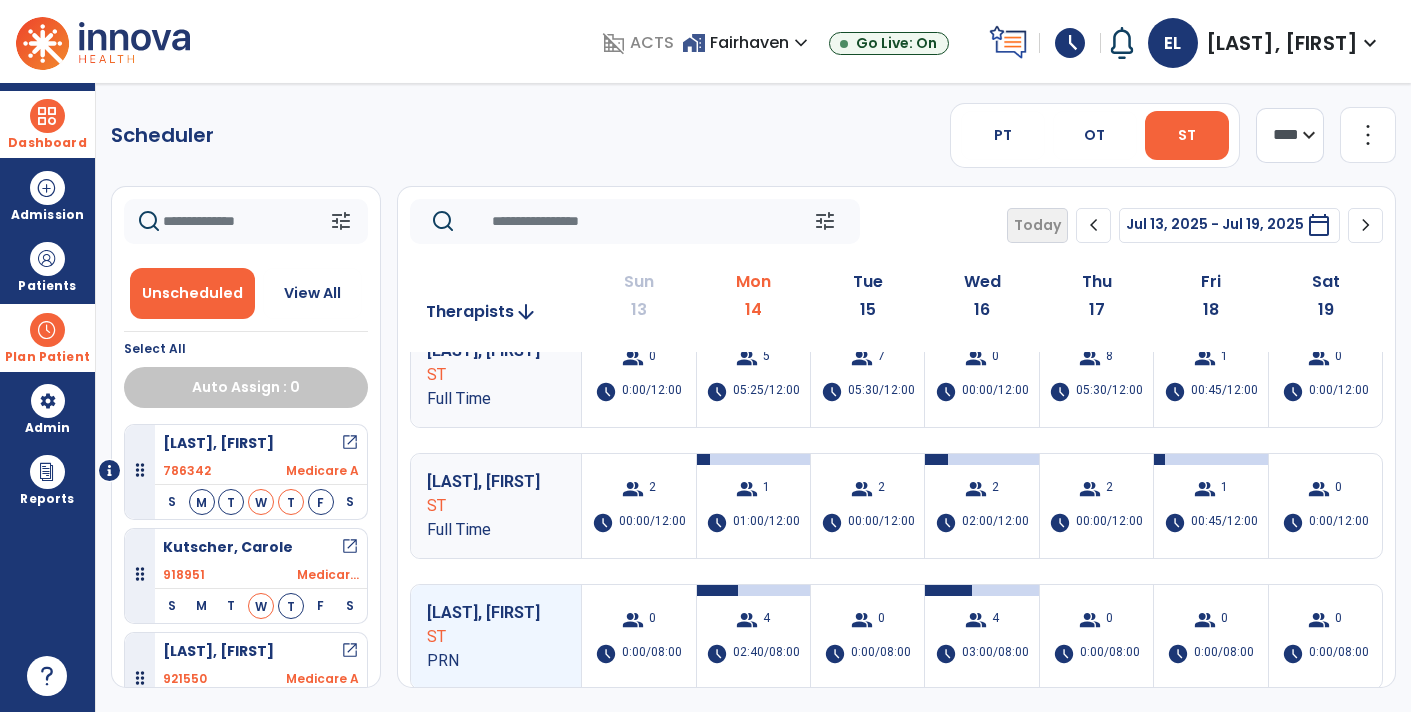 click on "group  4  schedule  02:40/08:00" at bounding box center (753, 637) 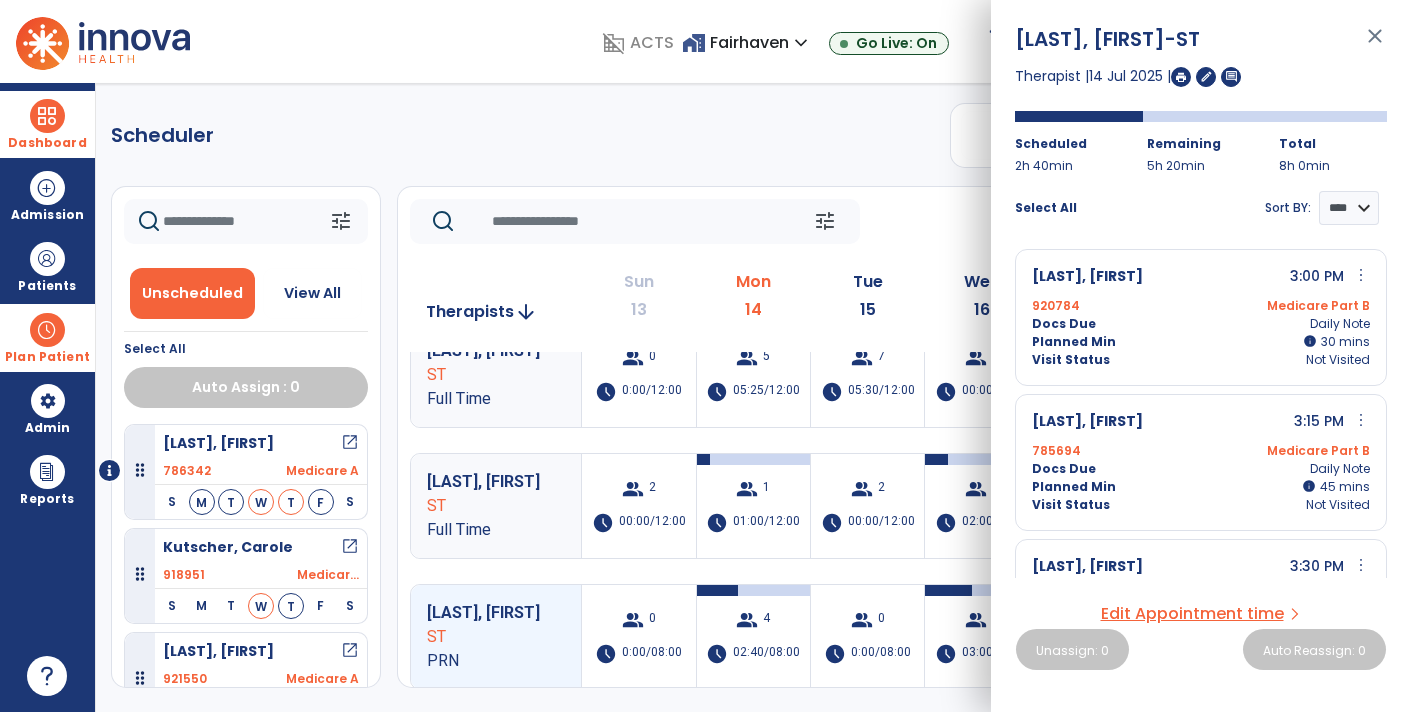 click on "Planned Min" at bounding box center [1074, 342] 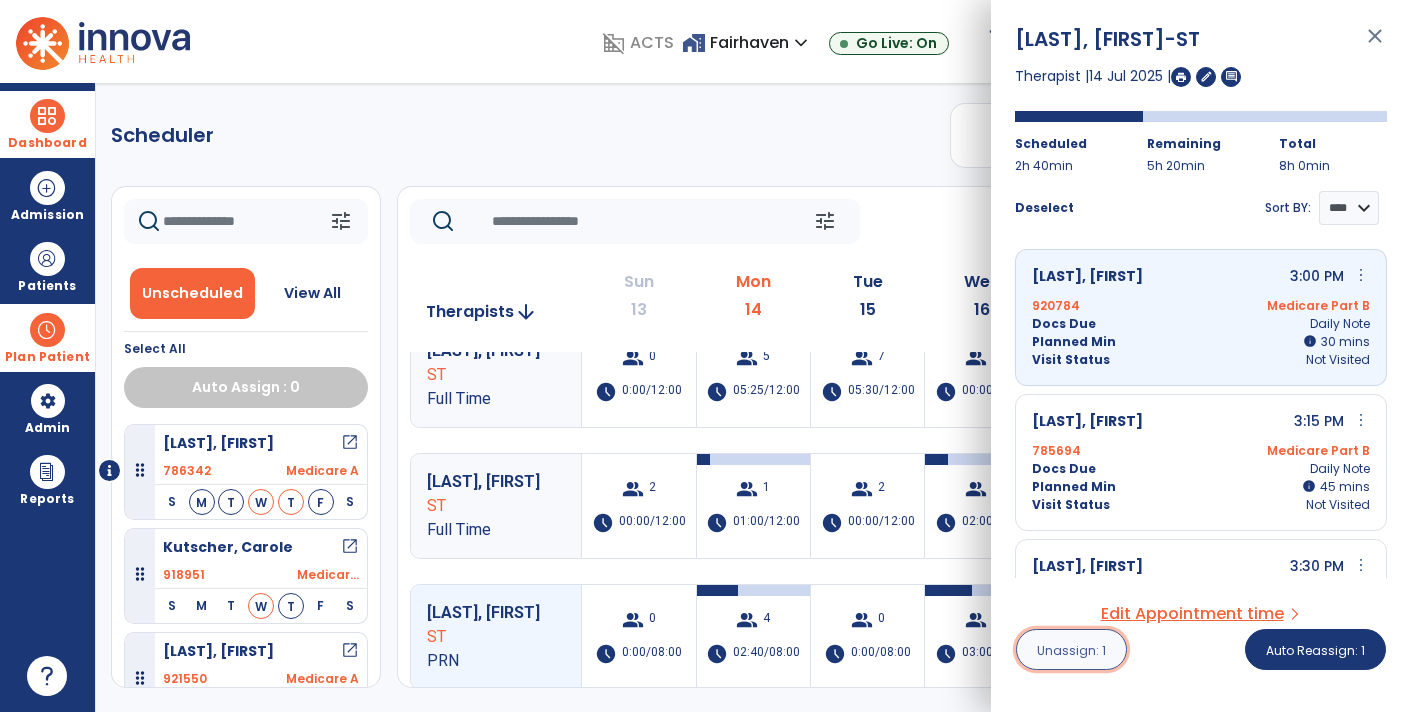 click on "Unassign: 1" at bounding box center [1071, 649] 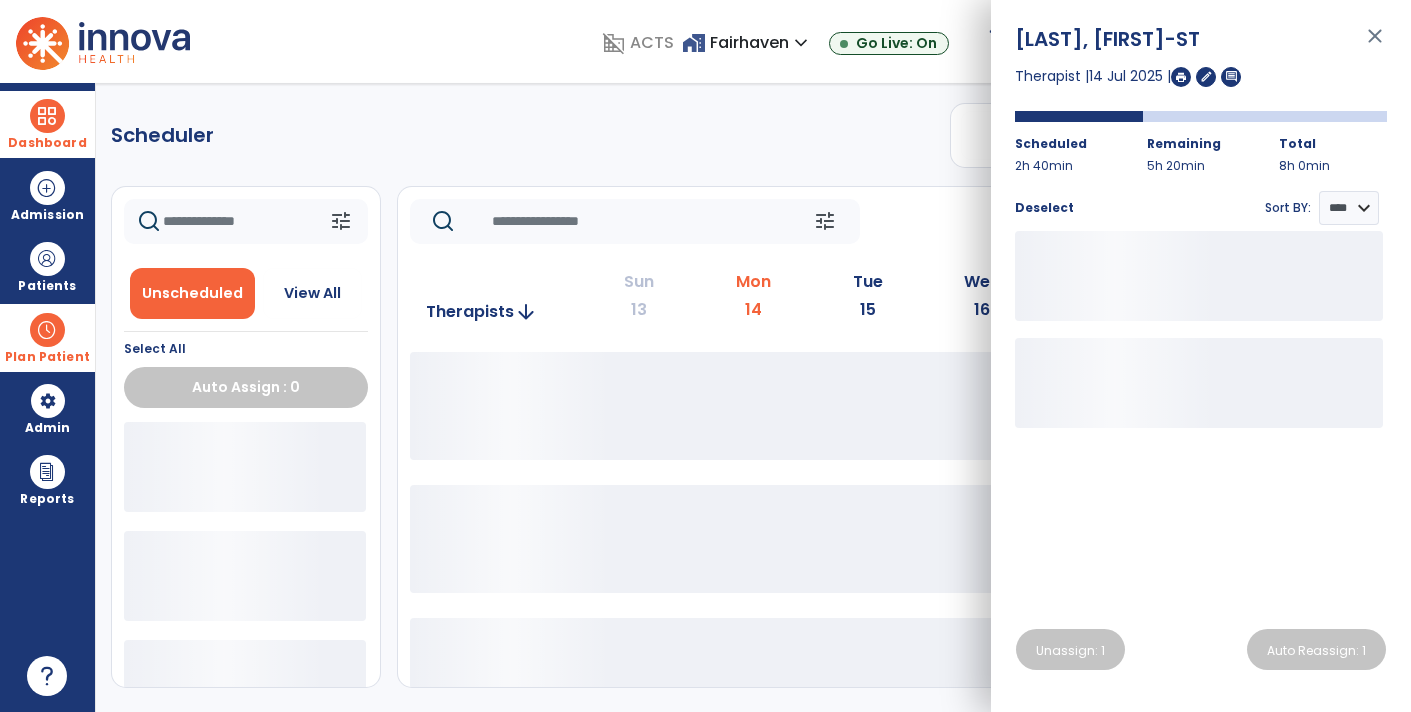click on "close" at bounding box center [1375, 45] 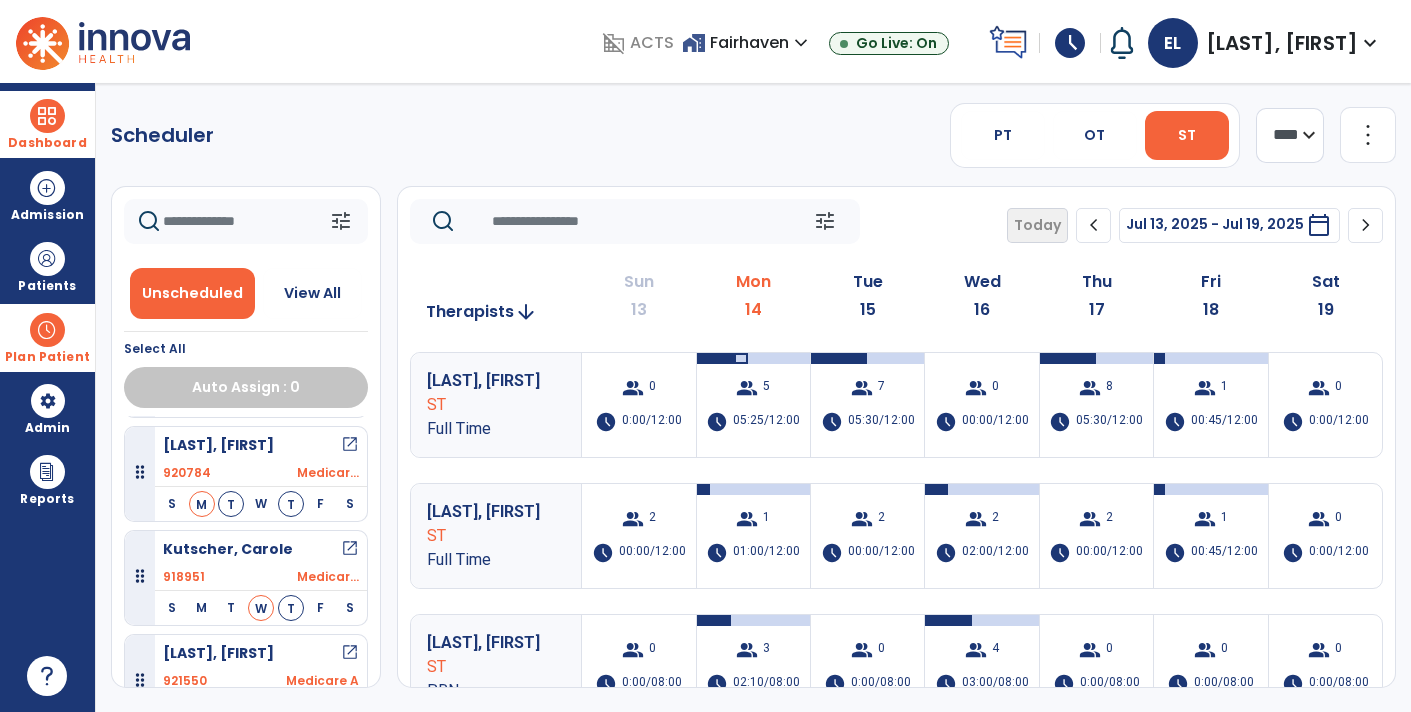 scroll, scrollTop: 99, scrollLeft: 0, axis: vertical 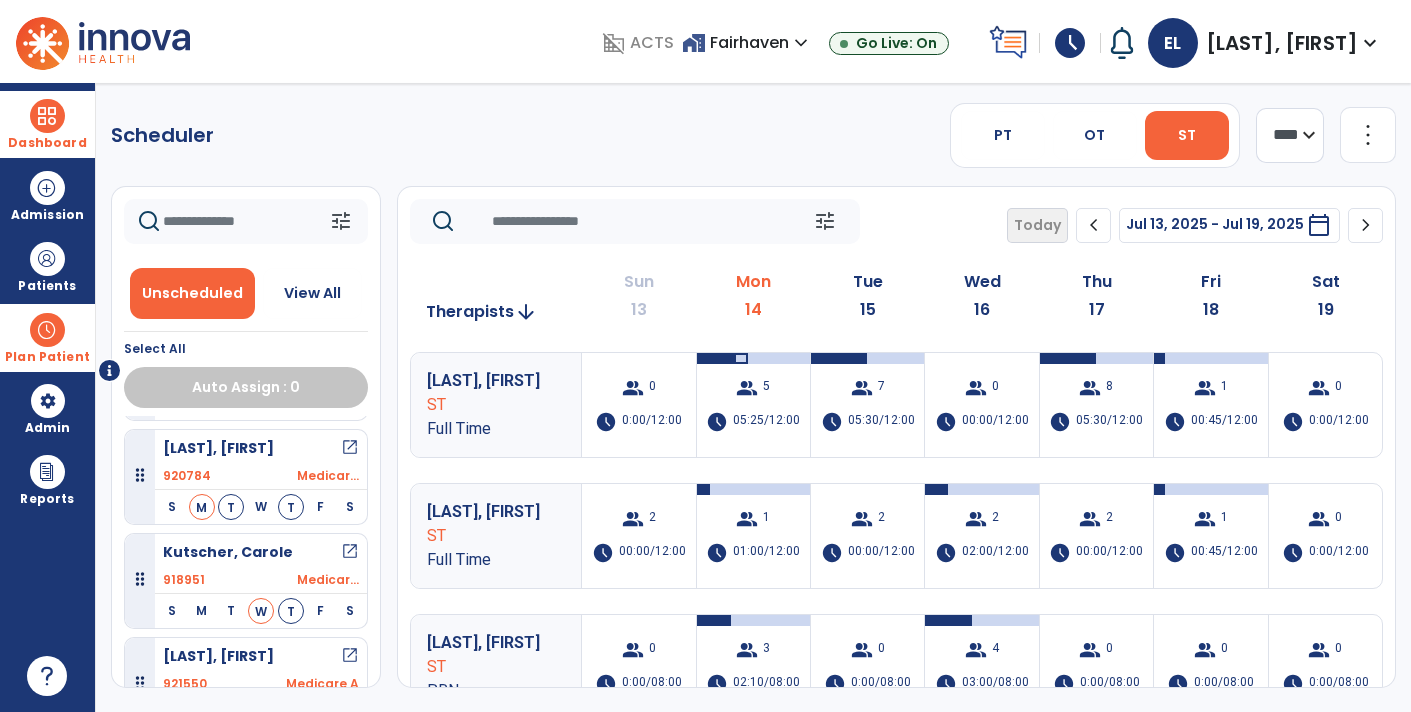 click on "open_in_new" at bounding box center (350, 448) 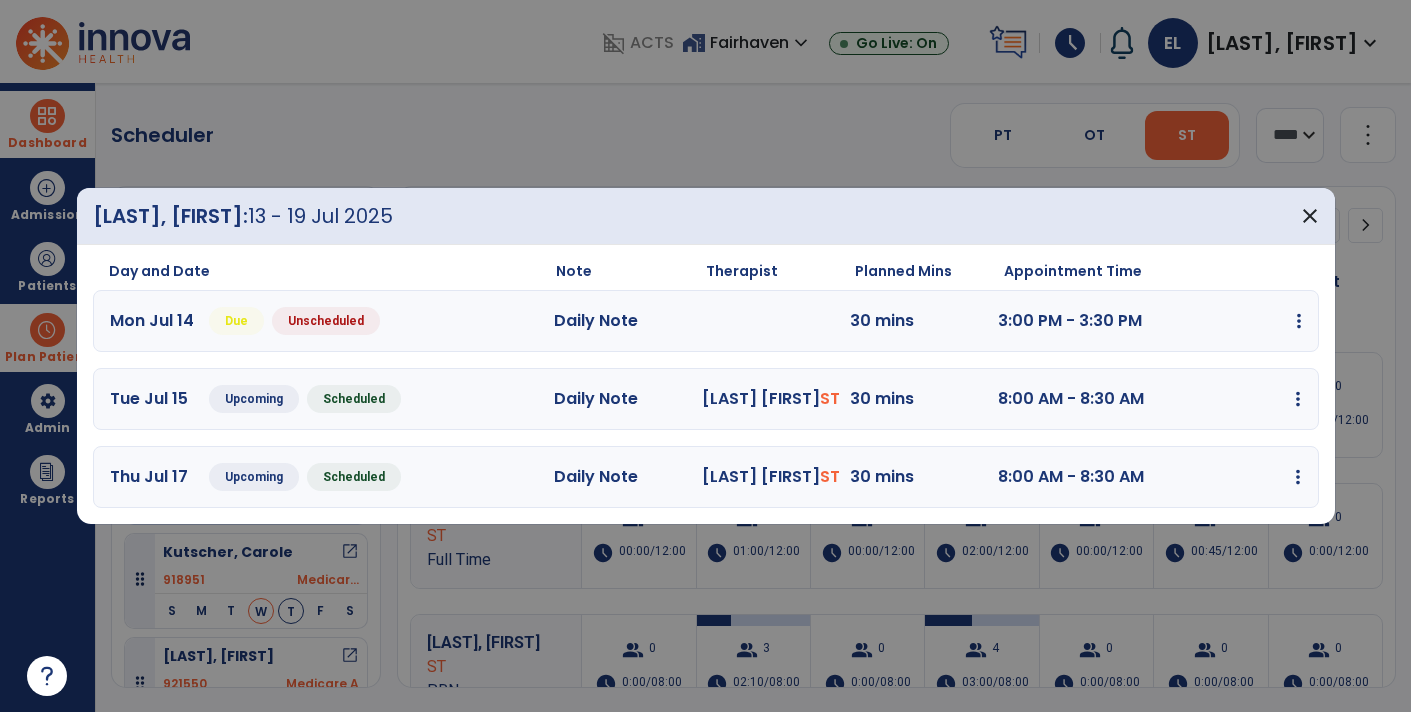 click at bounding box center [1299, 321] 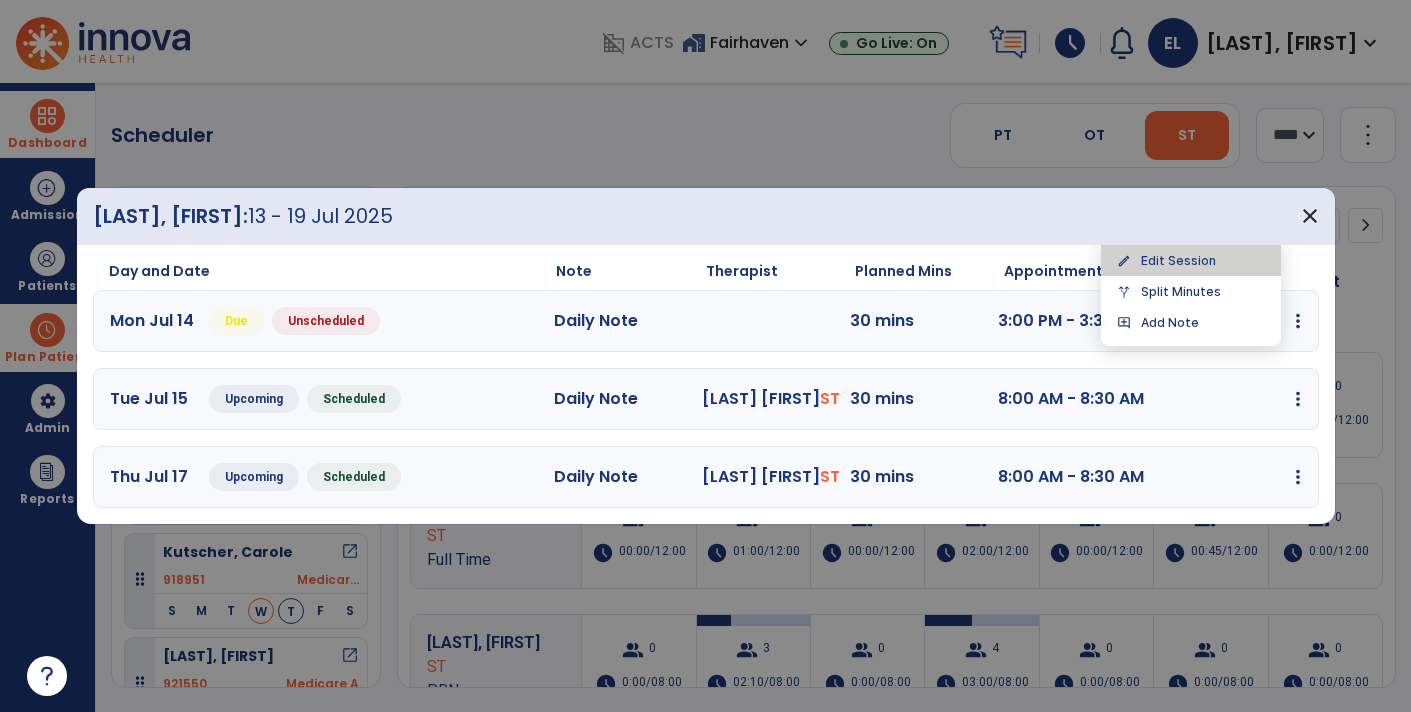 click on "edit" at bounding box center [1124, 261] 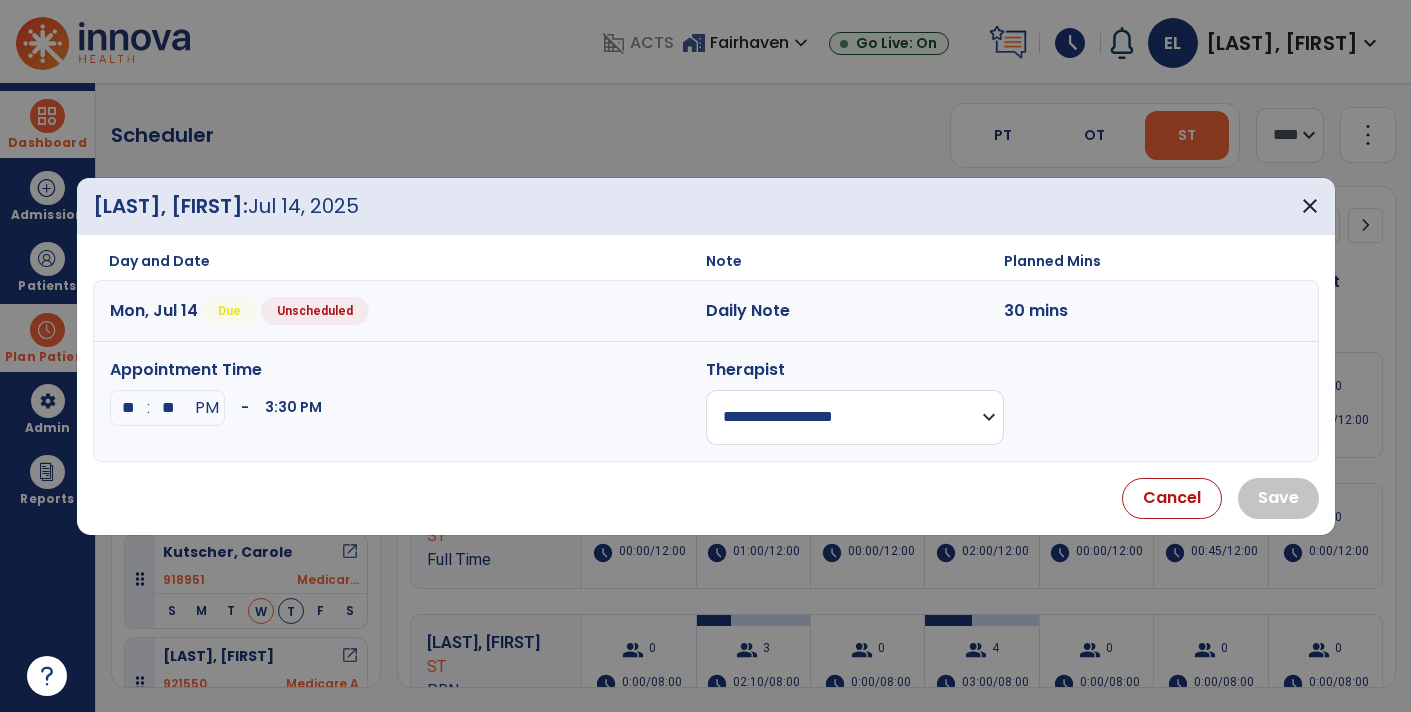 click on "**********" at bounding box center (855, 417) 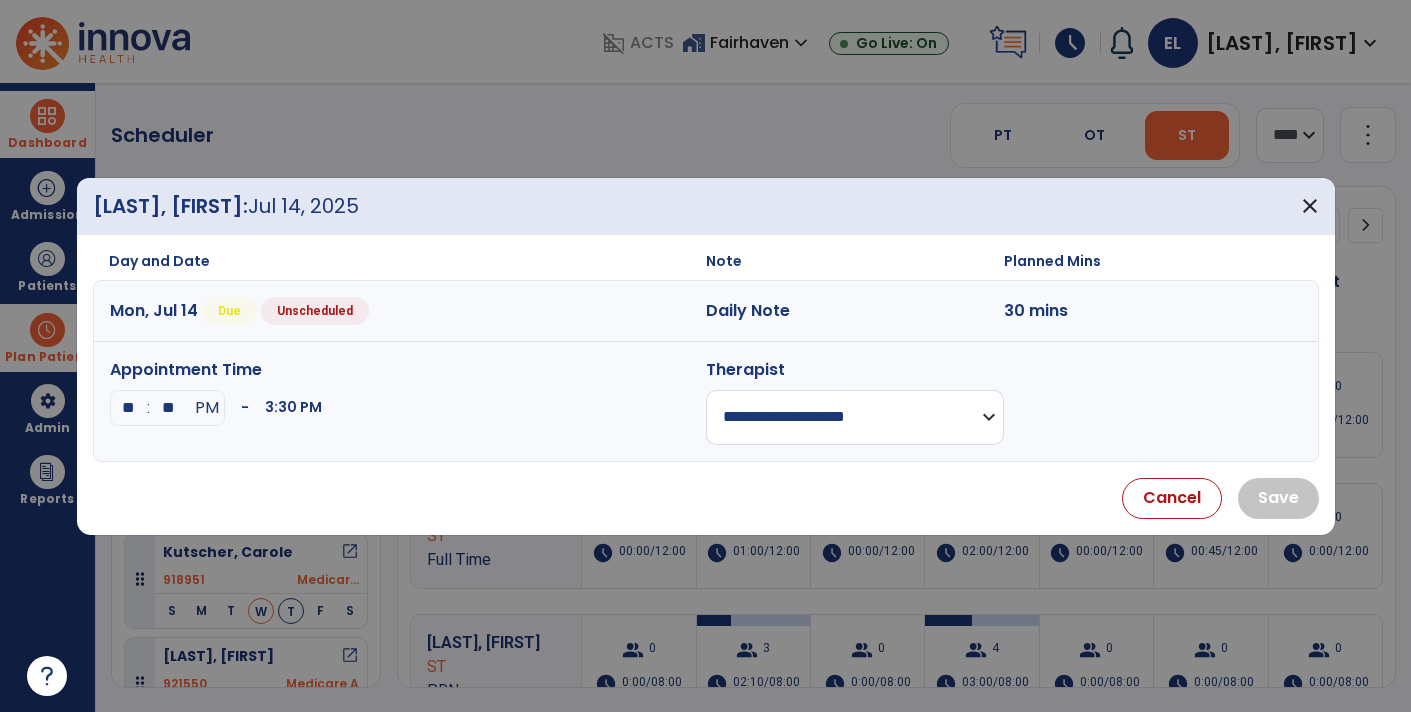 click on "**********" at bounding box center (855, 417) 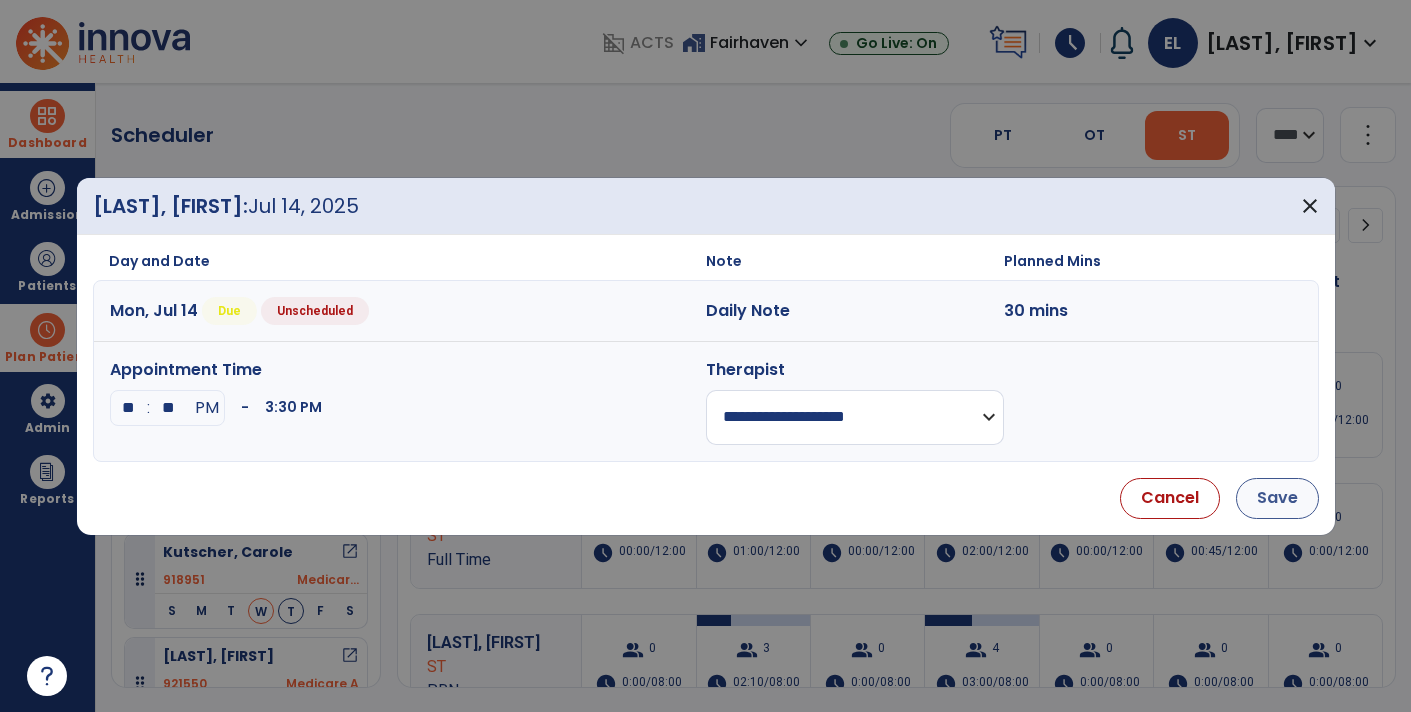 click on "Save" at bounding box center (1277, 498) 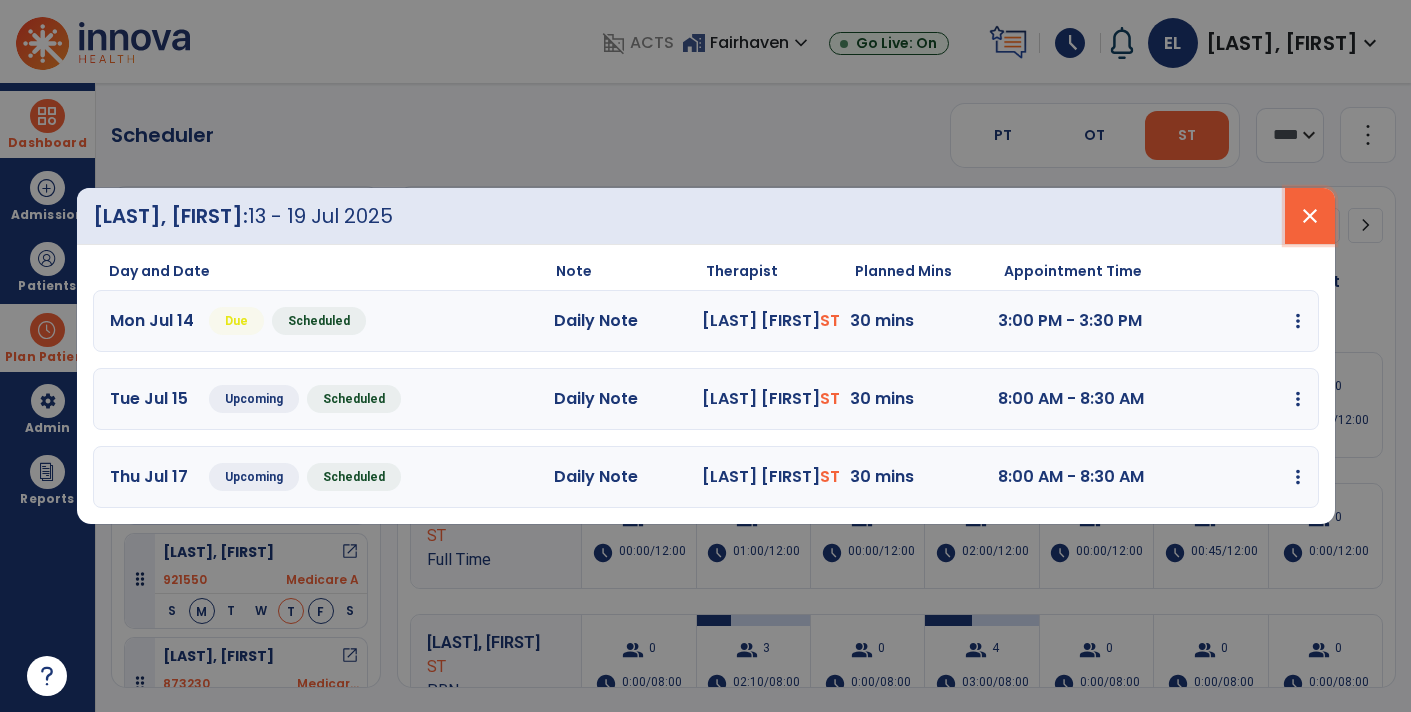 click on "close" at bounding box center [1310, 216] 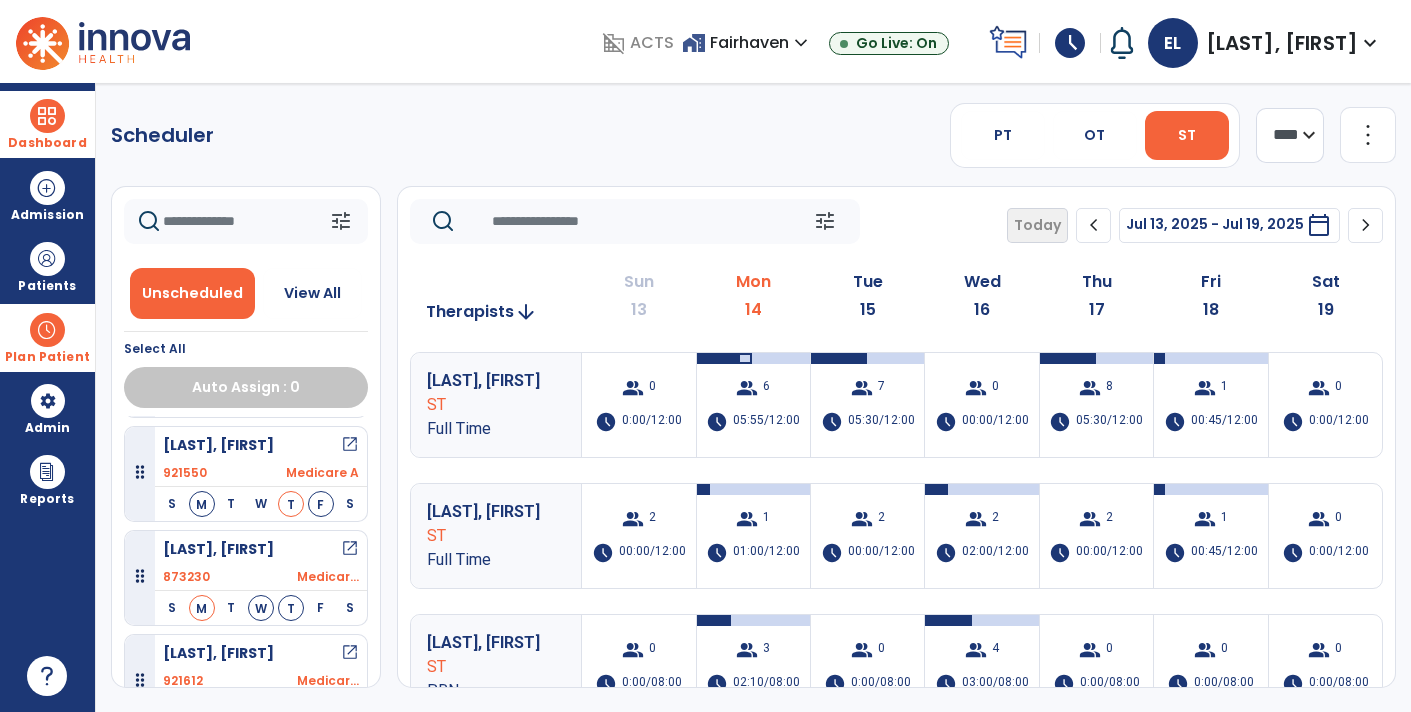 scroll, scrollTop: 235, scrollLeft: 0, axis: vertical 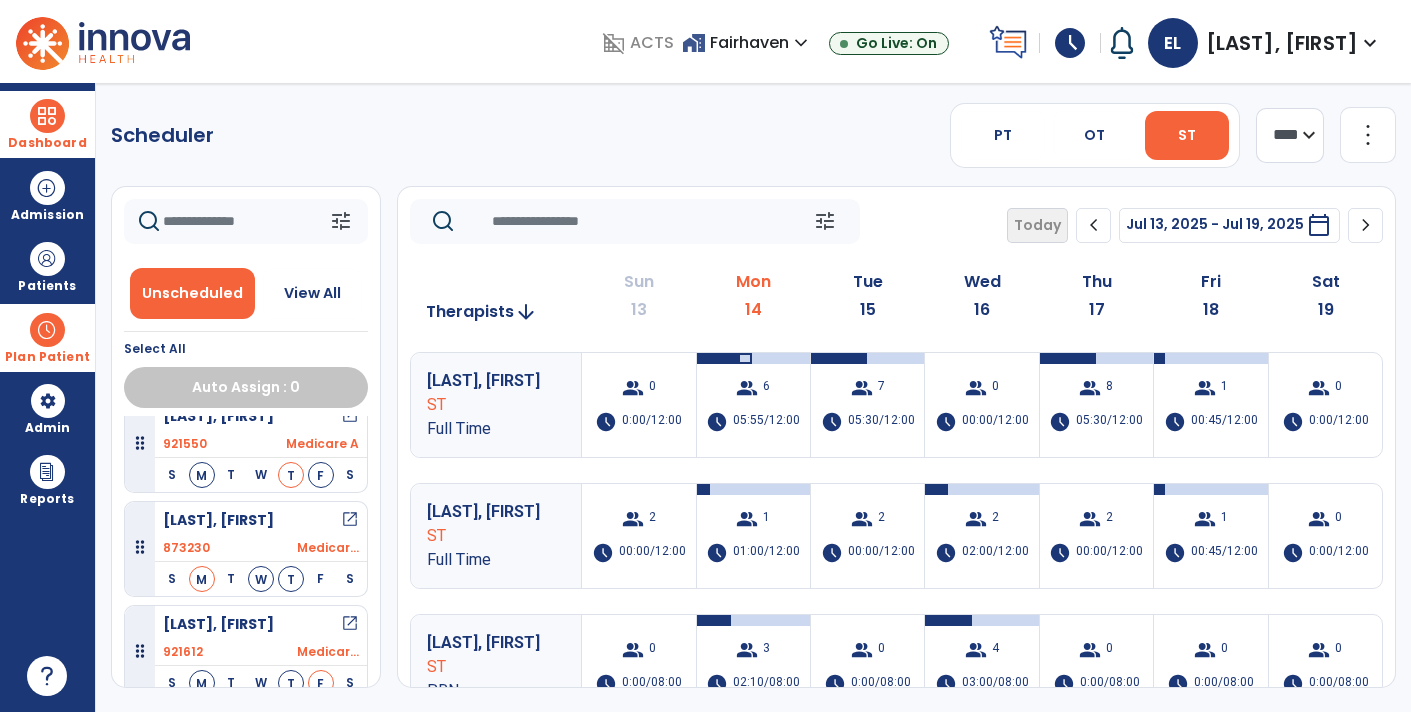 click on "open_in_new" at bounding box center [350, 520] 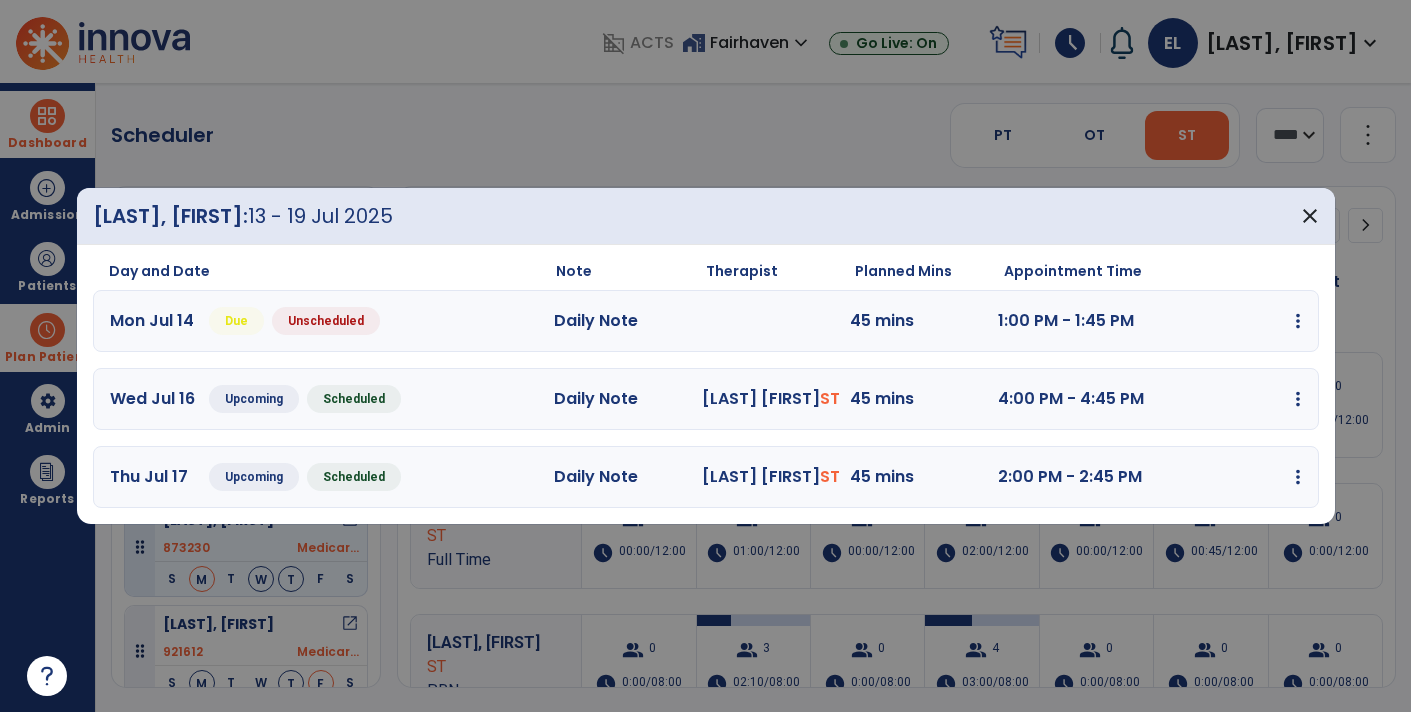 click on "Mon Jul 14 Due Unscheduled Daily Note     45 mins   1:00 PM - 1:45 PM   edit   Edit Session   alt_route   Split Minutes  add_comment  Add Note" at bounding box center (706, 321) 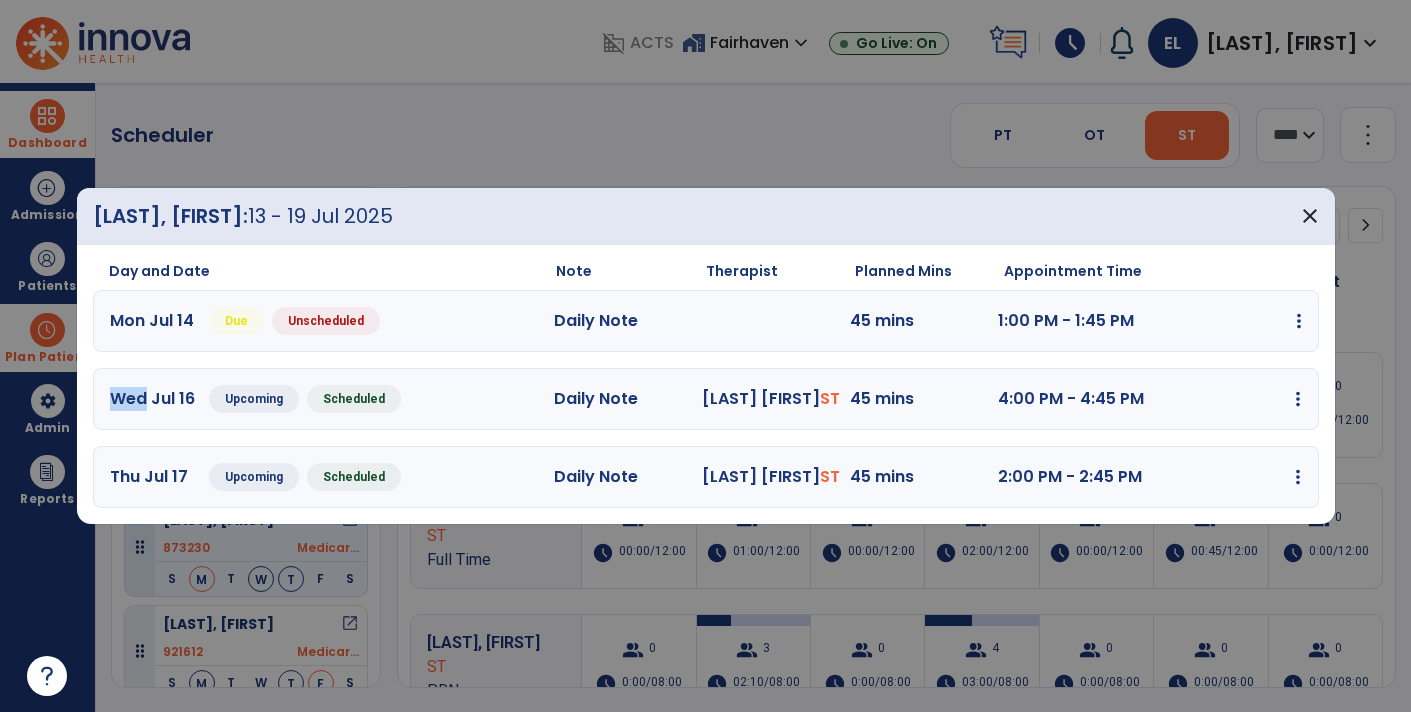 click on "edit   Edit Session   alt_route   Split Minutes  add_comment  Add Note" at bounding box center [1227, 321] 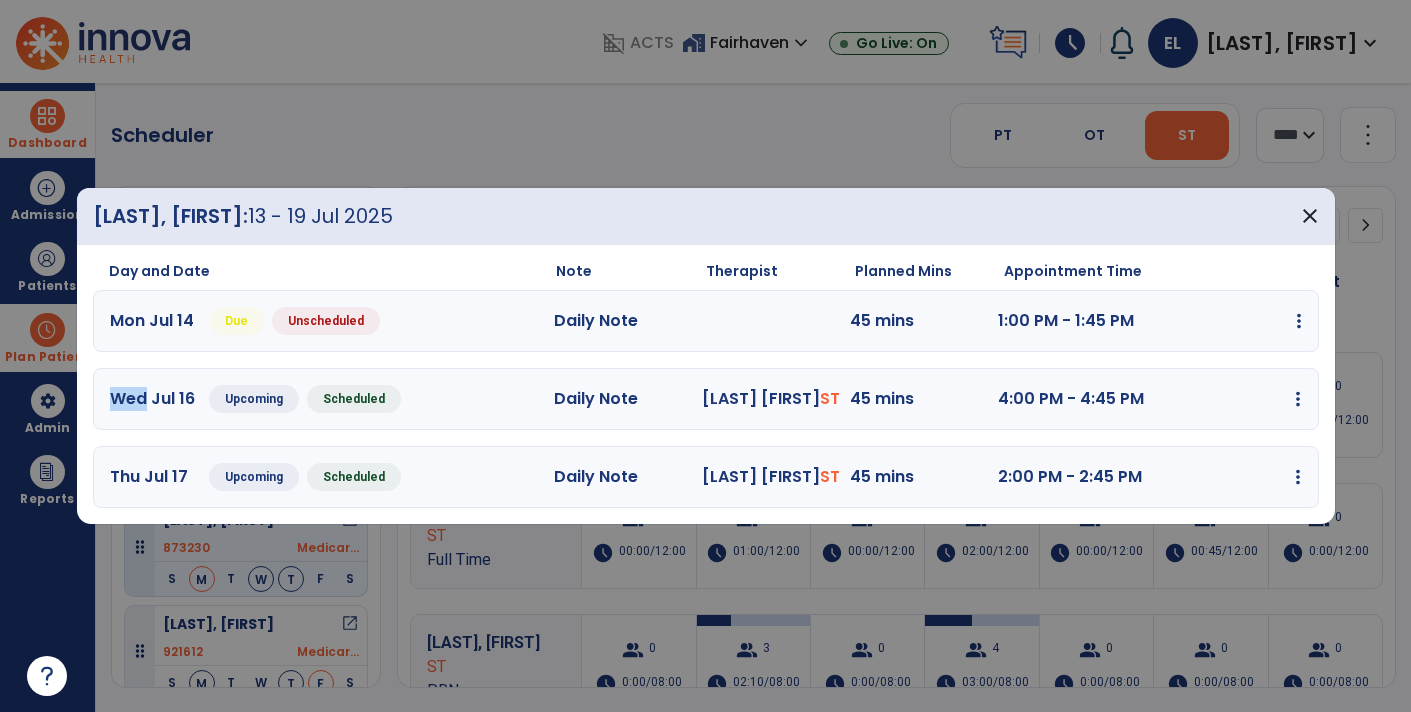click at bounding box center (1299, 321) 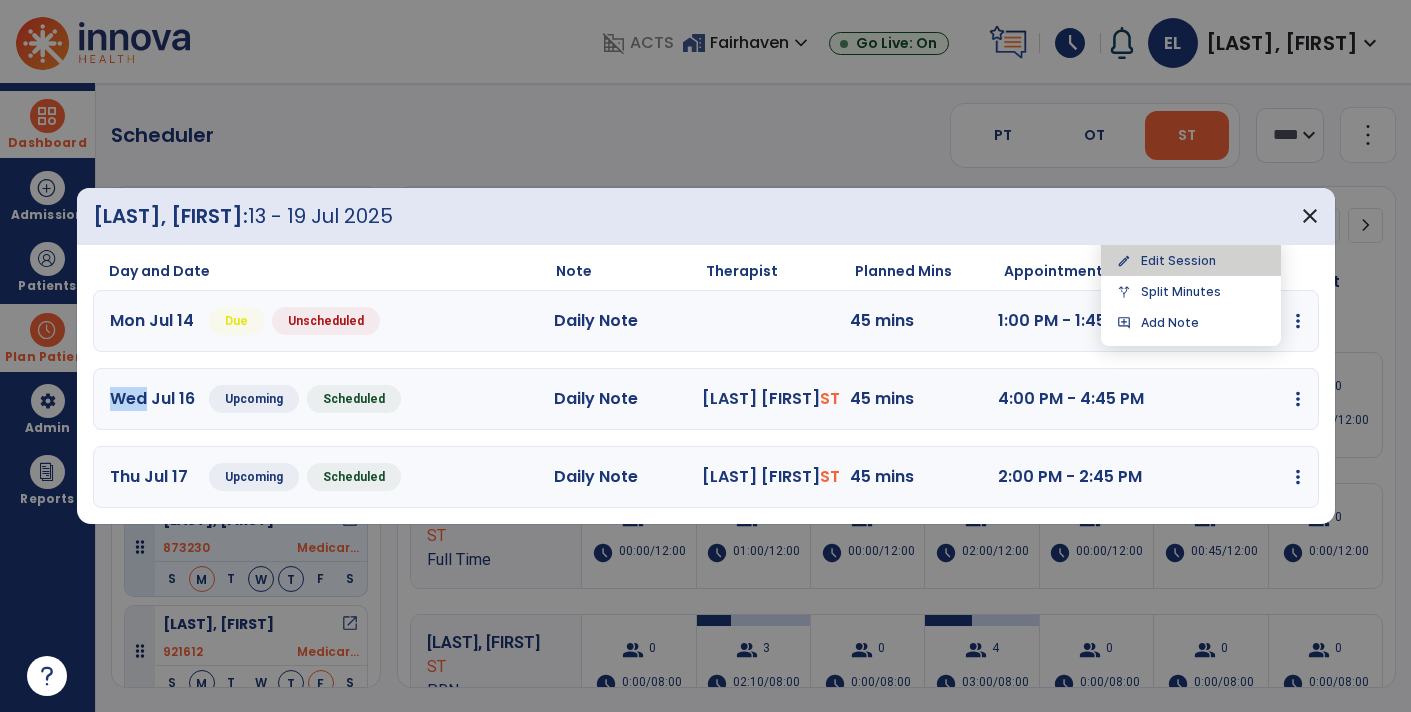 click on "edit   Edit Session" at bounding box center (1191, 260) 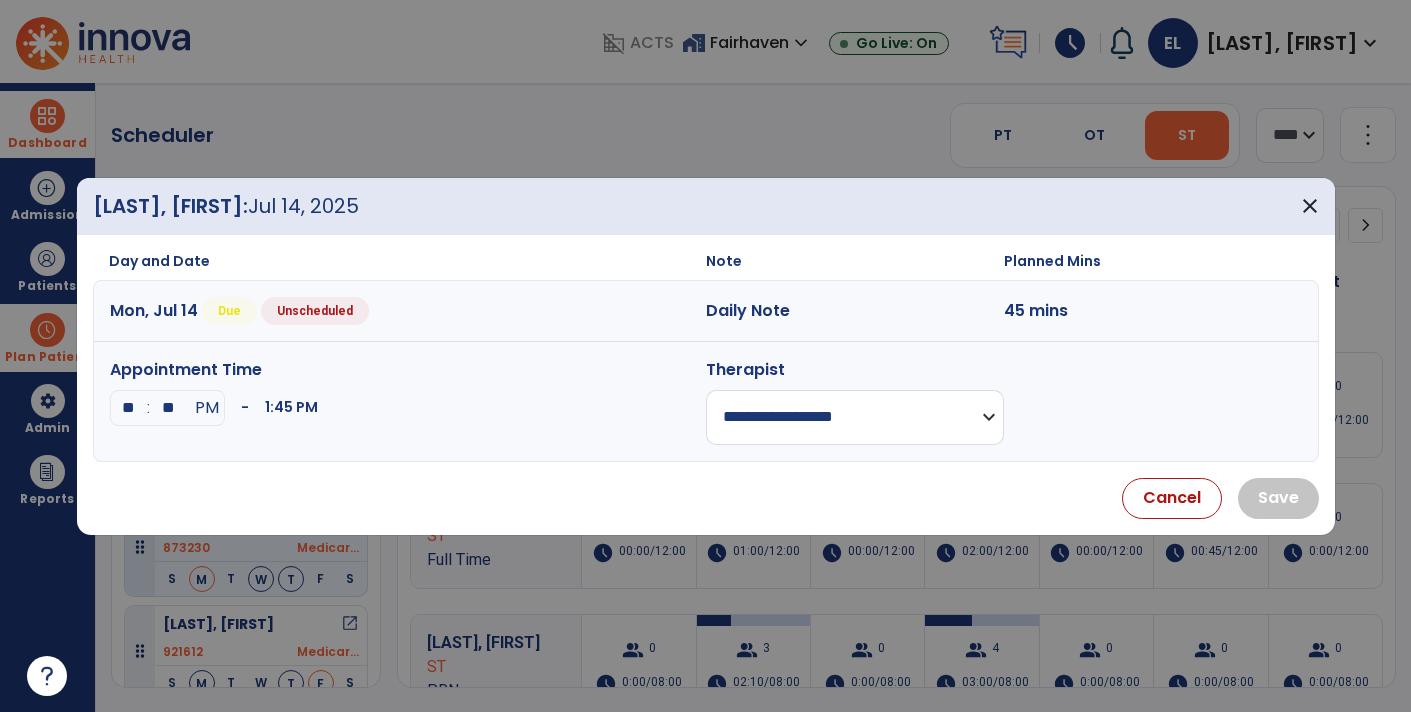 click on "**********" at bounding box center [855, 417] 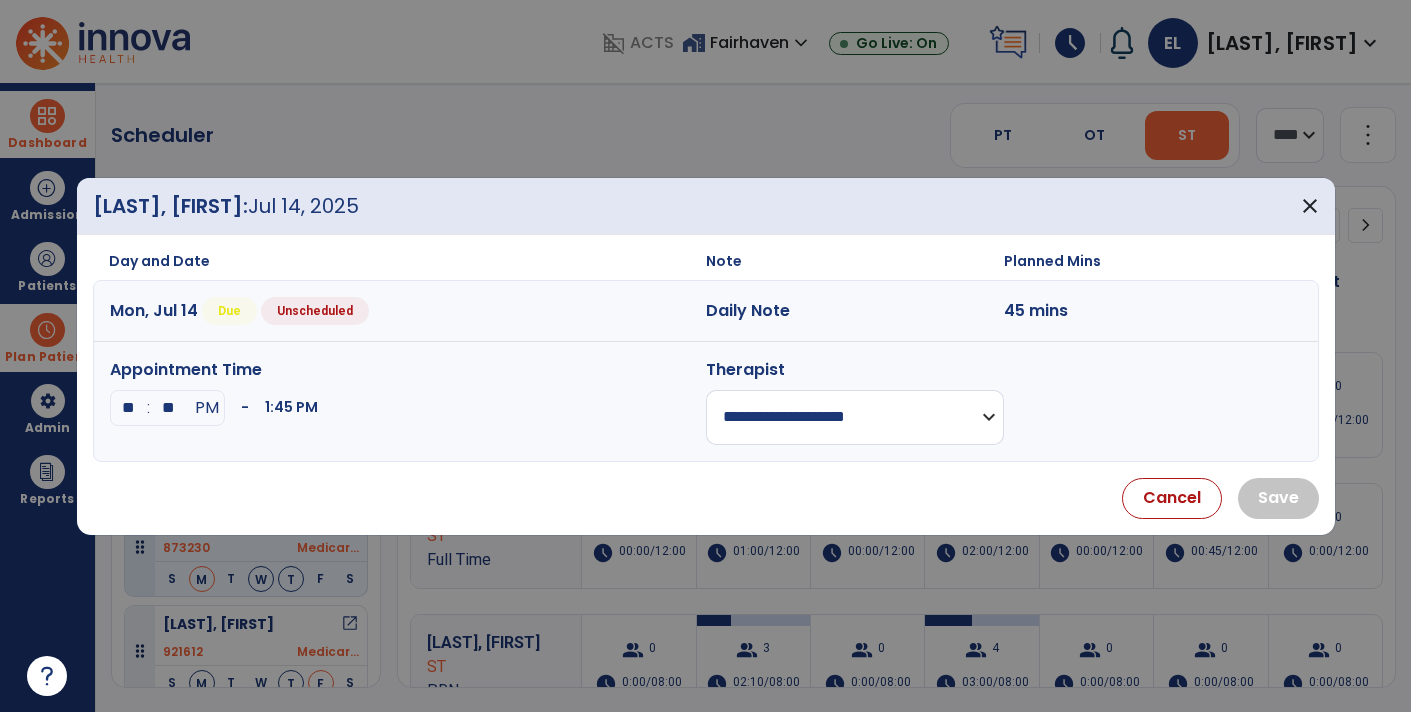 click on "**********" at bounding box center (855, 417) 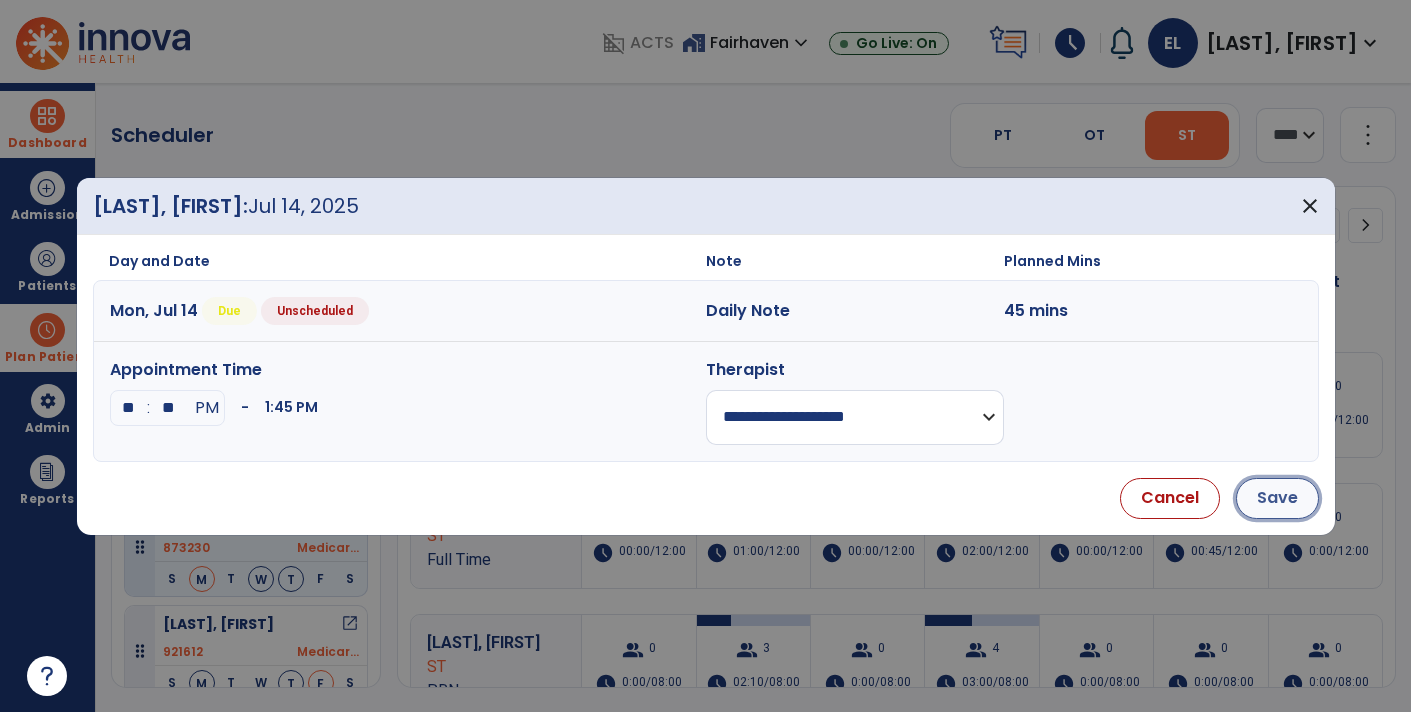 click on "Save" at bounding box center (1277, 498) 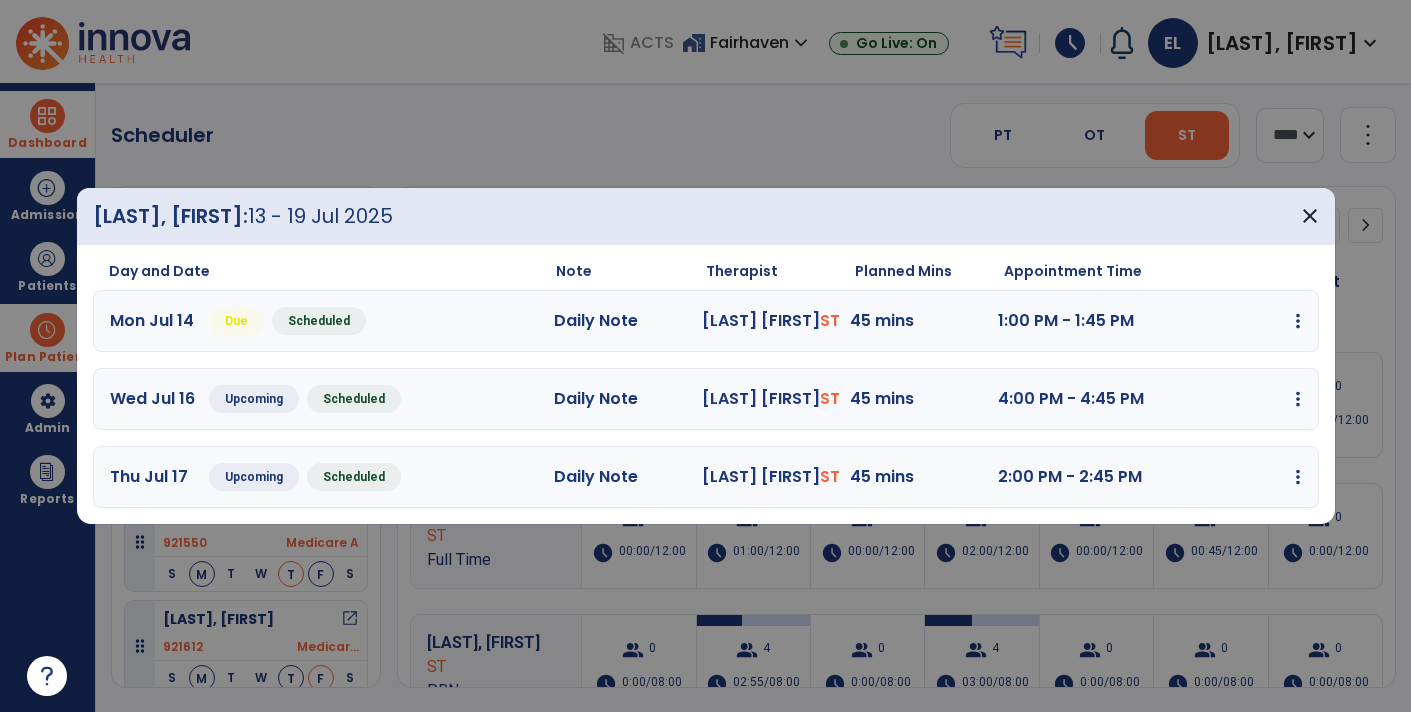 scroll, scrollTop: 132, scrollLeft: 0, axis: vertical 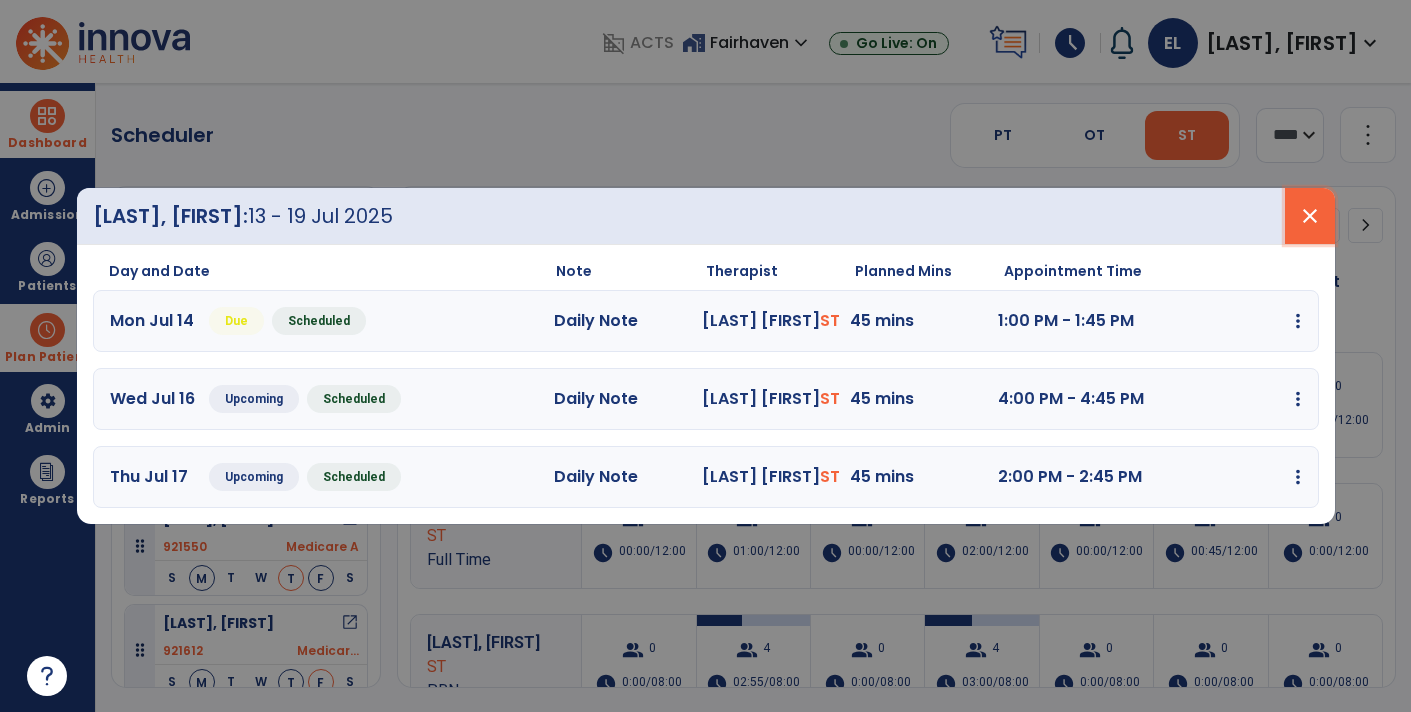 click on "close" at bounding box center [1310, 216] 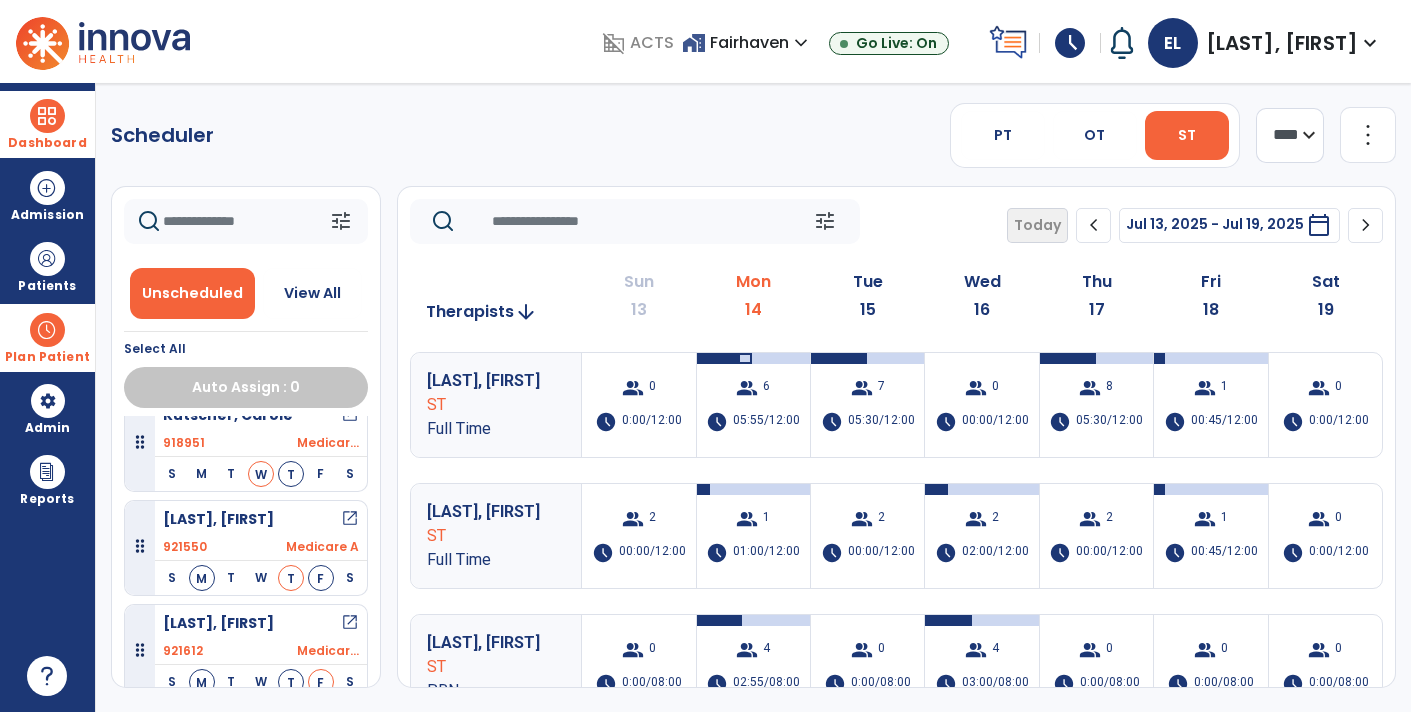 scroll, scrollTop: 30, scrollLeft: 0, axis: vertical 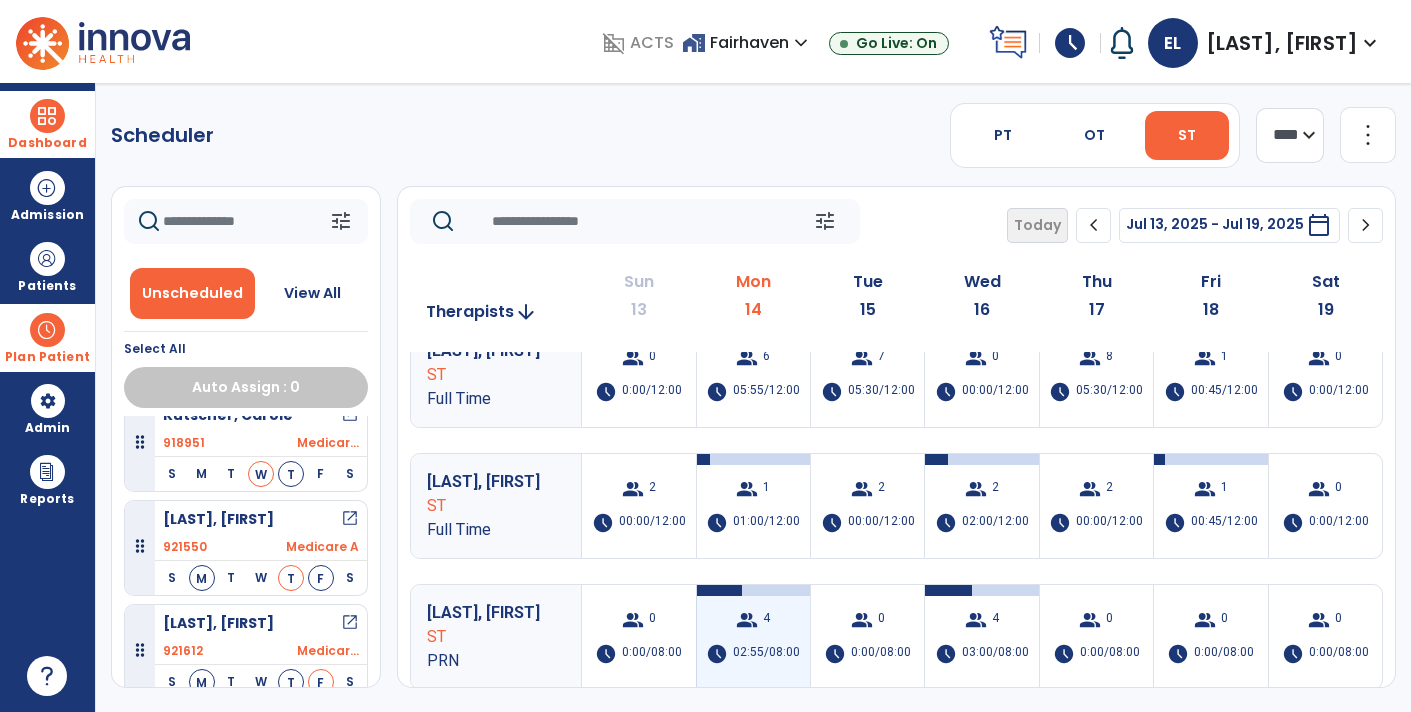 click on "02:55/08:00" at bounding box center (766, 654) 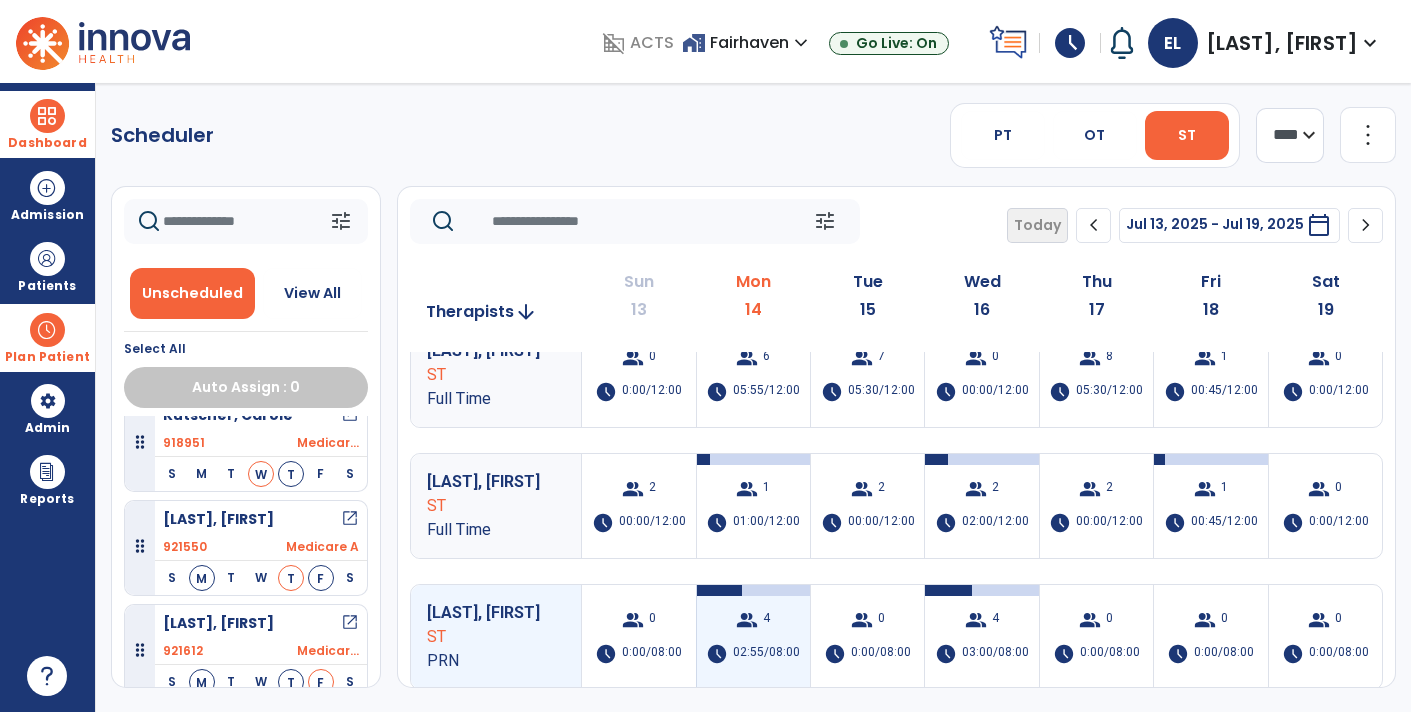 click on "02:55/08:00" at bounding box center [766, 654] 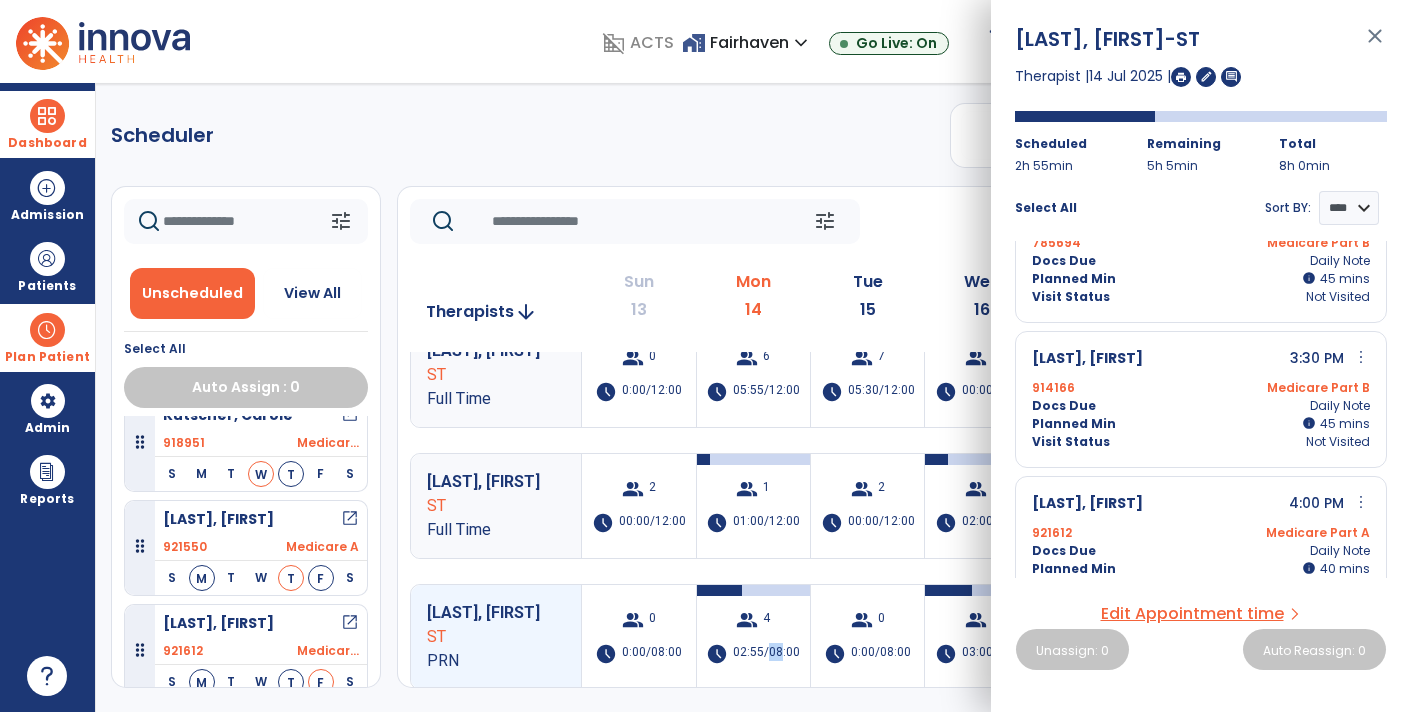 scroll, scrollTop: 211, scrollLeft: 0, axis: vertical 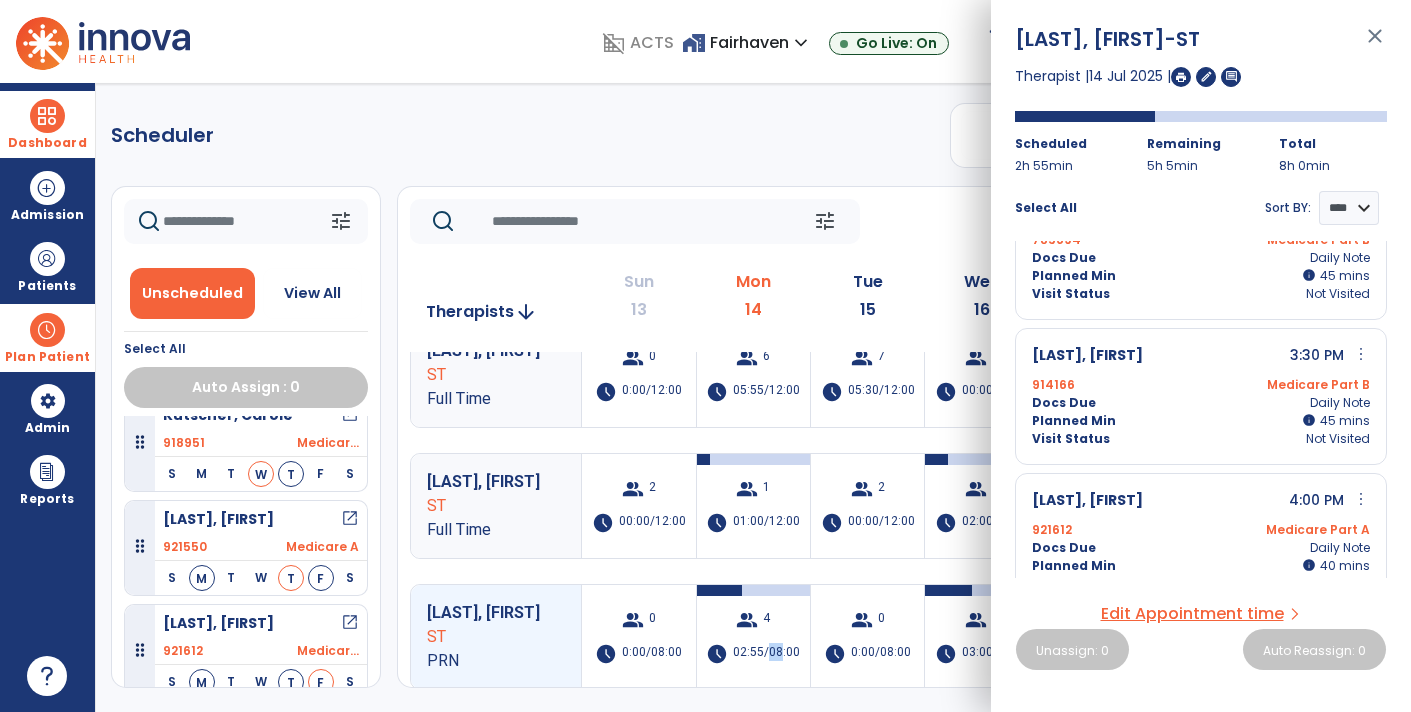 click on "more_vert" at bounding box center (1361, 354) 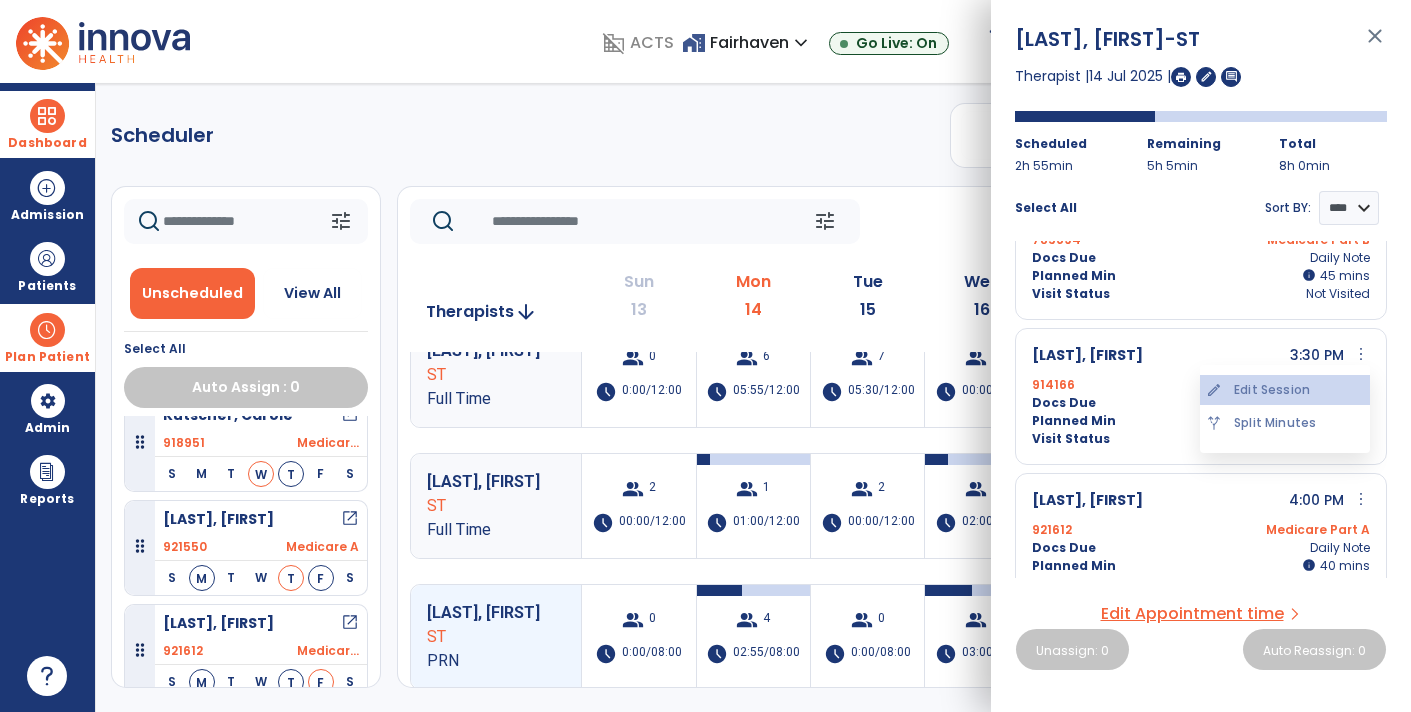 click on "edit   Edit Session" at bounding box center (1285, 390) 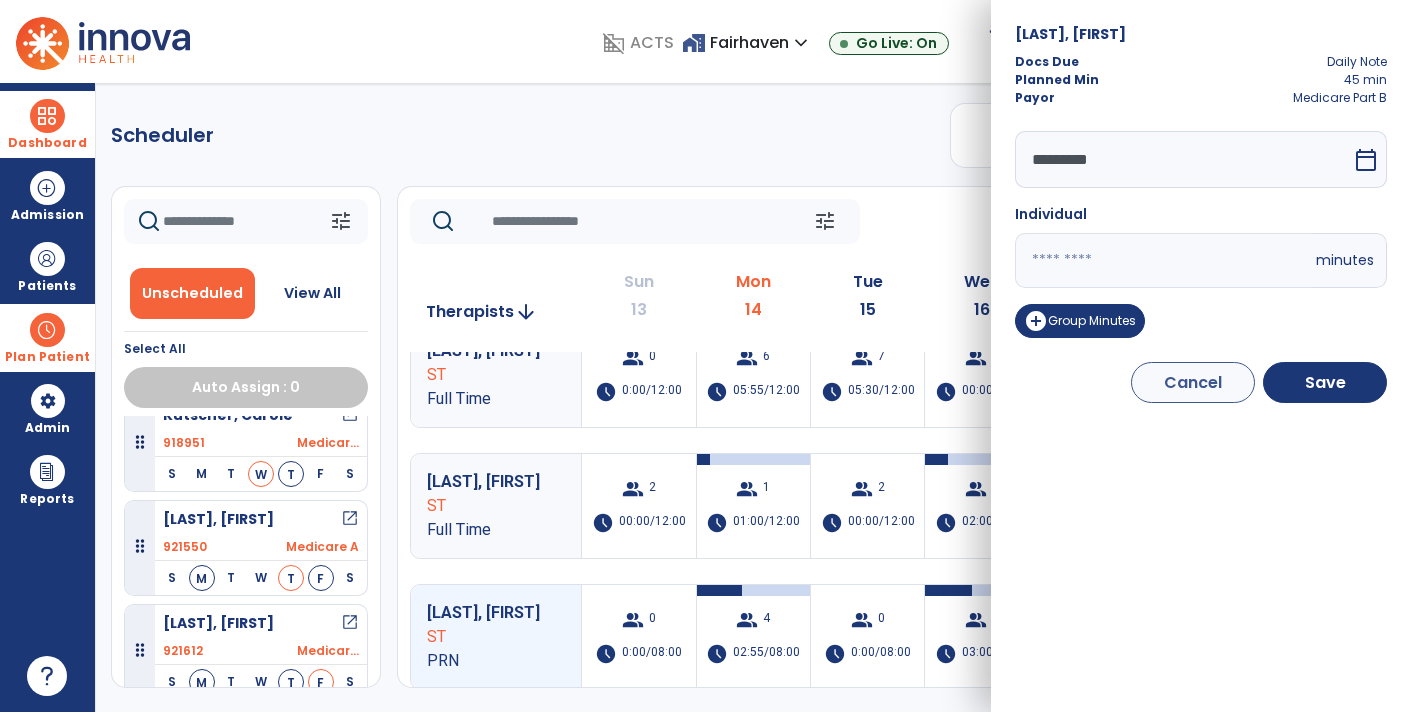 click on "**" at bounding box center (1163, 260) 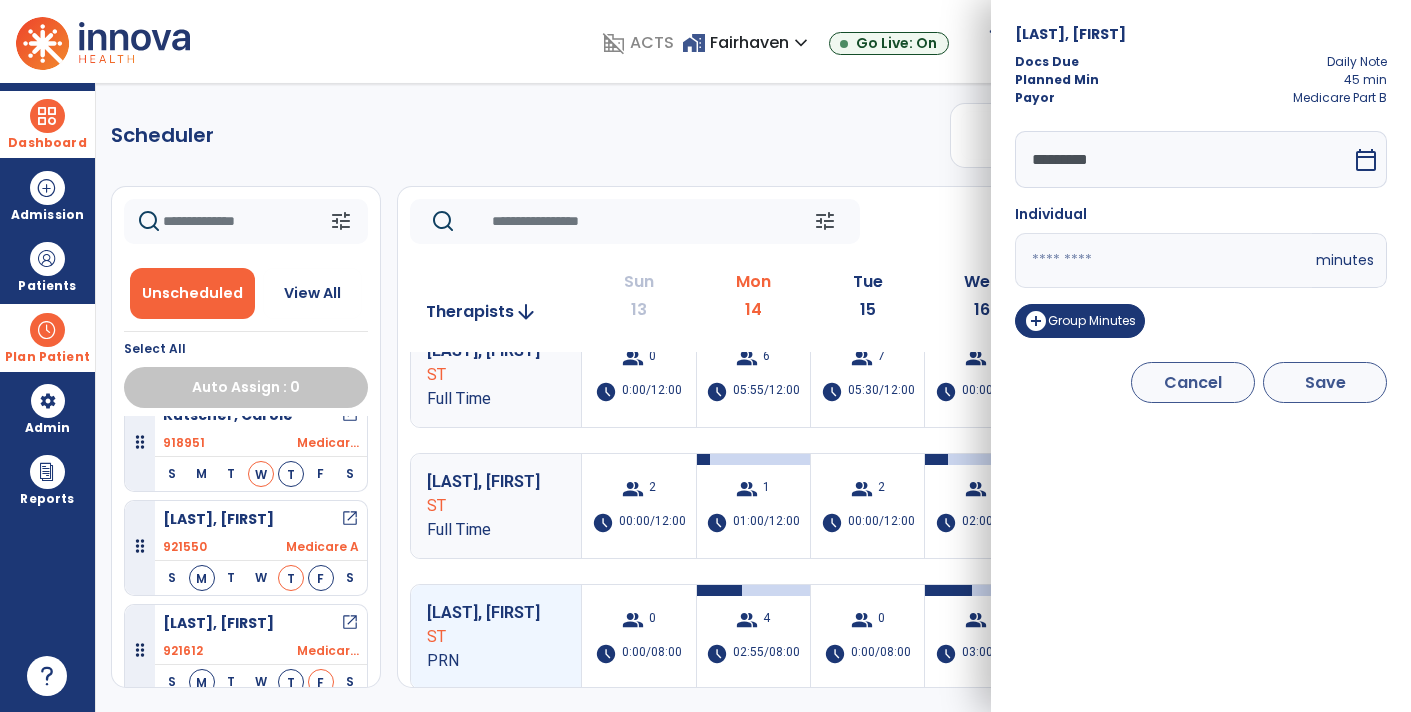 type on "**" 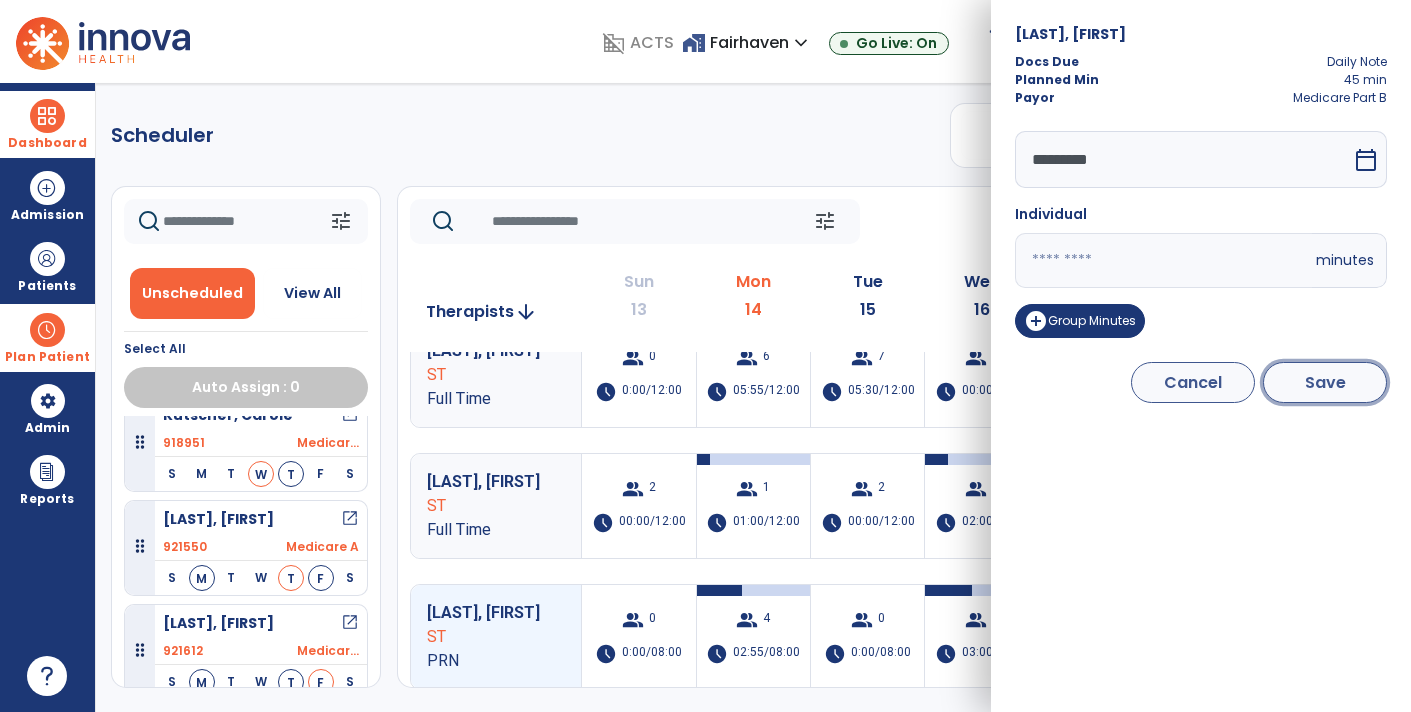 click on "Save" at bounding box center [1325, 382] 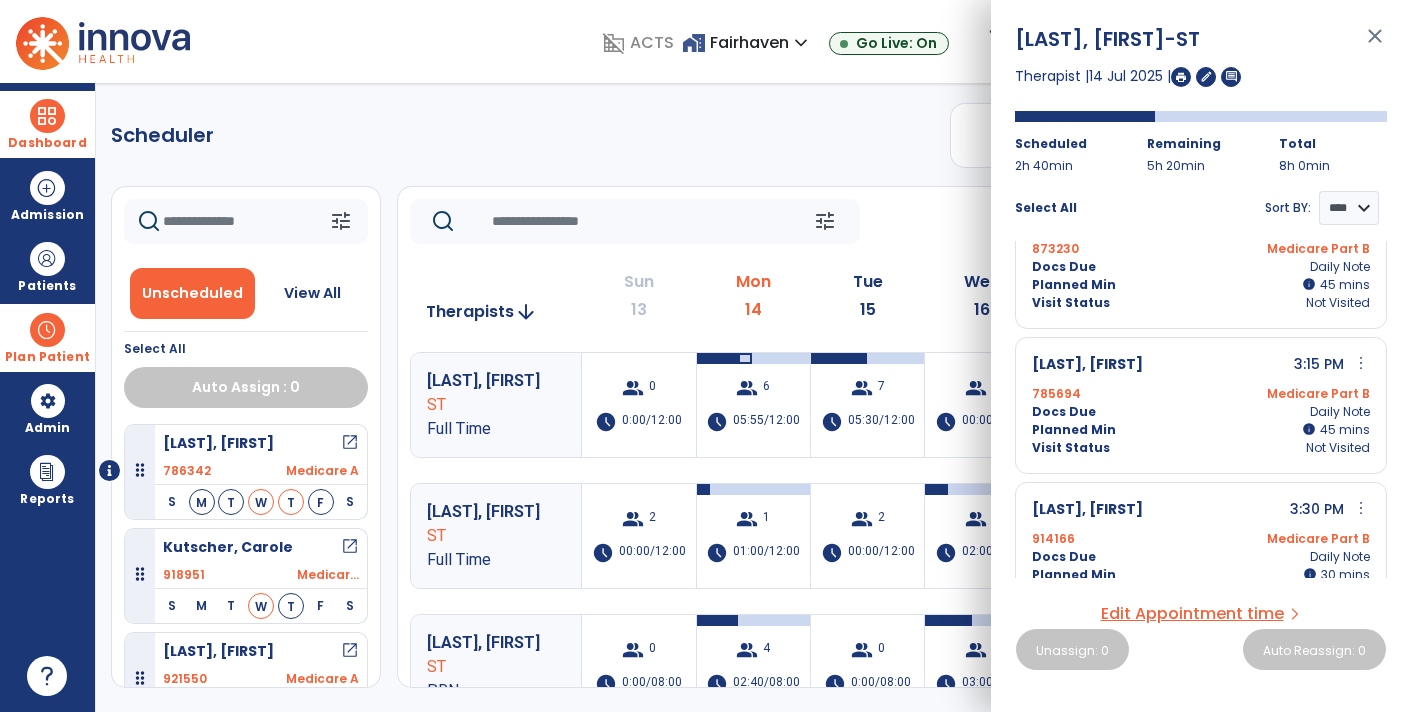 scroll, scrollTop: 0, scrollLeft: 0, axis: both 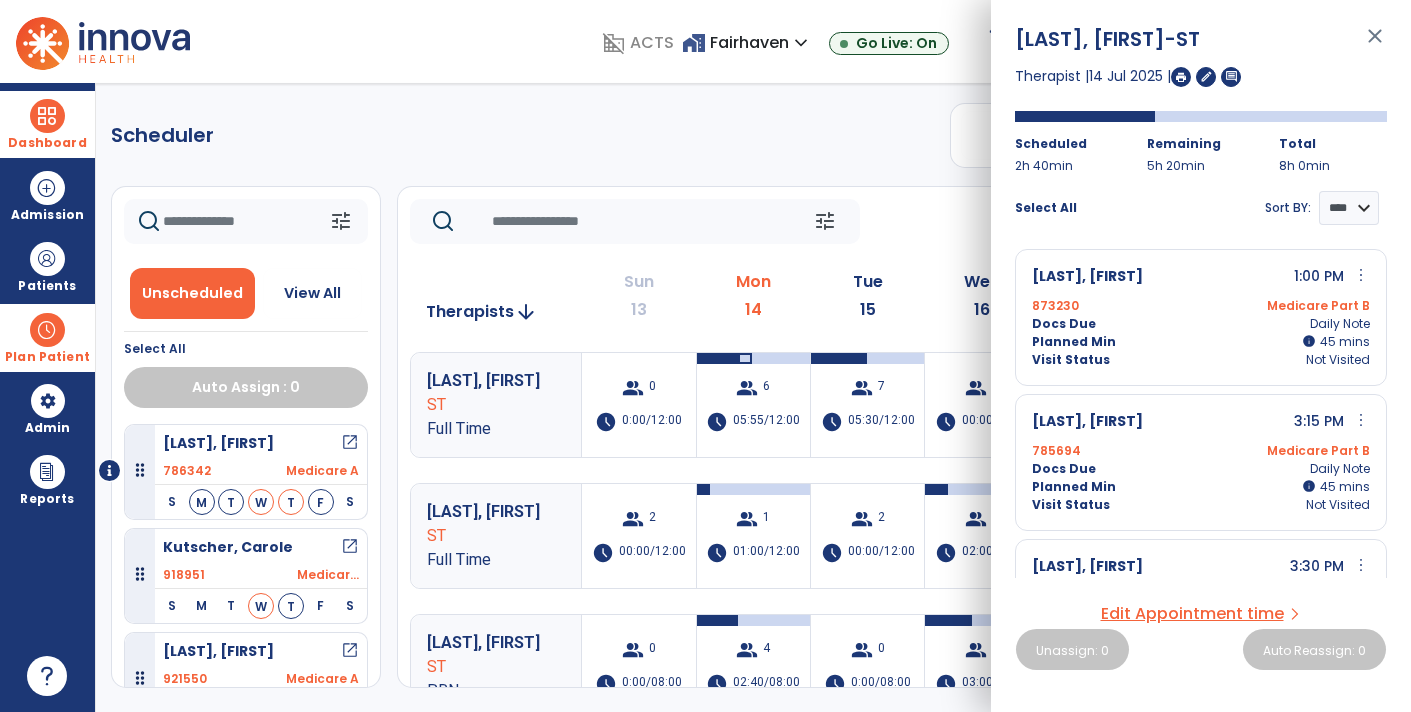 click on "more_vert" at bounding box center [1361, 420] 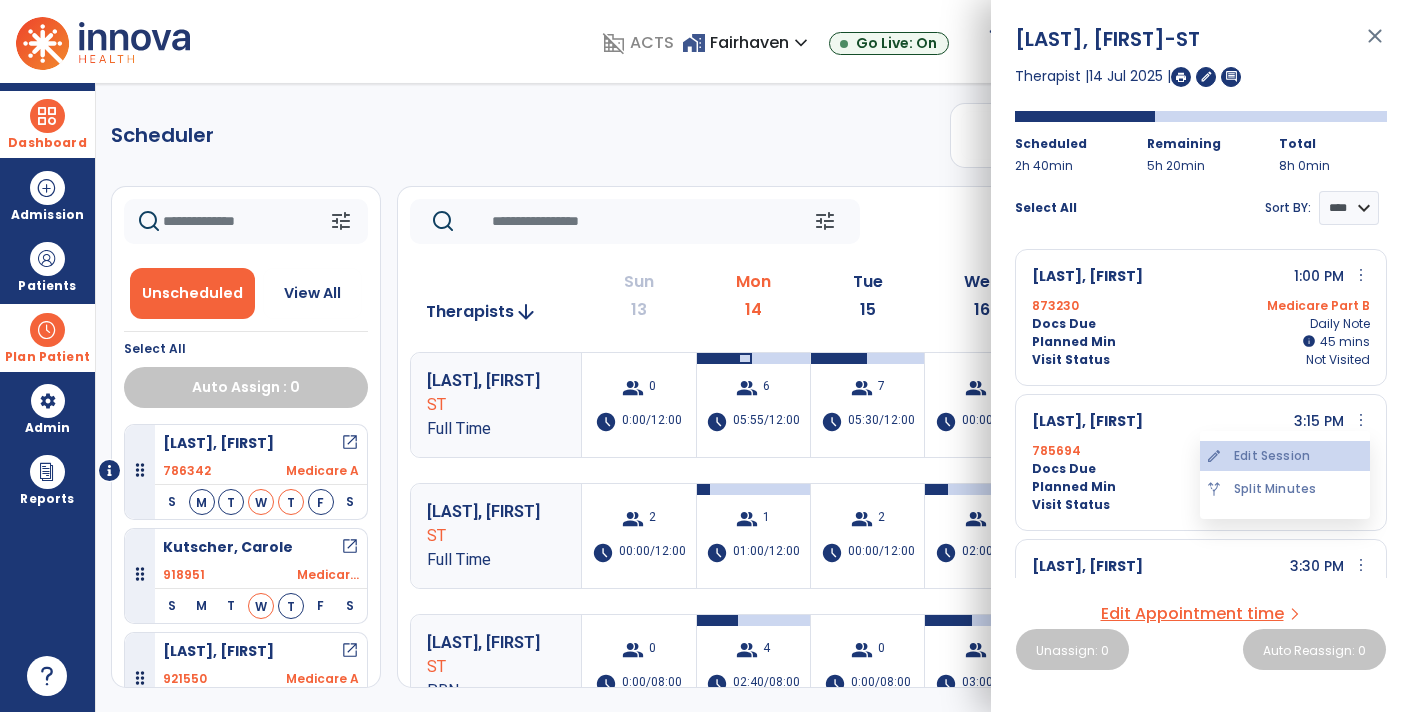 click on "edit   Edit Session" at bounding box center (1285, 456) 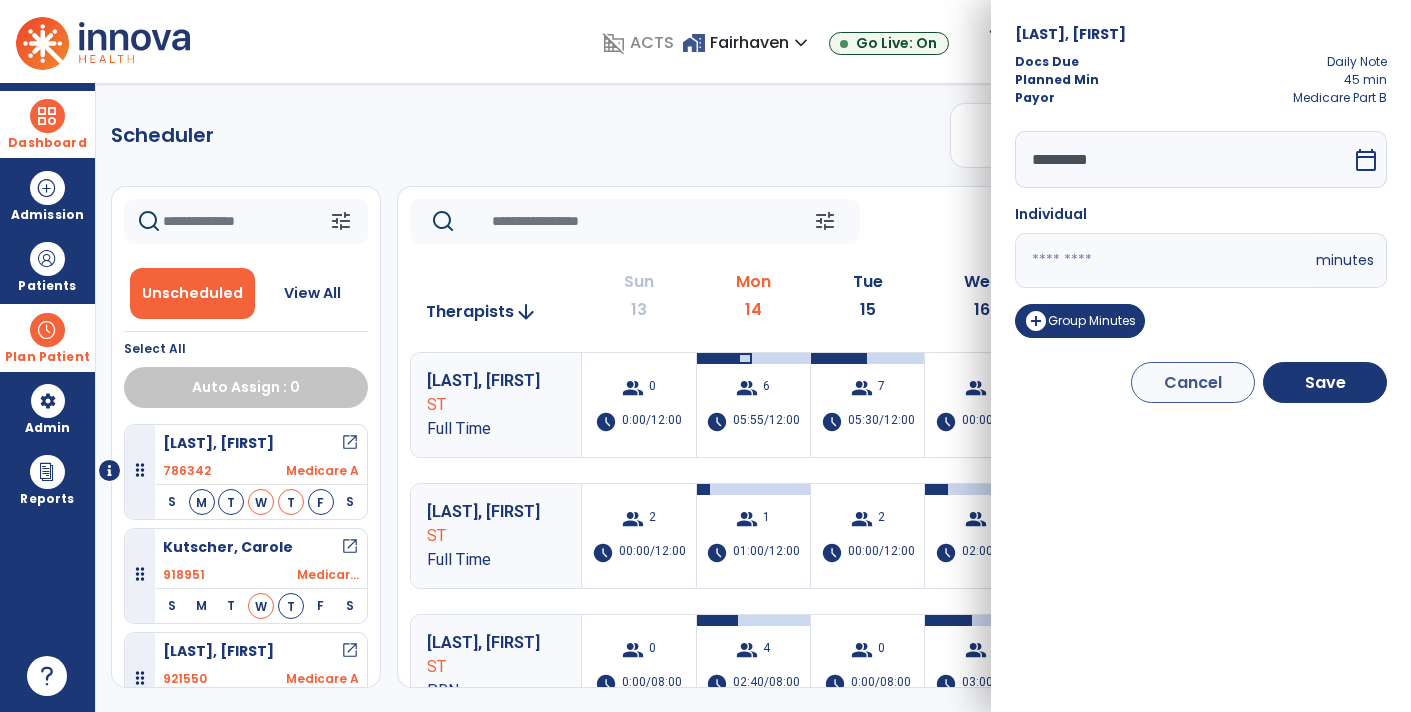 click on "**" at bounding box center [1163, 260] 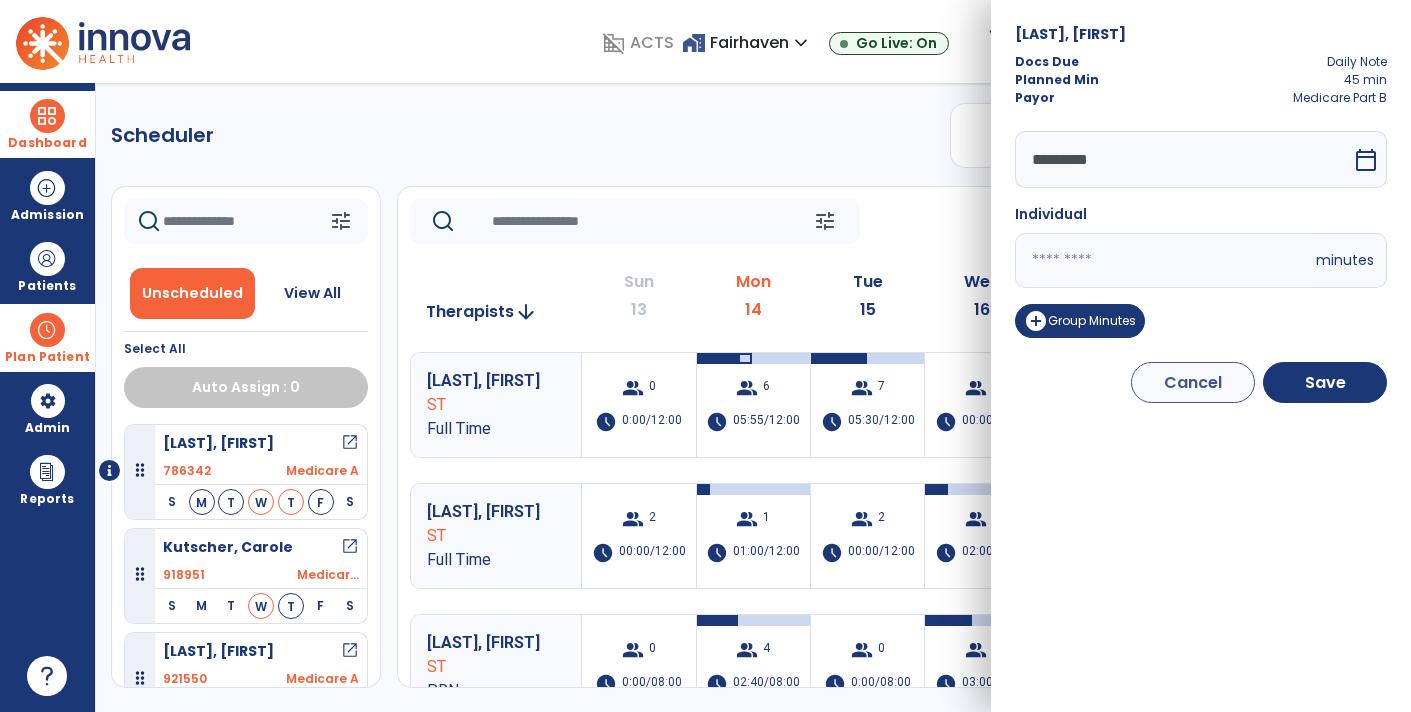 click on "[LAST], [FIRST]   Docs Due Daily Note   Planned Min  45 min   Payor  Medicare Part B  *********  calendar_today  Individual  ** minutes  add_circle   Group Minutes  Cancel   Save" at bounding box center (1201, 356) 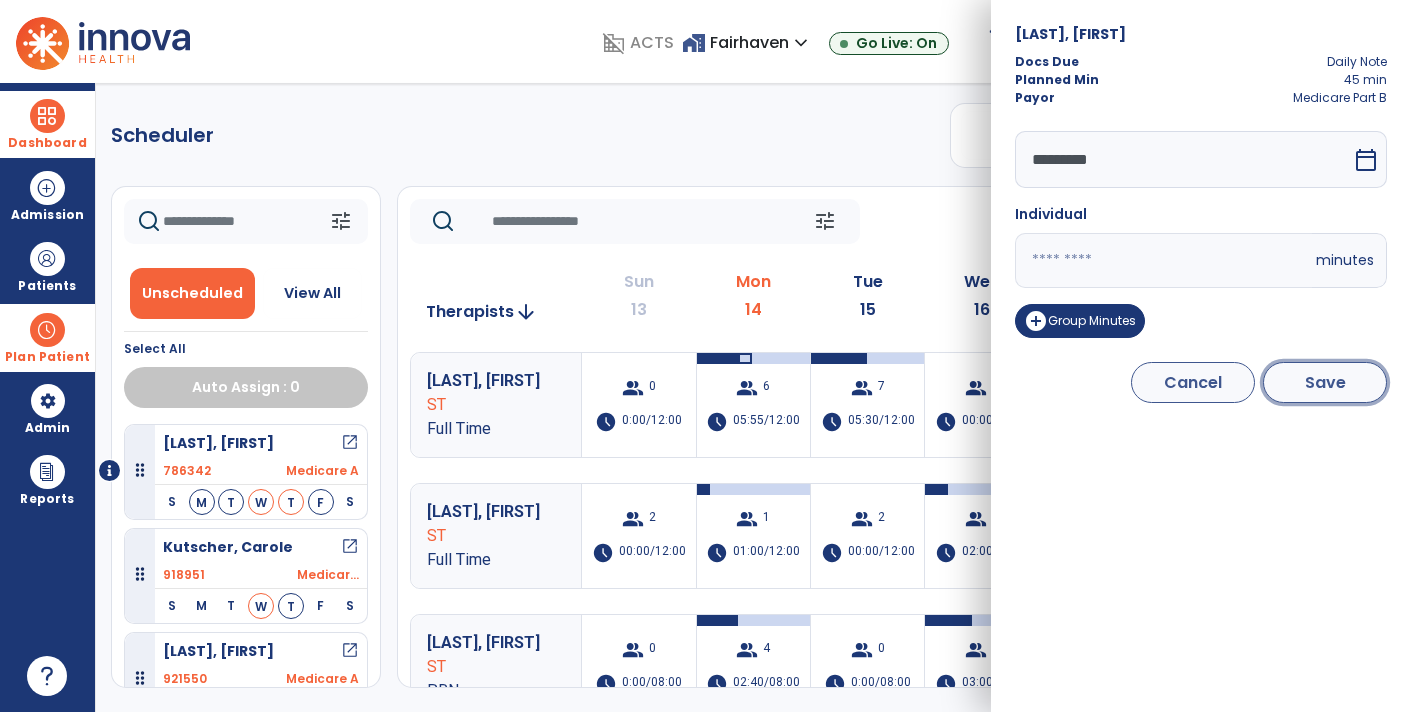 click on "Save" at bounding box center [1325, 382] 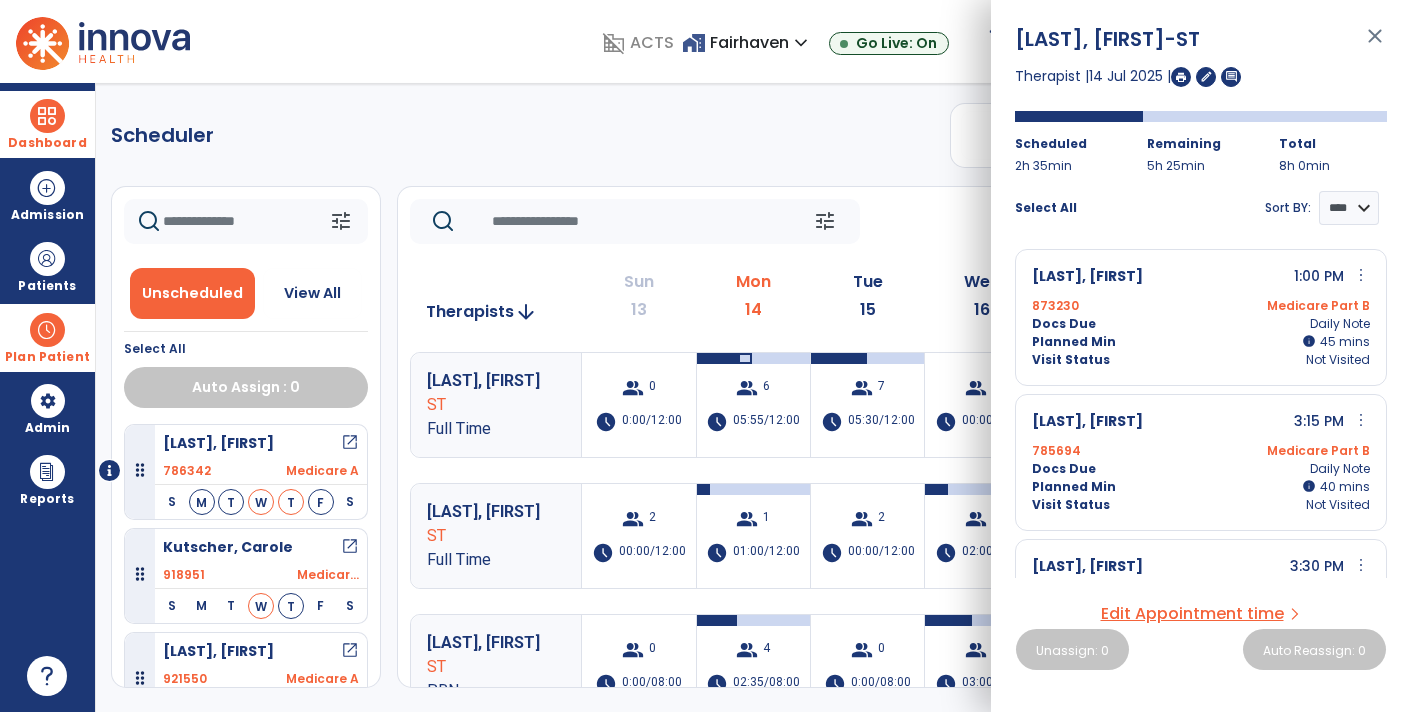 click on "close" at bounding box center [1375, 45] 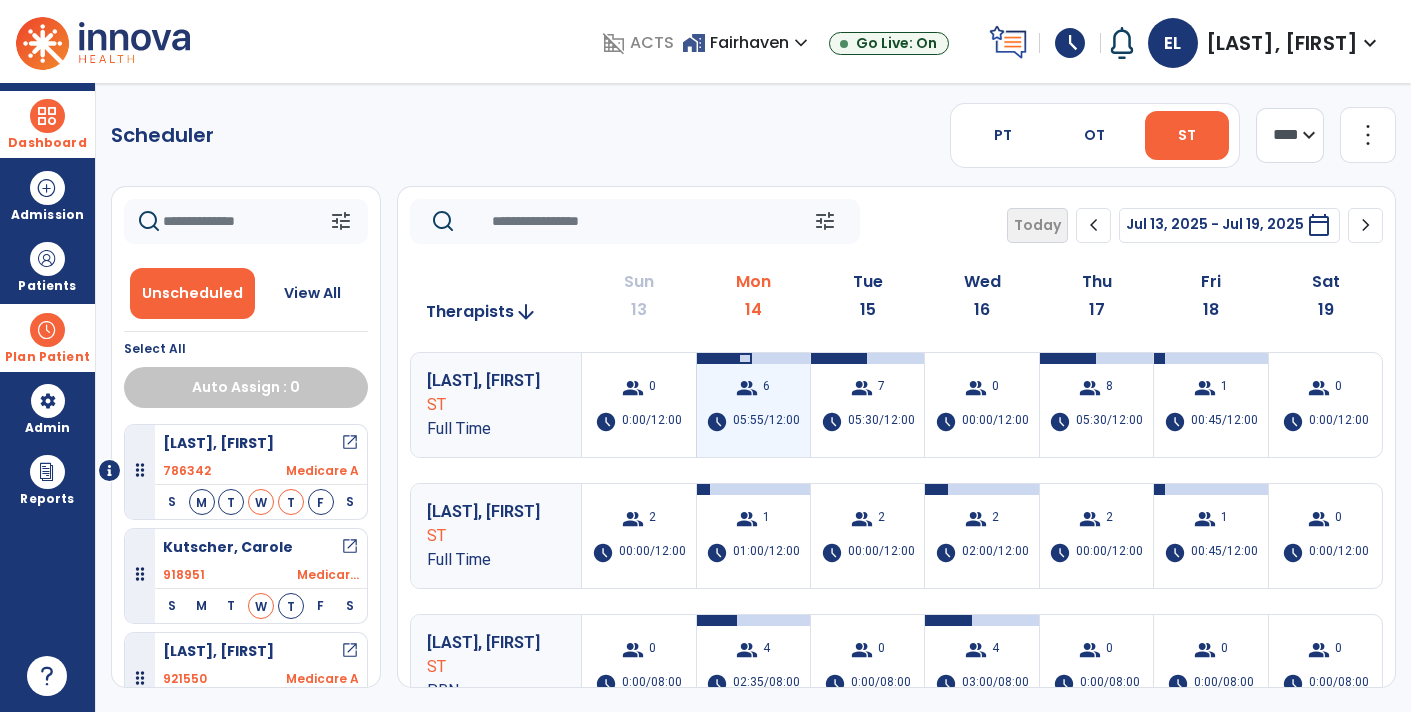 click on "group  6  schedule  05:55/12:00" at bounding box center [753, 405] 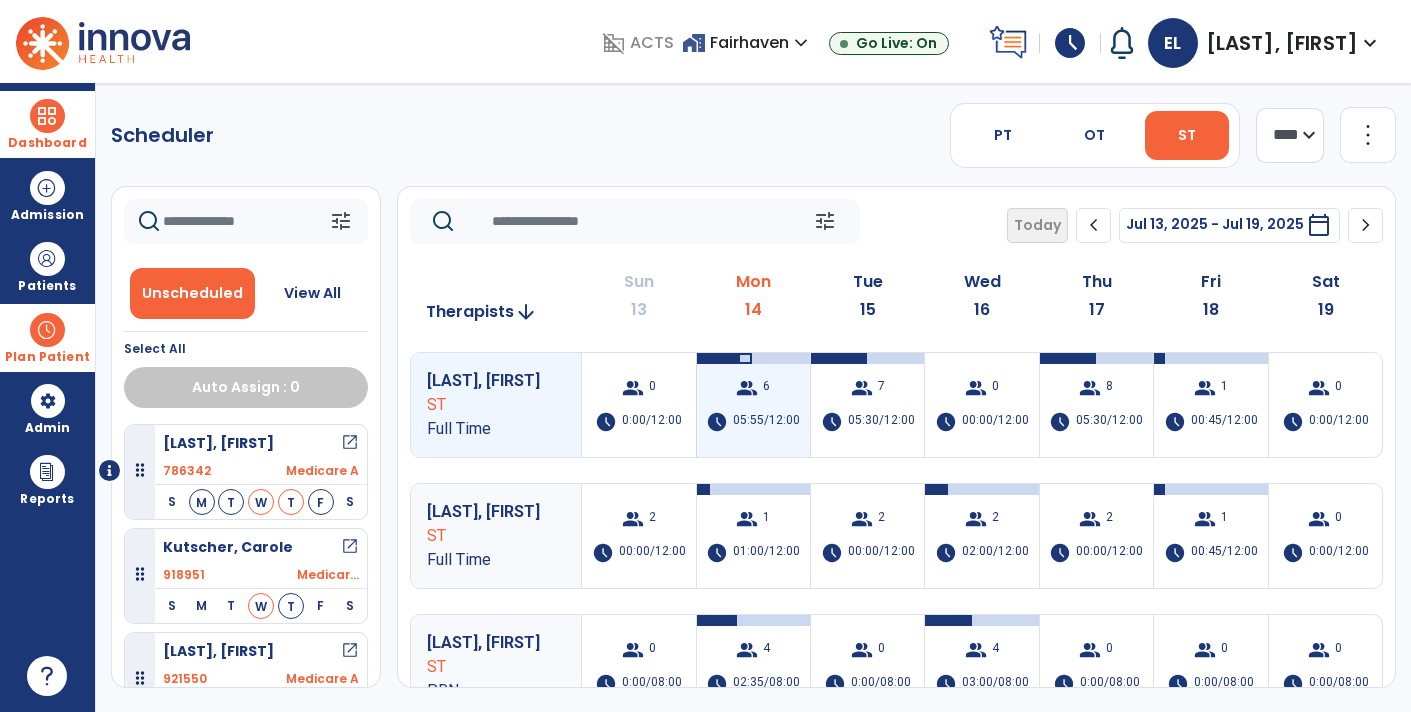 click on "group  6  schedule  05:55/12:00" at bounding box center [753, 405] 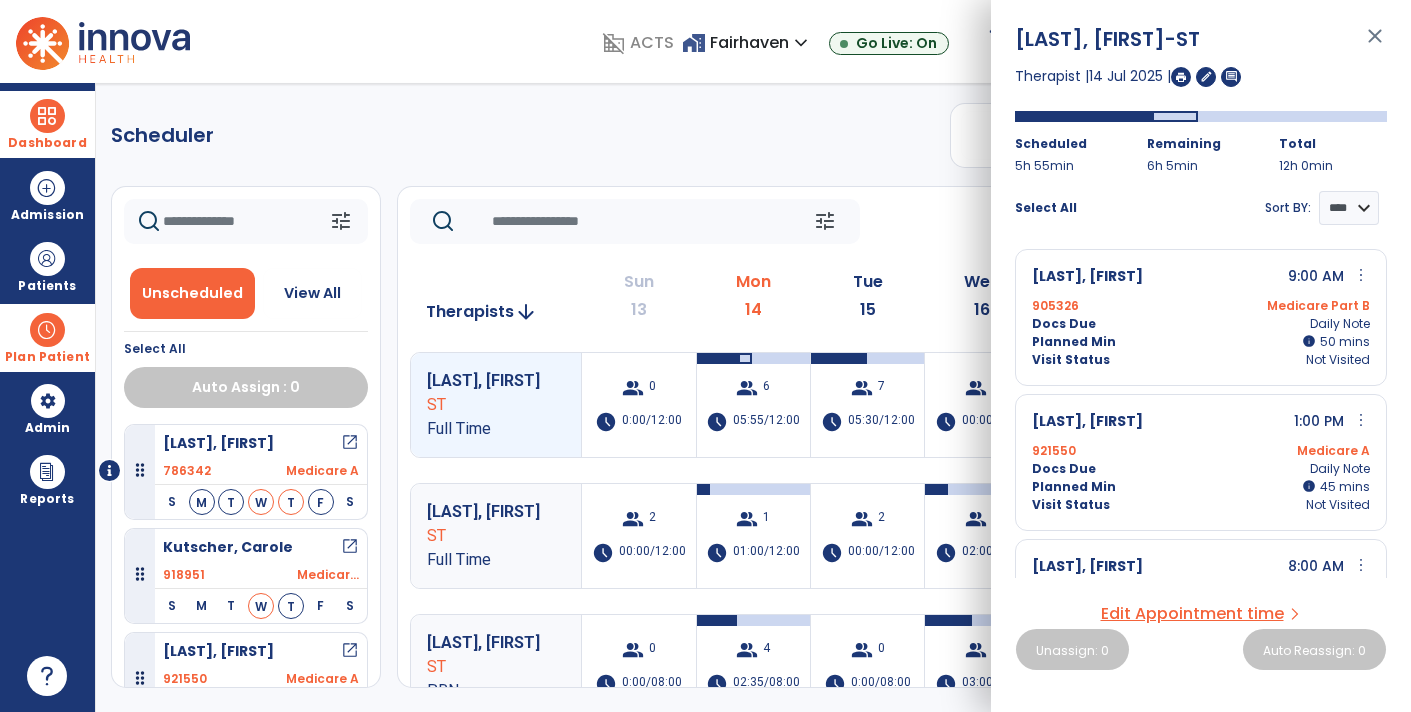 click on "more_vert" at bounding box center (1361, 275) 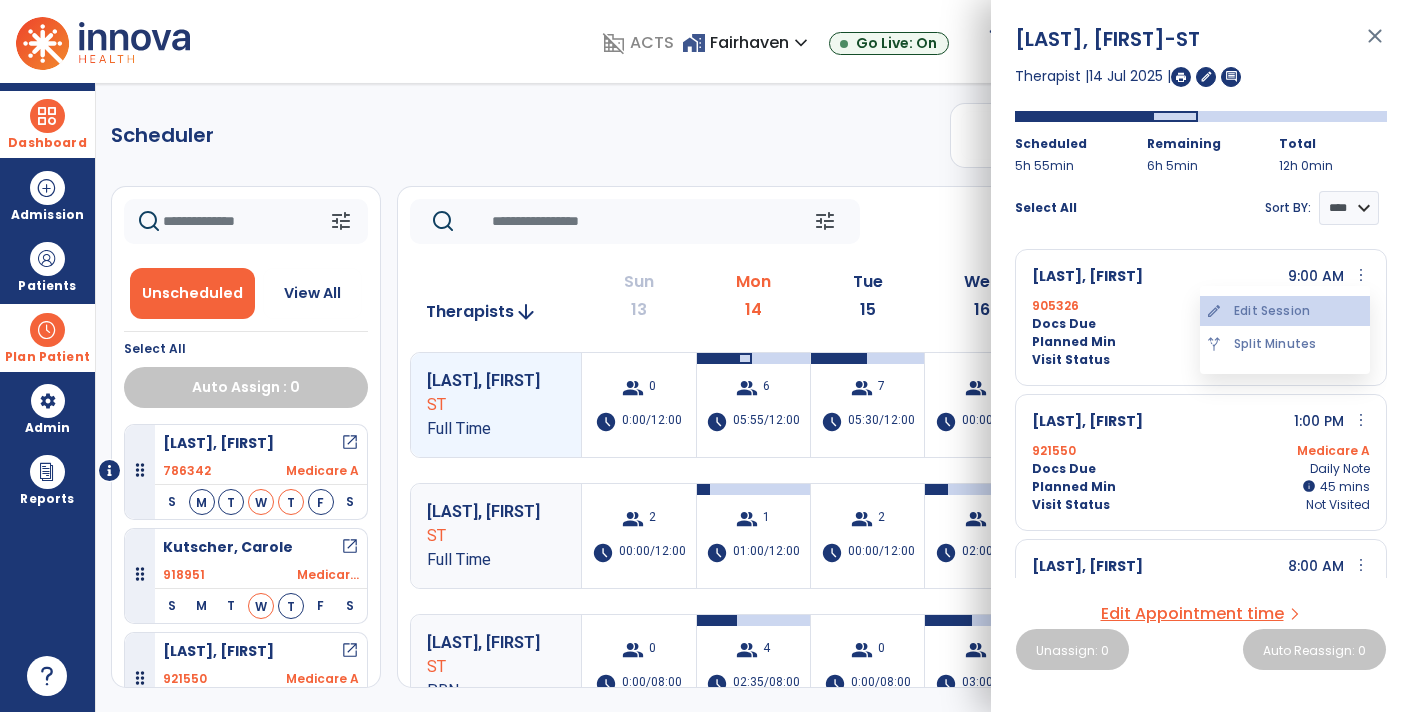 click on "edit   Edit Session" at bounding box center [1285, 311] 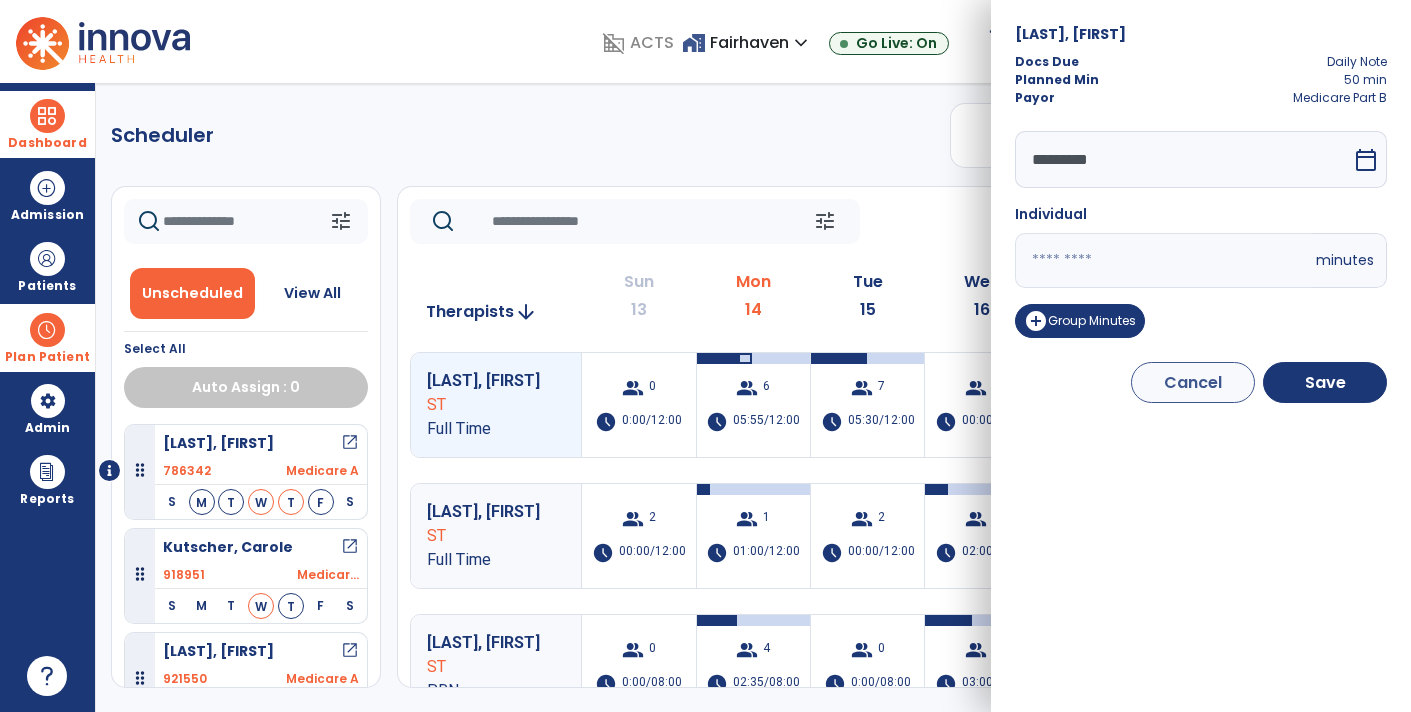 click on "*********" at bounding box center [1183, 159] 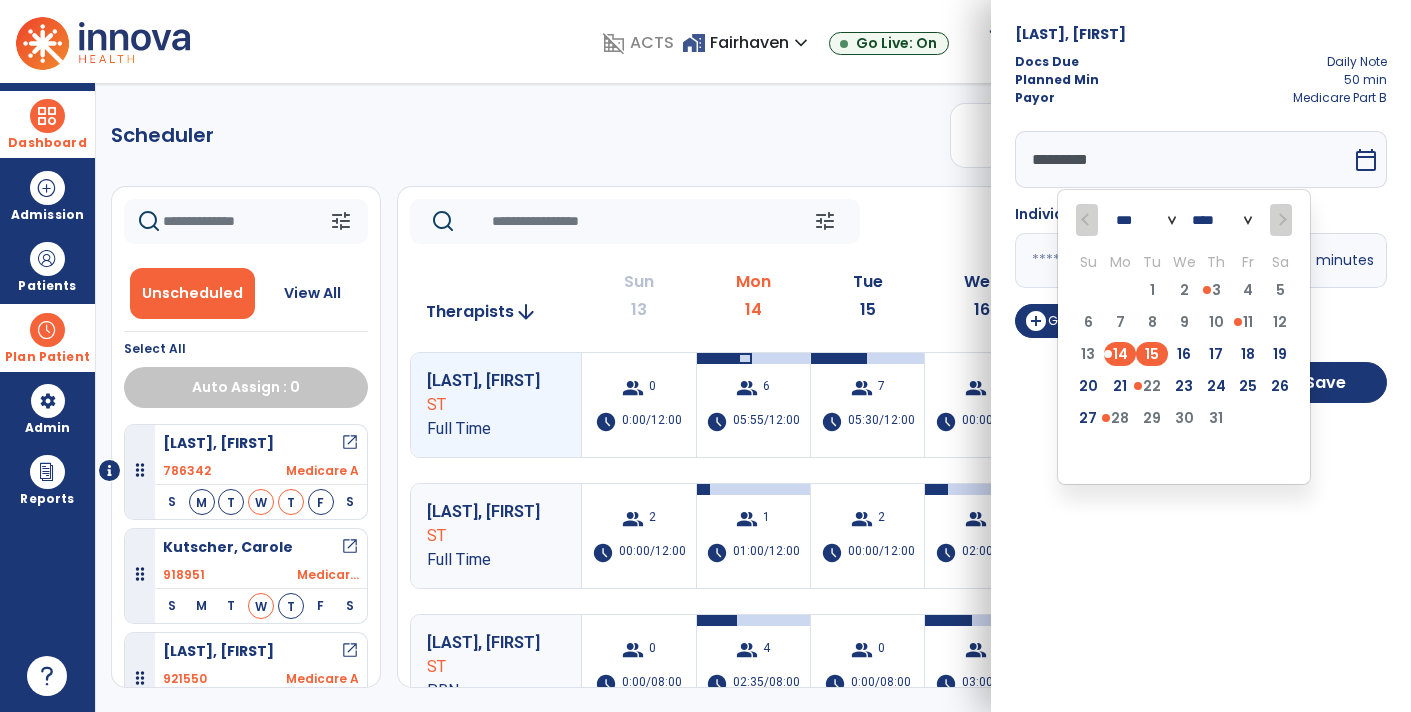 click on "15" at bounding box center [1152, 354] 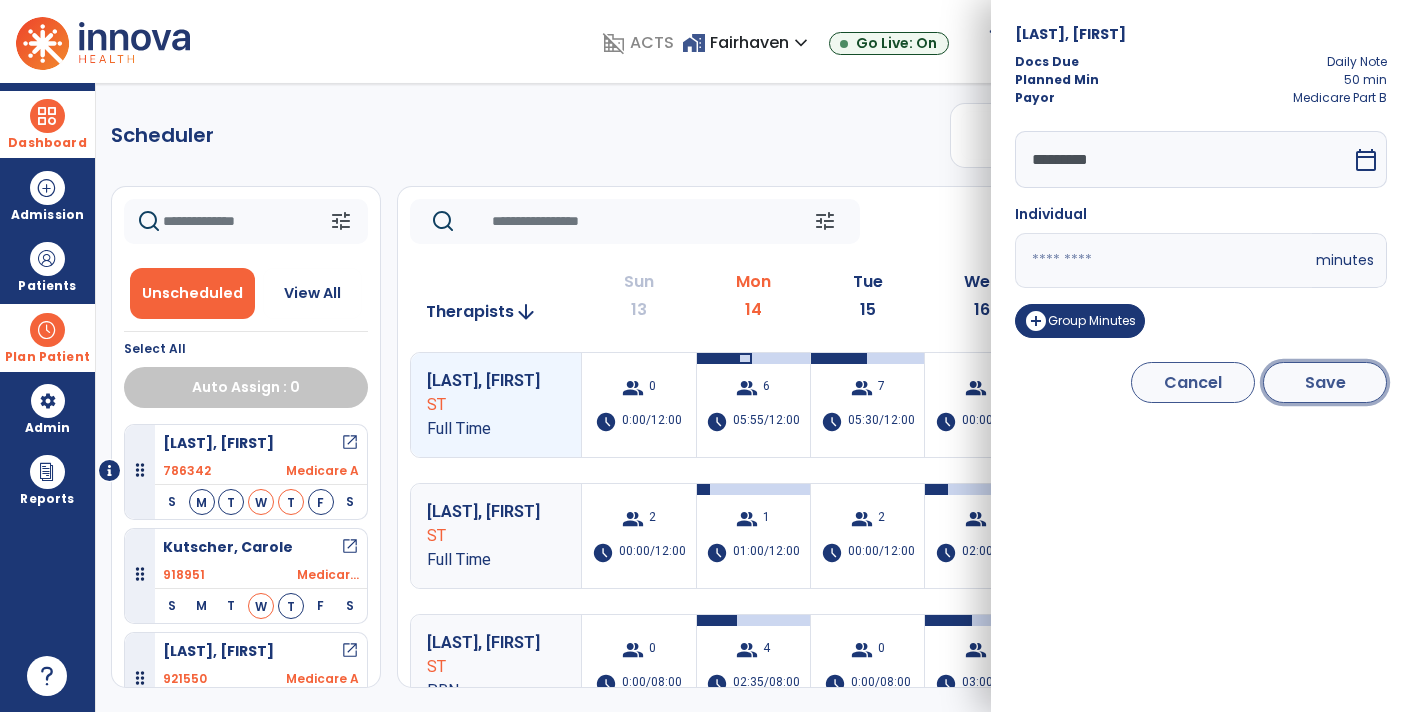 click on "Save" at bounding box center [1325, 382] 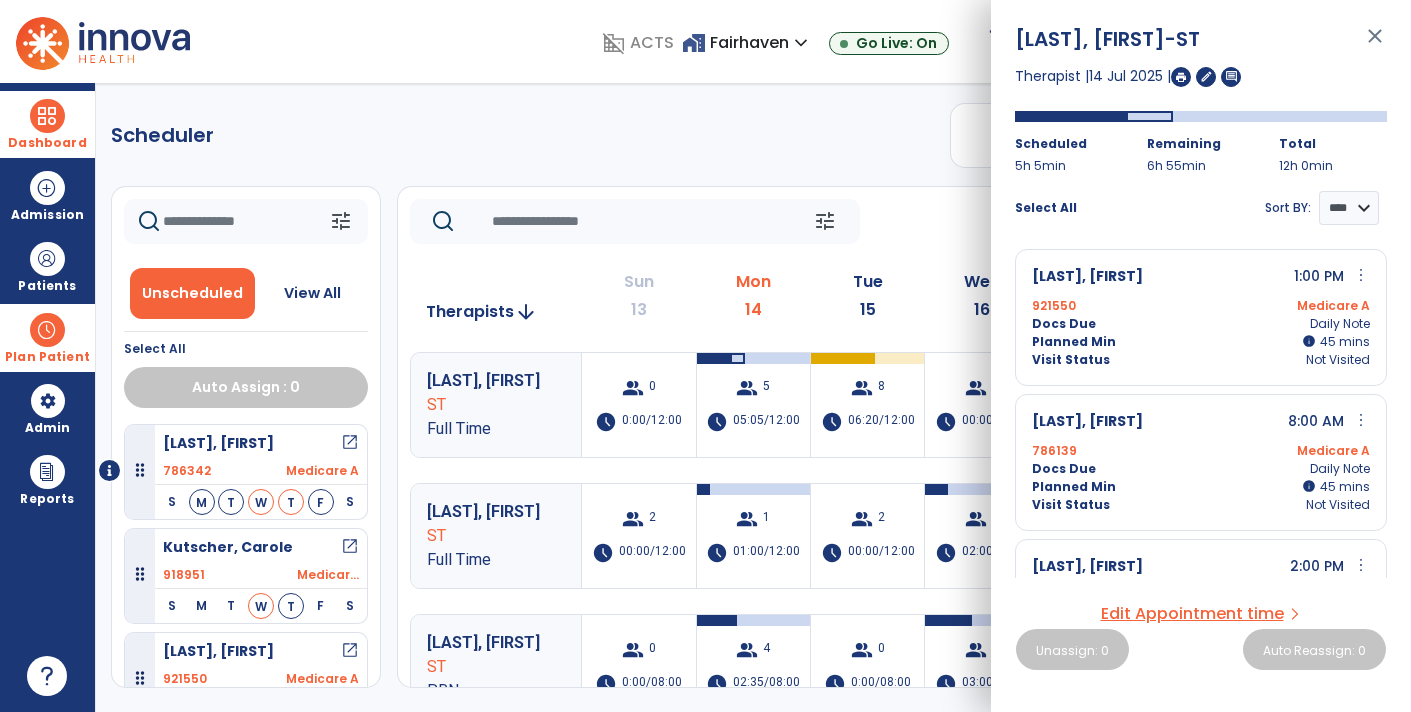 click on "close" at bounding box center [1375, 45] 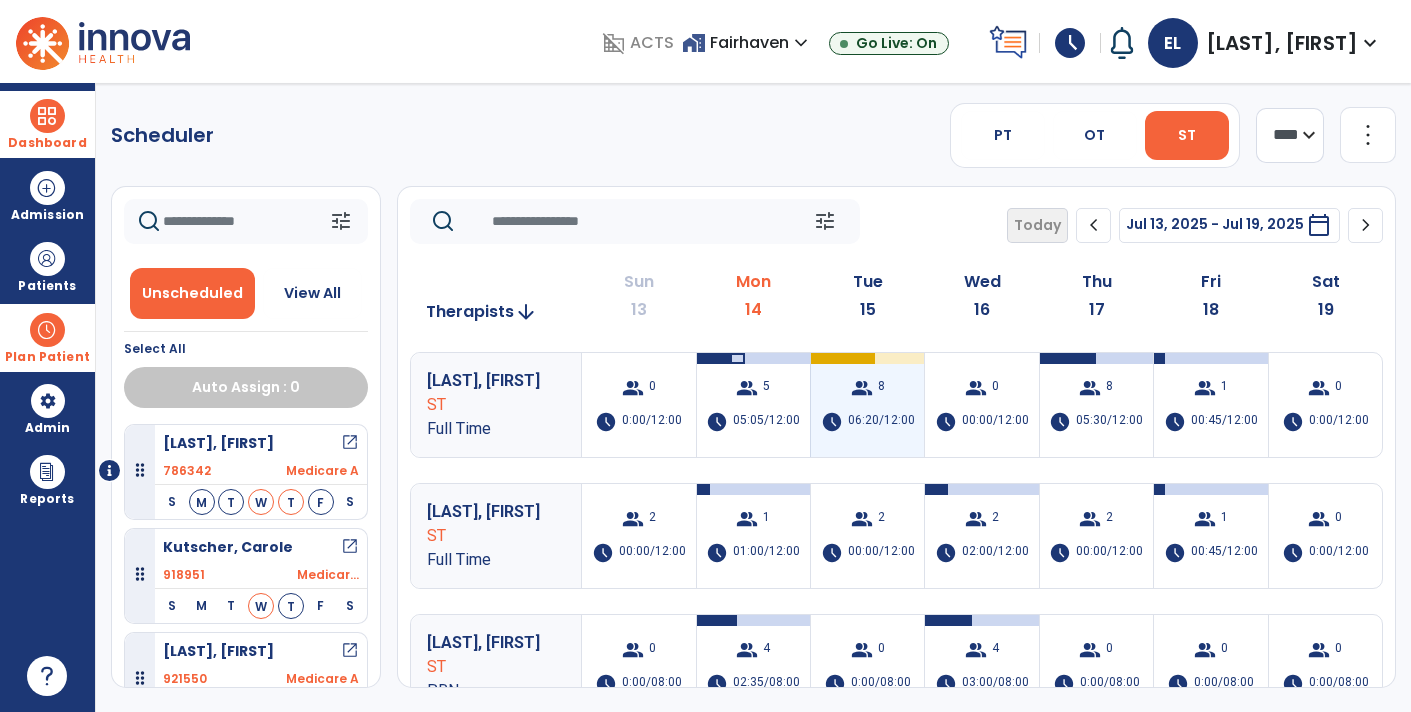 click on "8" at bounding box center (881, 388) 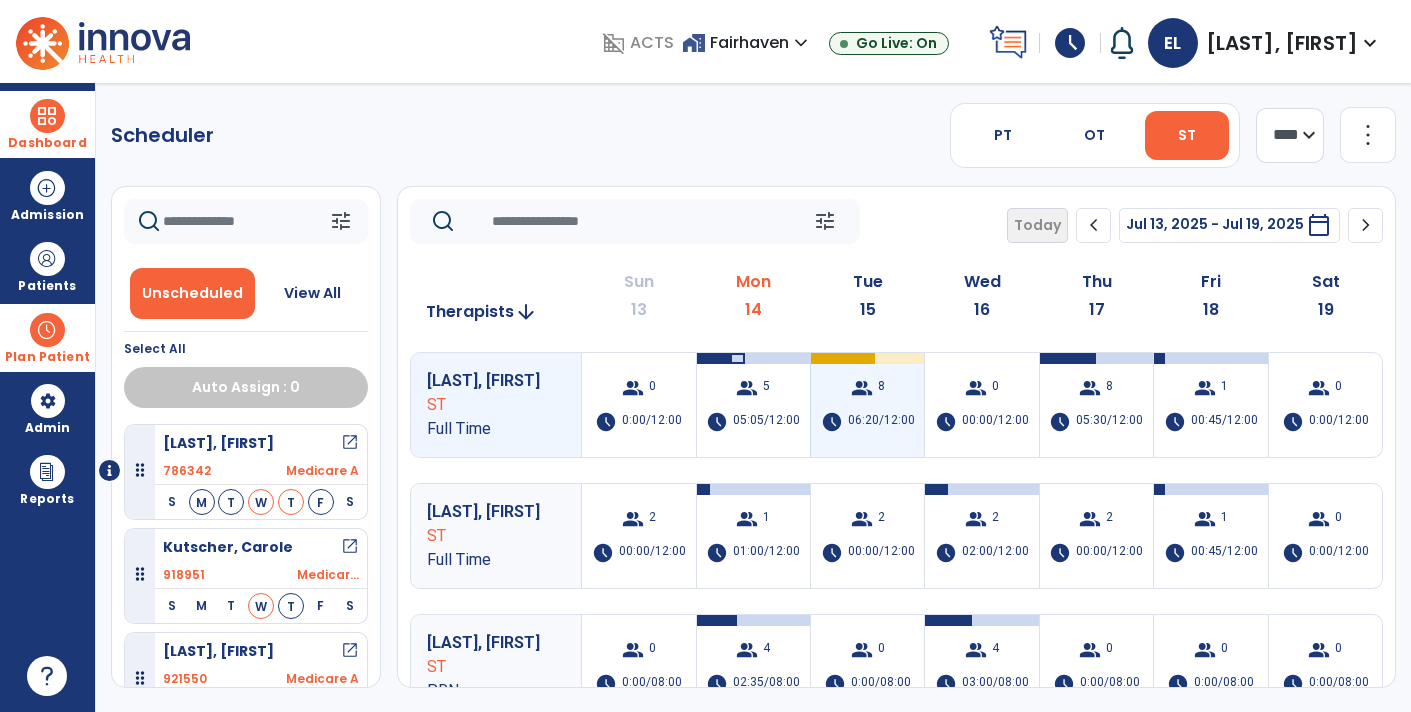 click on "8" at bounding box center [881, 388] 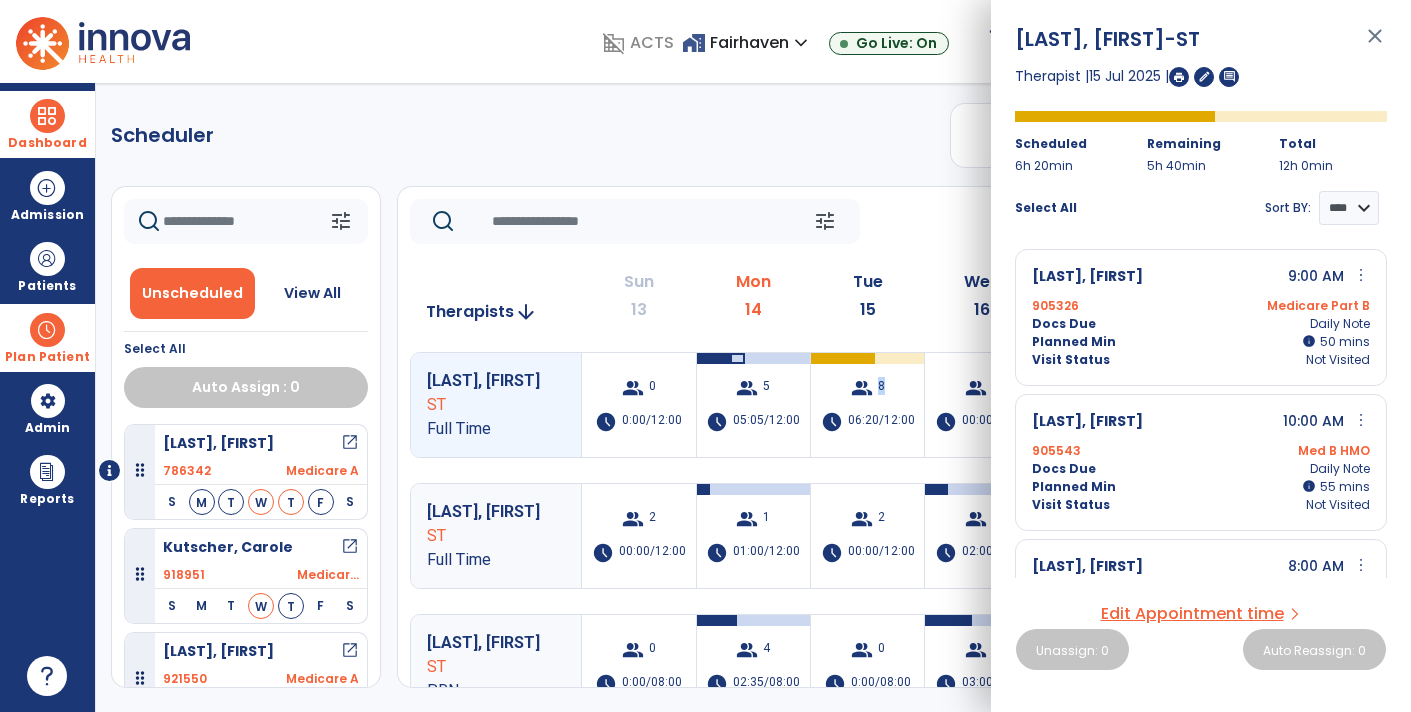 click on "more_vert" at bounding box center [1361, 420] 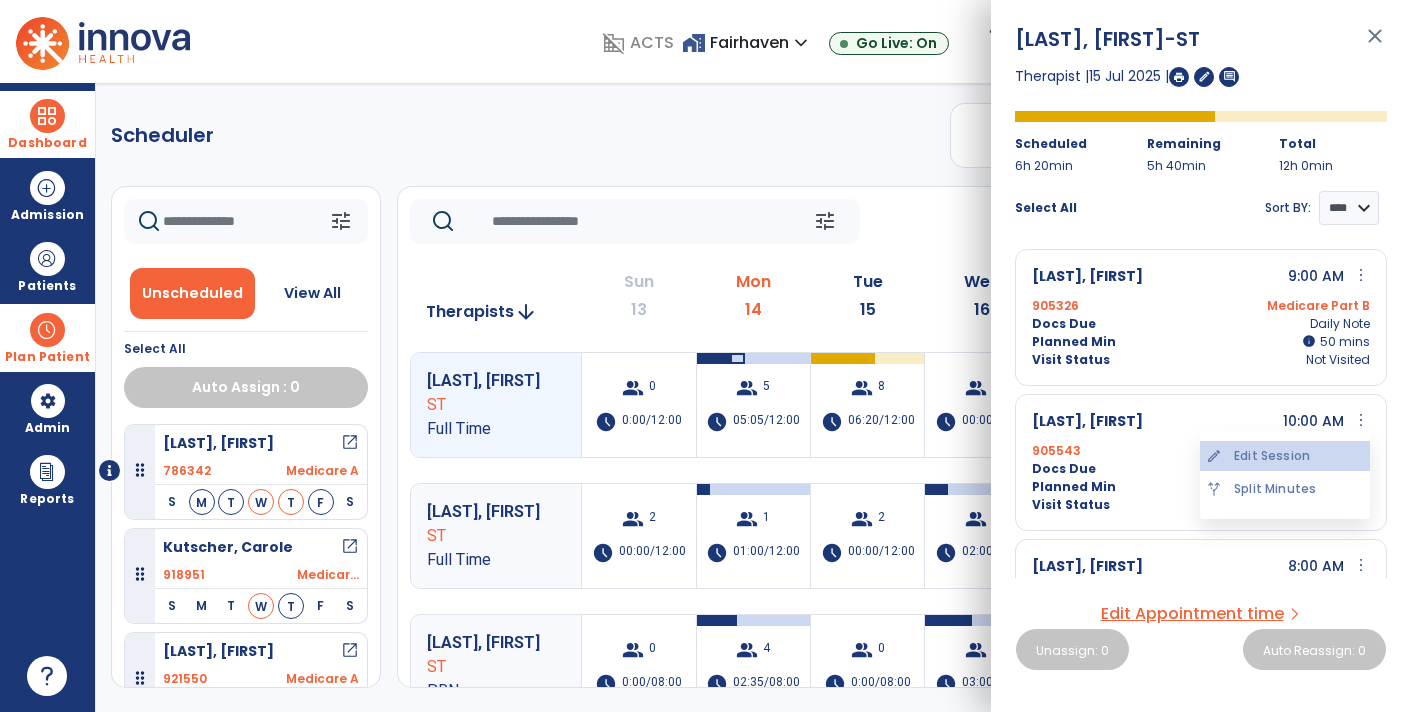 click on "edit   Edit Session" at bounding box center (1285, 456) 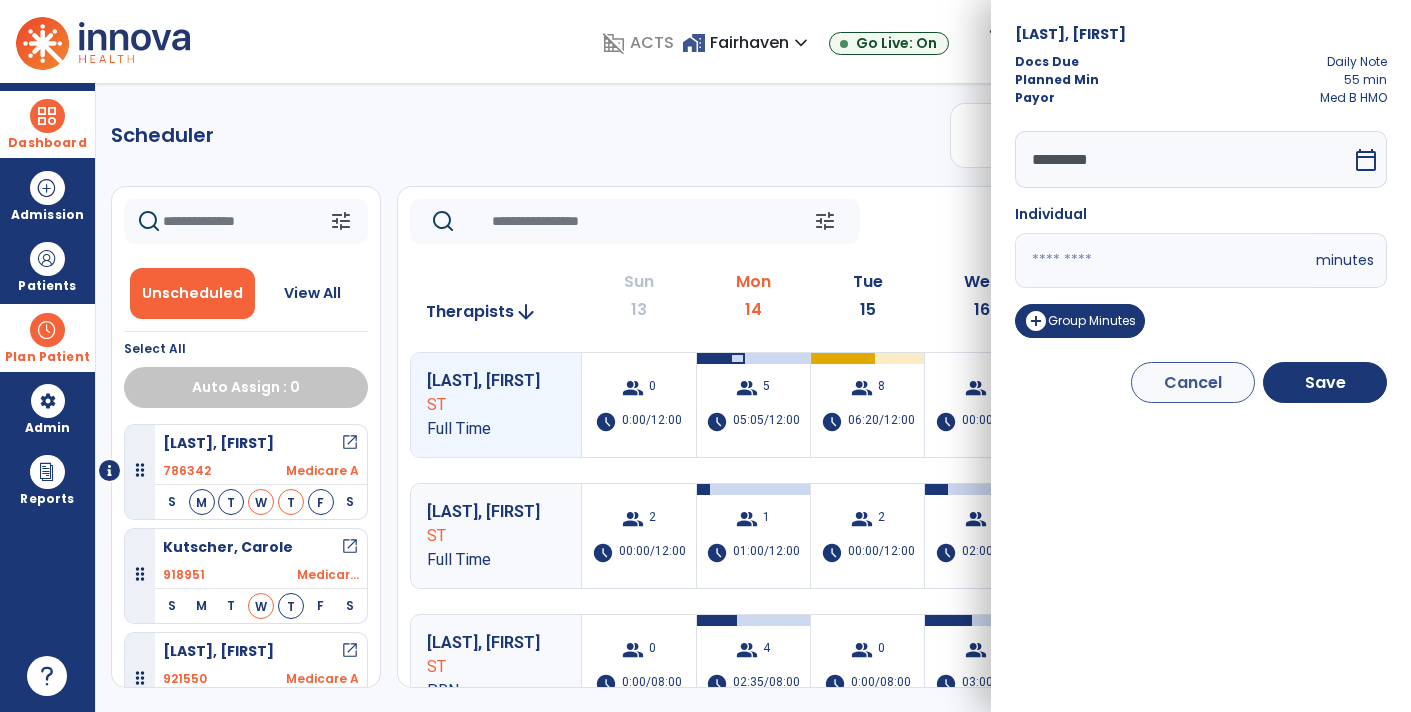 click on "*********" at bounding box center (1183, 159) 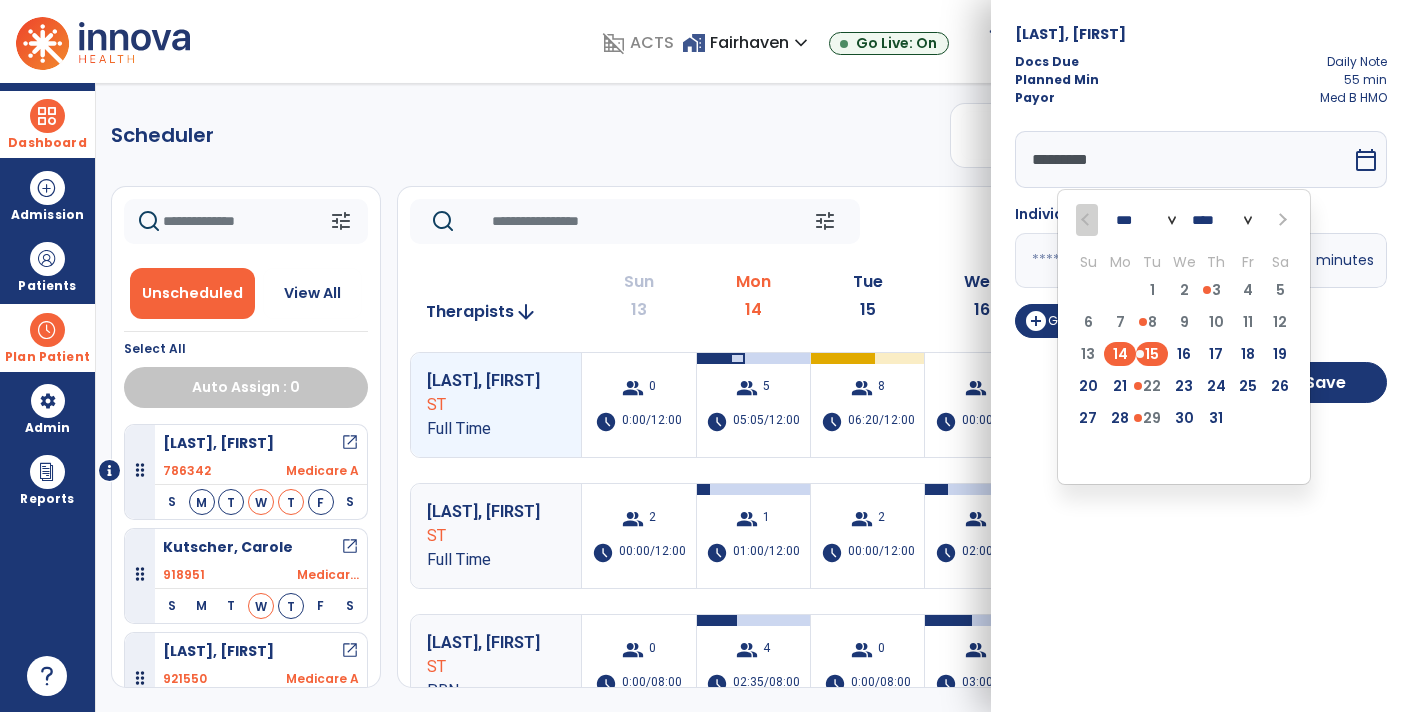 click on "14" at bounding box center (1120, 354) 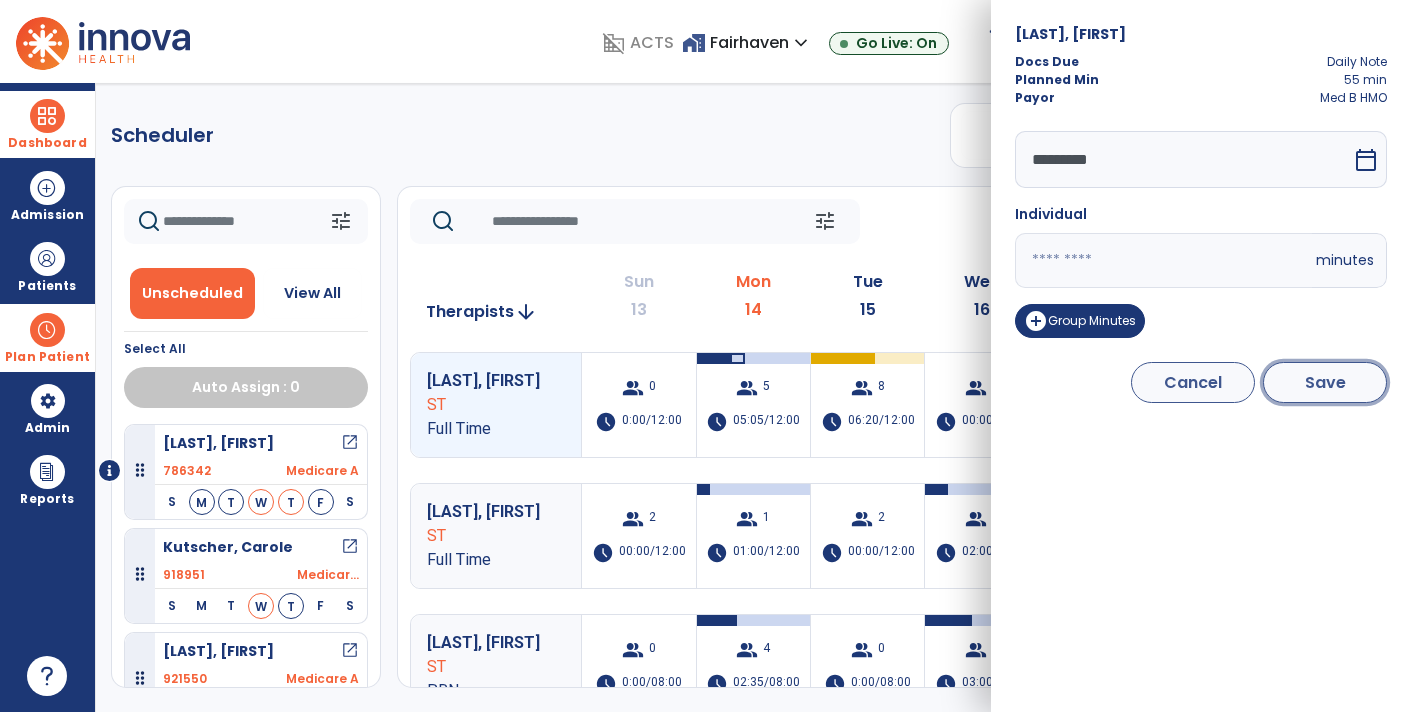 click on "Save" at bounding box center (1325, 382) 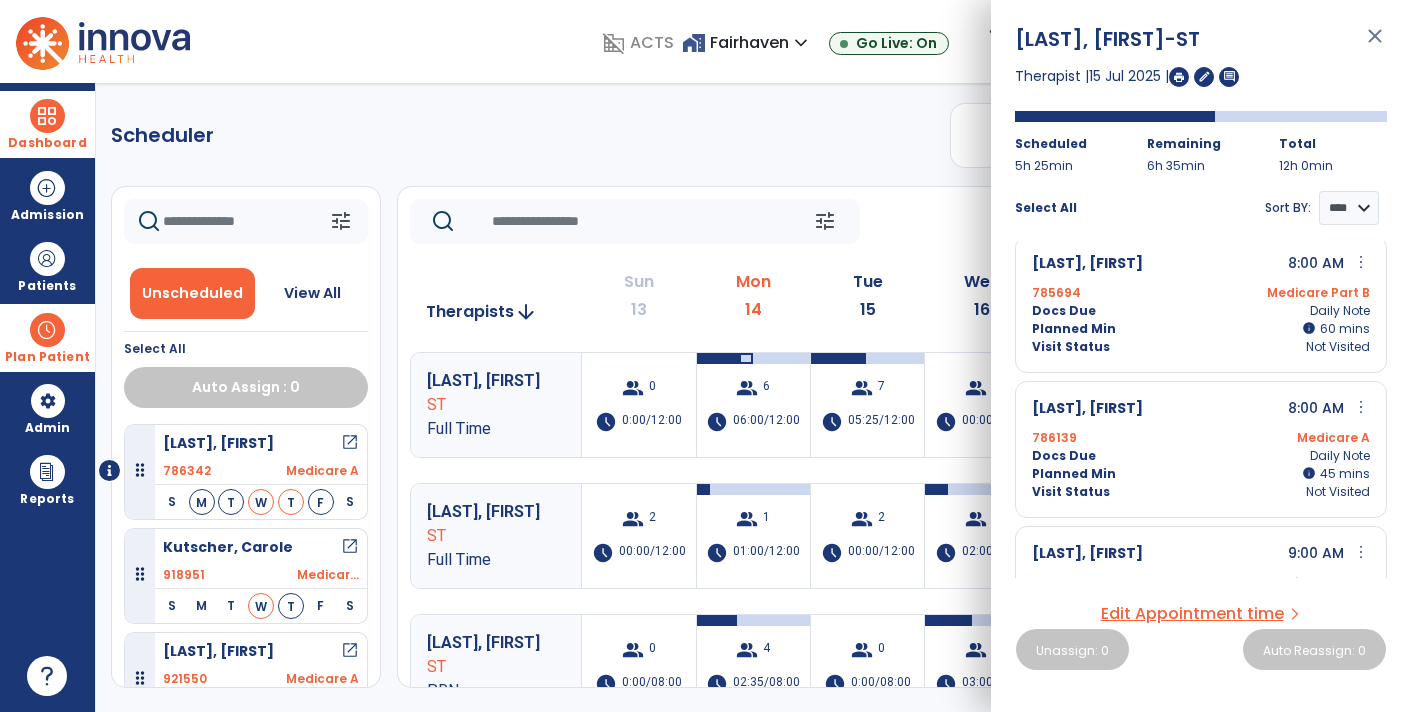 scroll, scrollTop: 164, scrollLeft: 0, axis: vertical 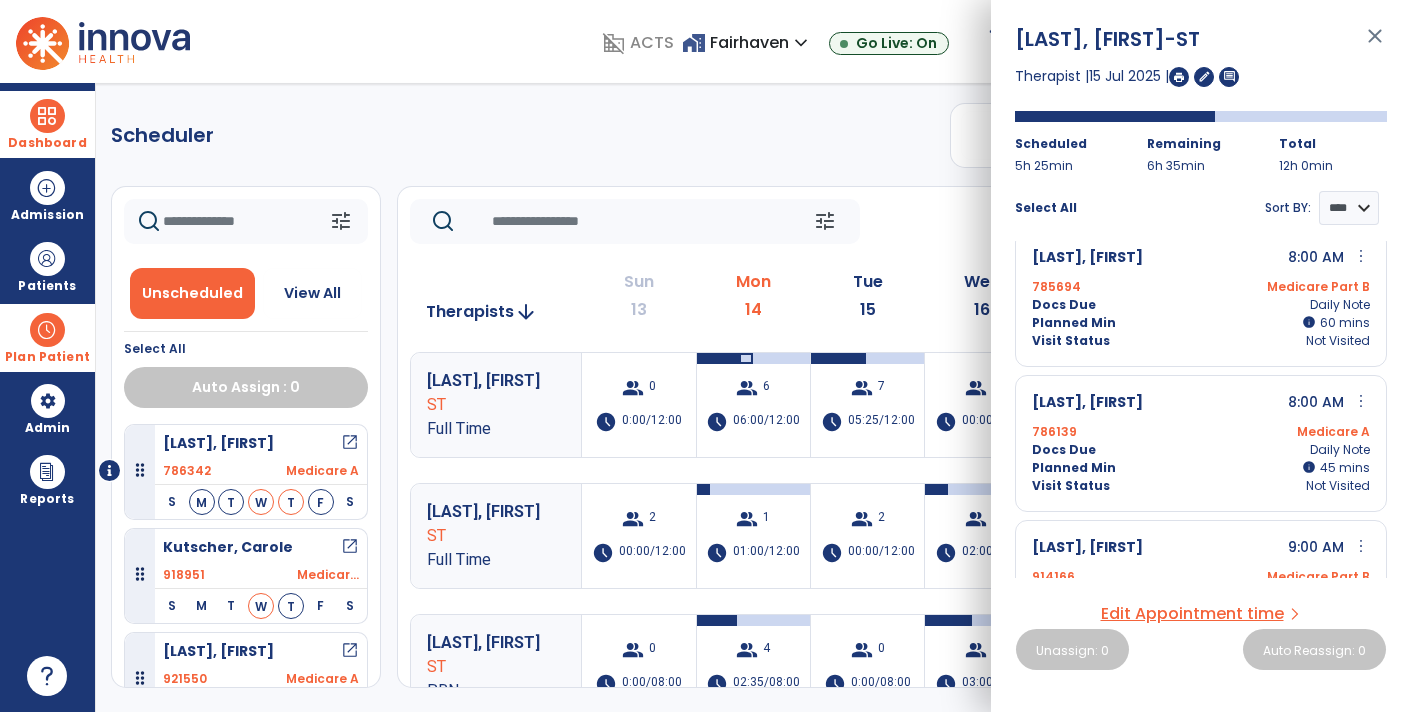 click on "close" at bounding box center (1375, 45) 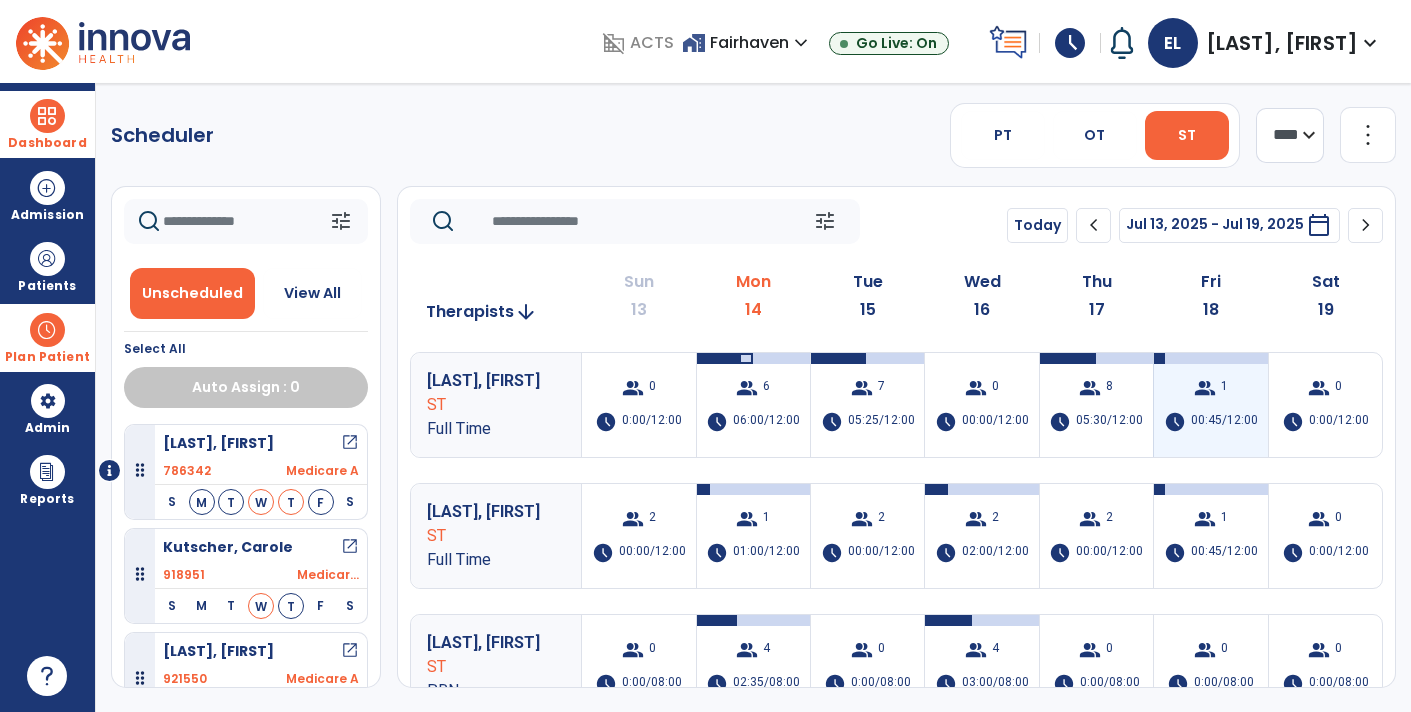 click on "group  1  schedule  00:45/12:00" at bounding box center [1210, 405] 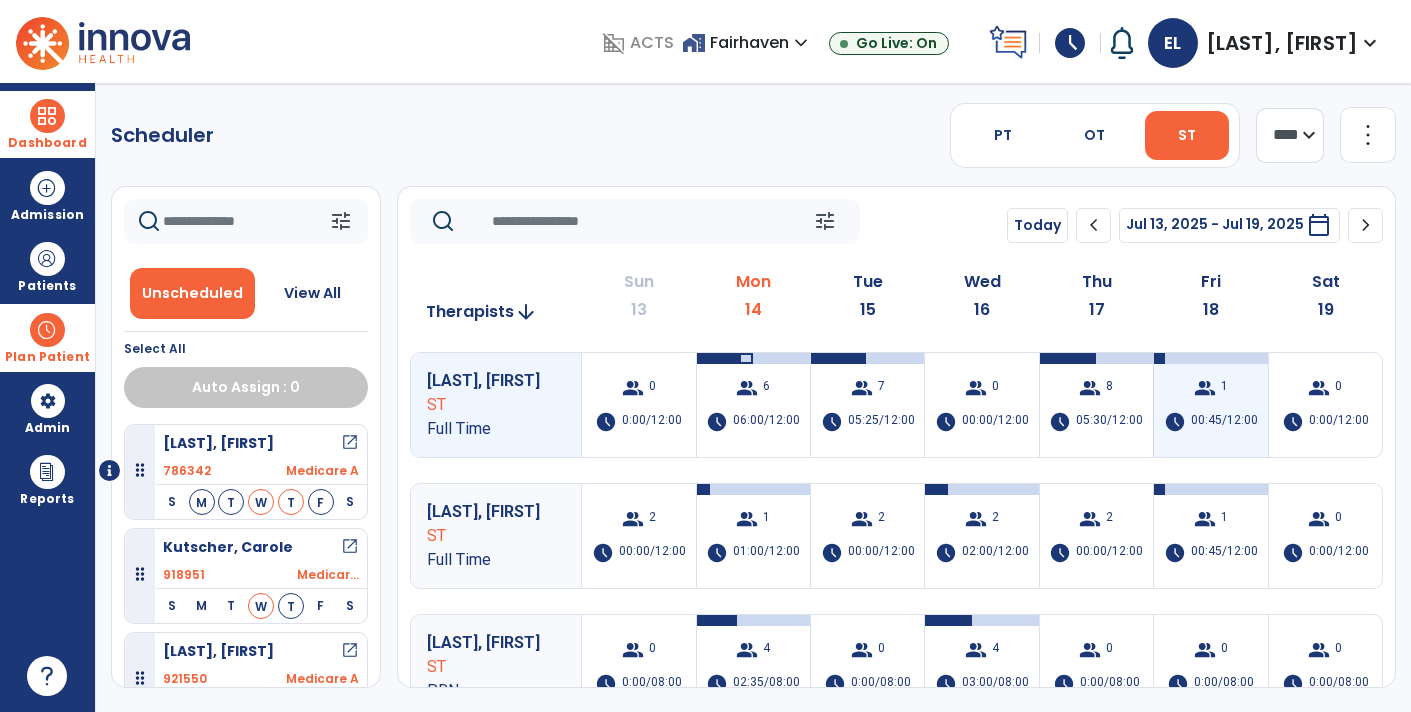 click on "group  1  schedule  00:45/12:00" at bounding box center [1210, 405] 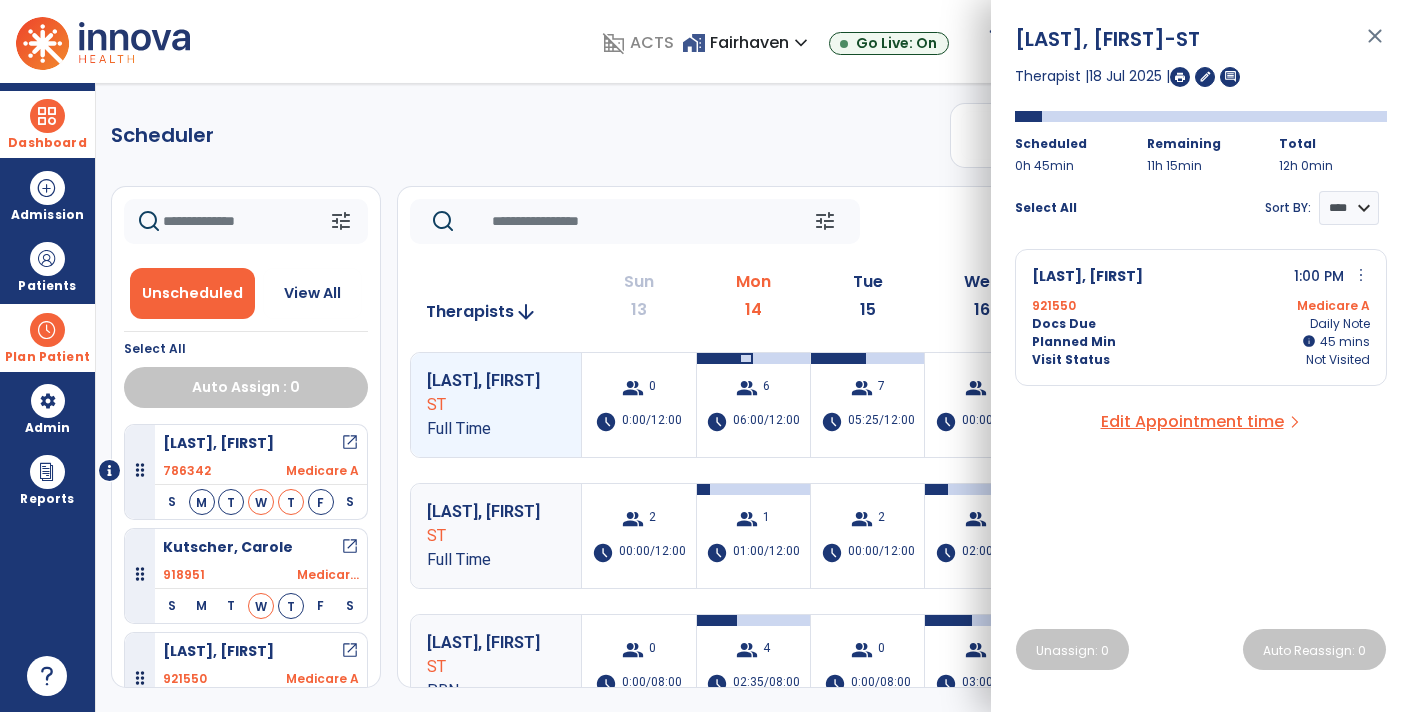 click on "close" at bounding box center [1375, 45] 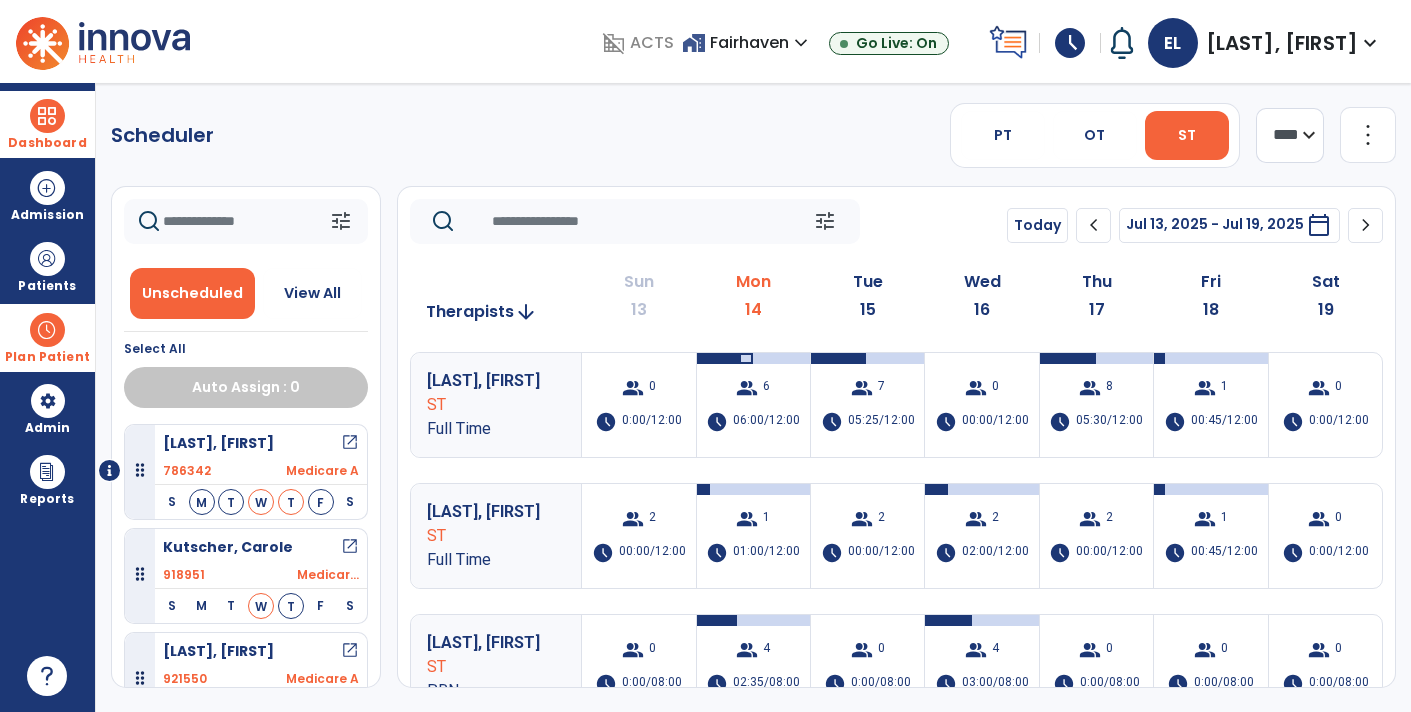 click at bounding box center [47, 116] 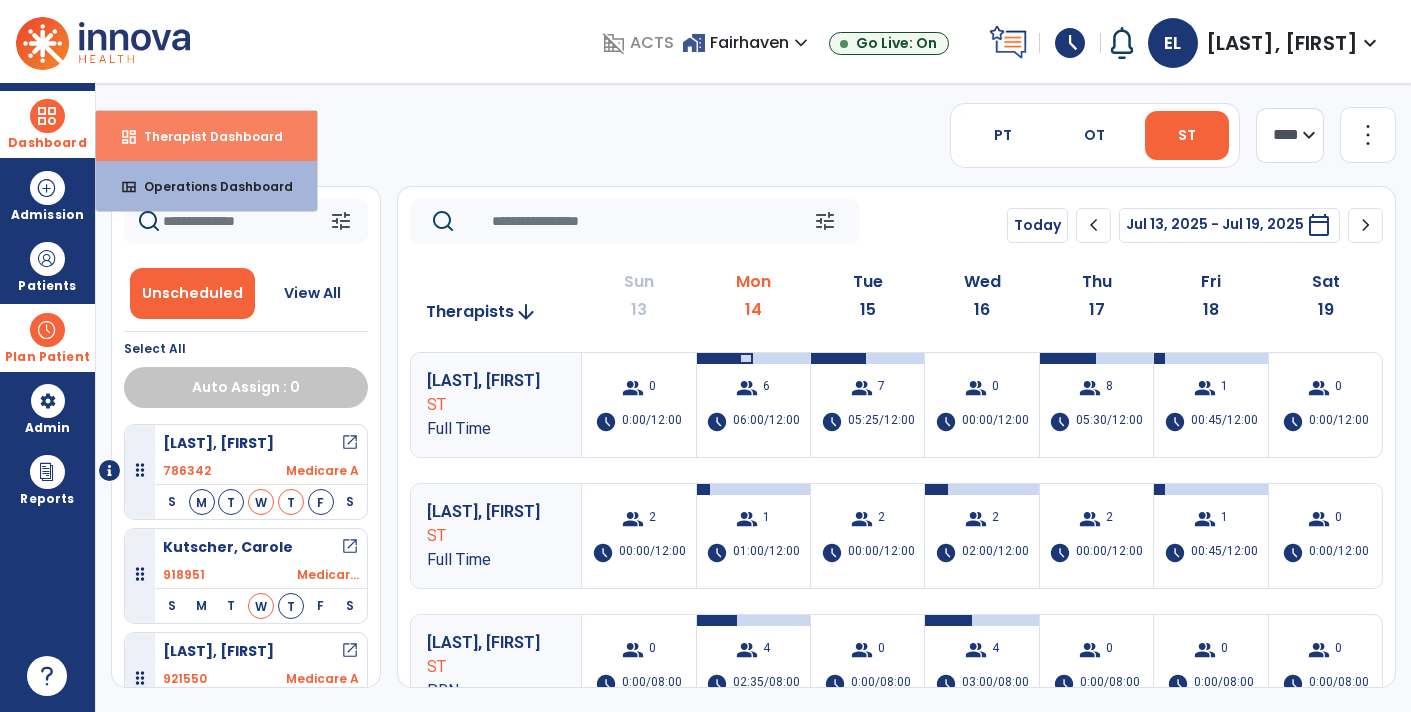 click on "Therapist Dashboard" at bounding box center (205, 136) 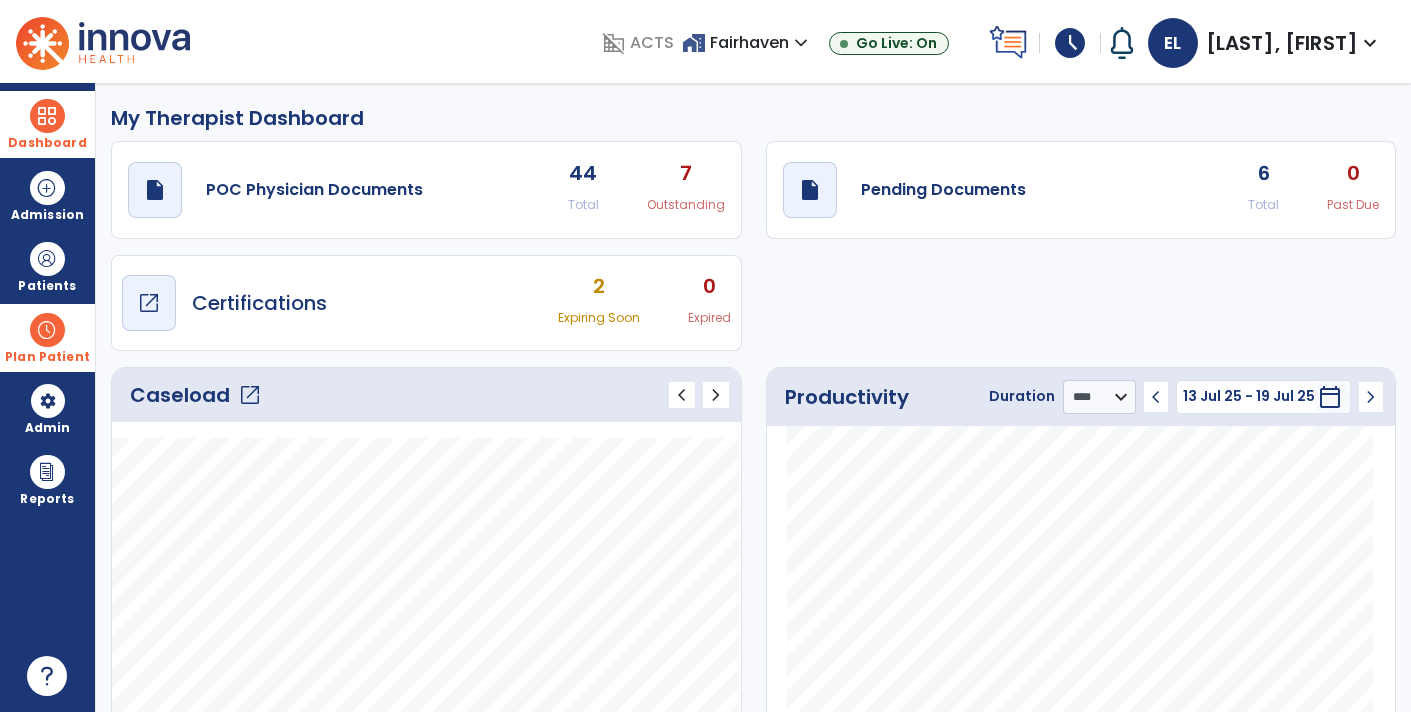 click on "draft   open_in_new  Certifications" at bounding box center (224, 303) 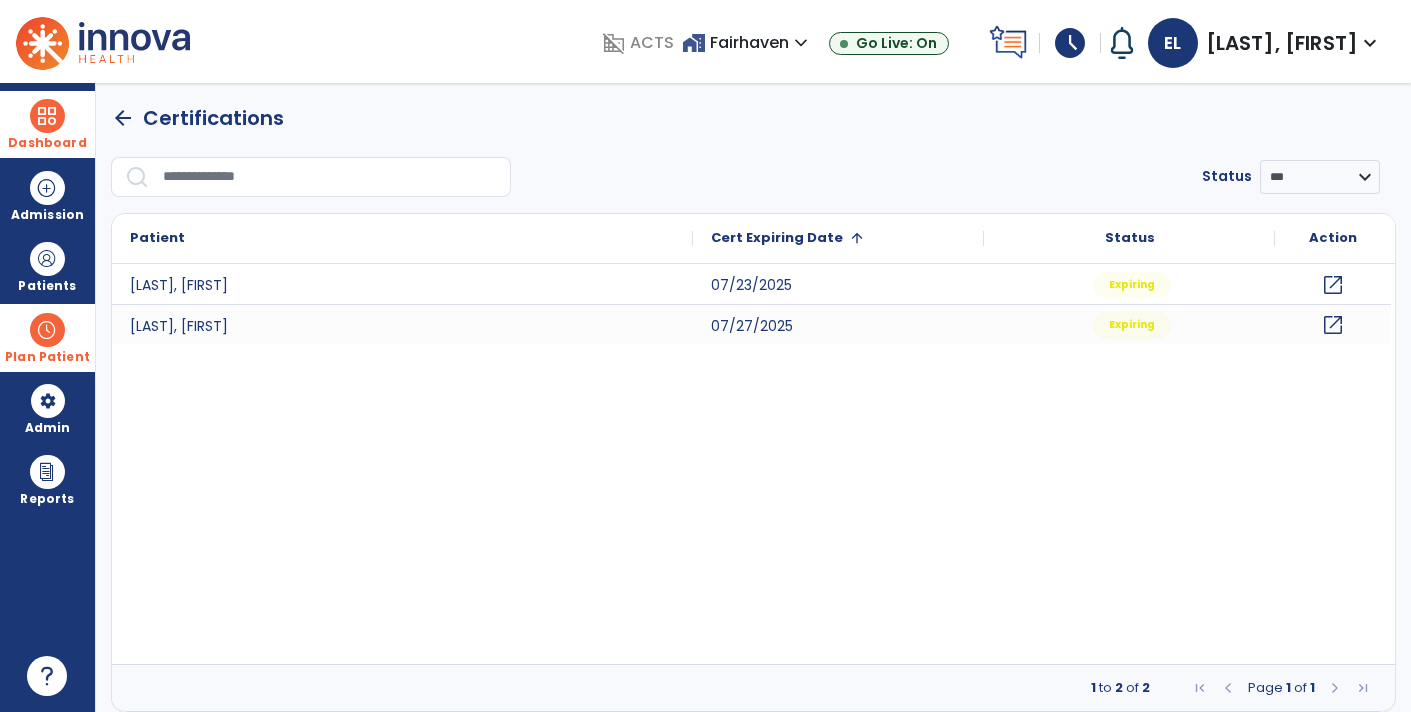 click on "Dashboard" at bounding box center [47, 124] 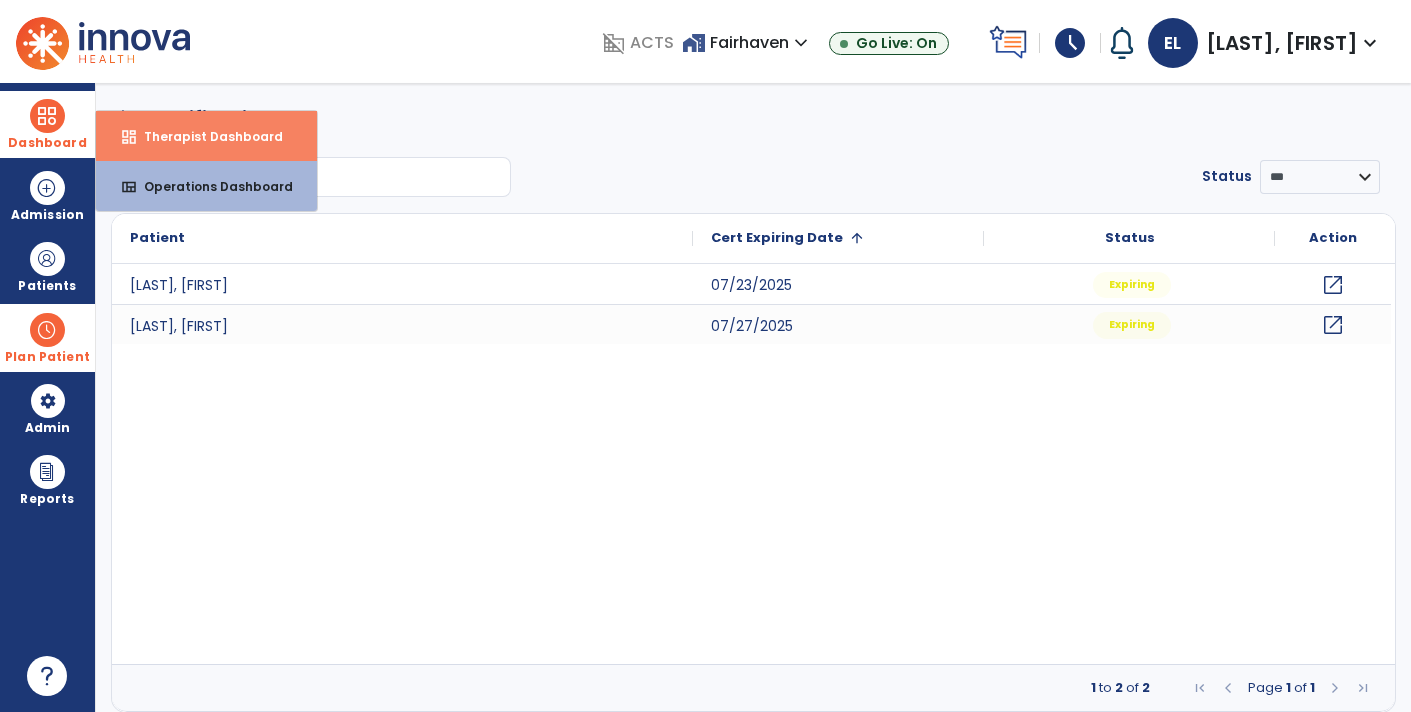 click on "dashboard  Therapist Dashboard" at bounding box center [206, 136] 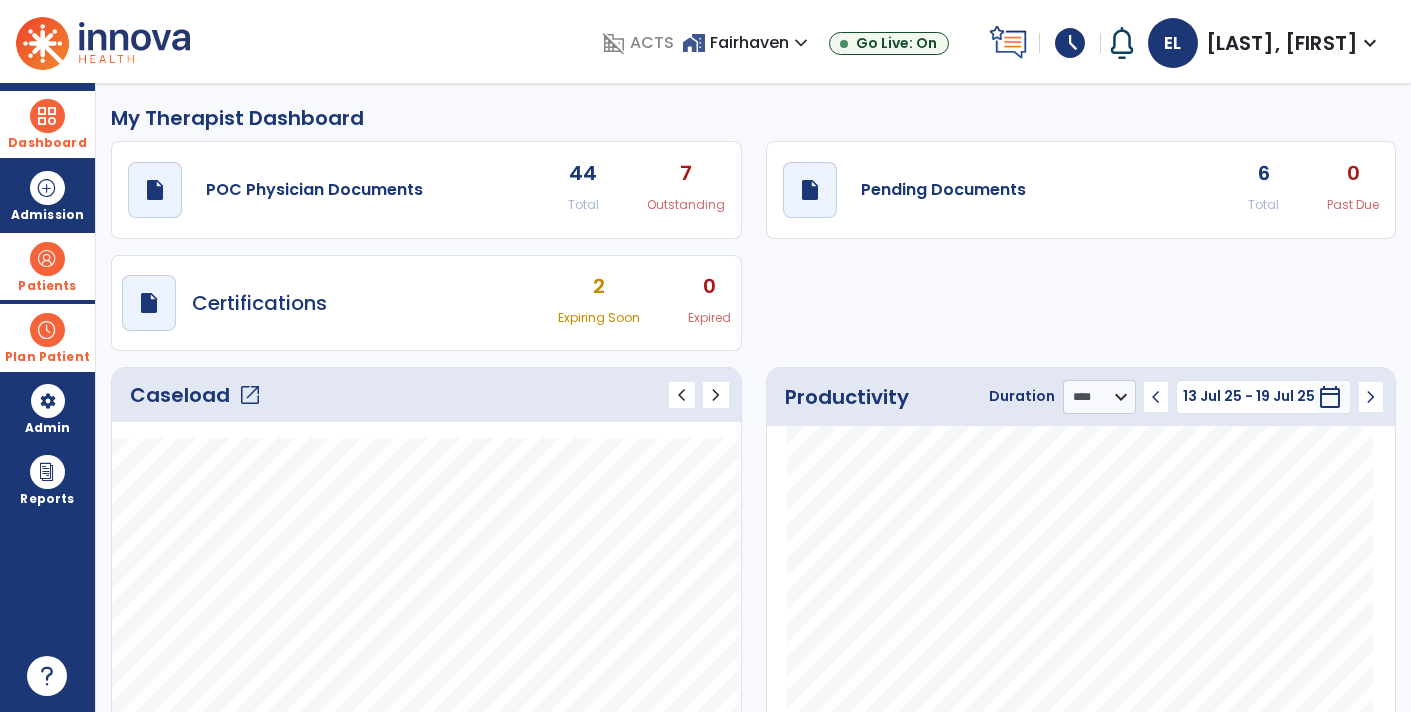 click on "Patients" at bounding box center [47, 266] 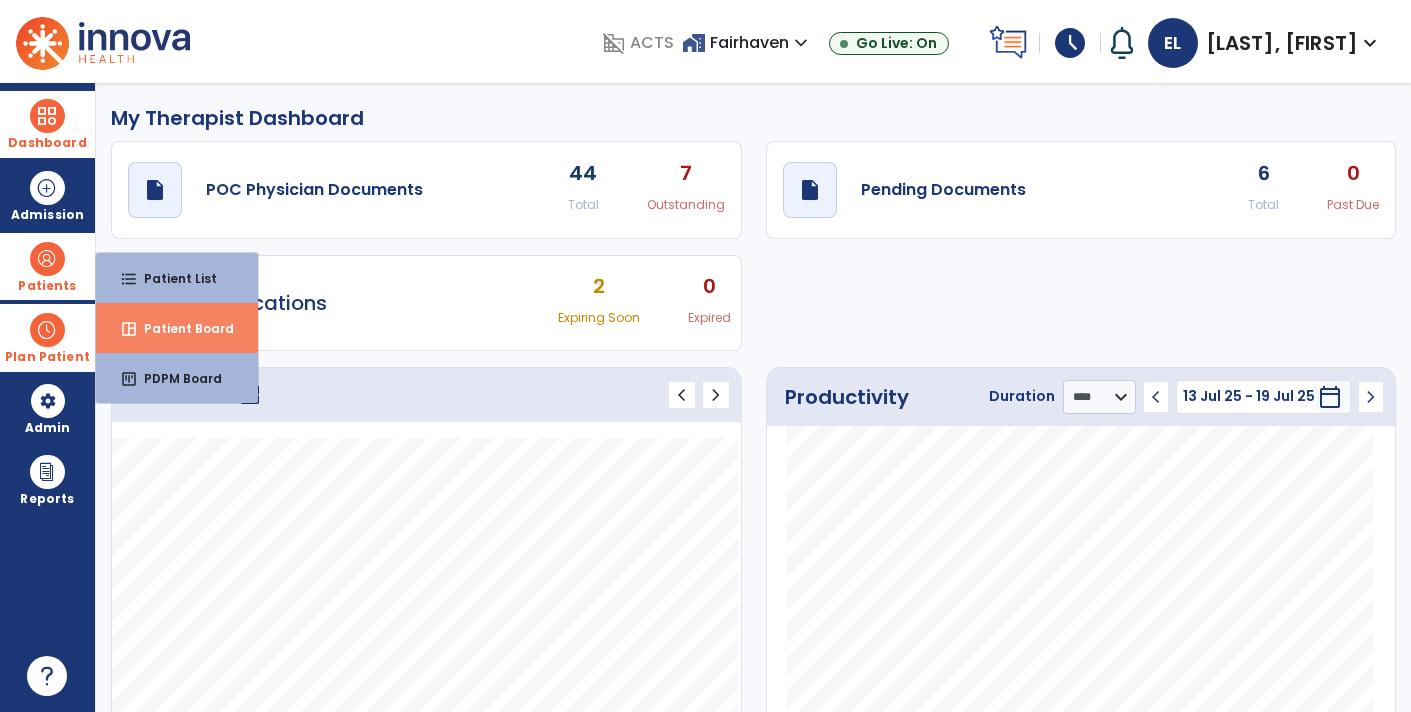 click on "space_dashboard  Patient Board" at bounding box center (177, 328) 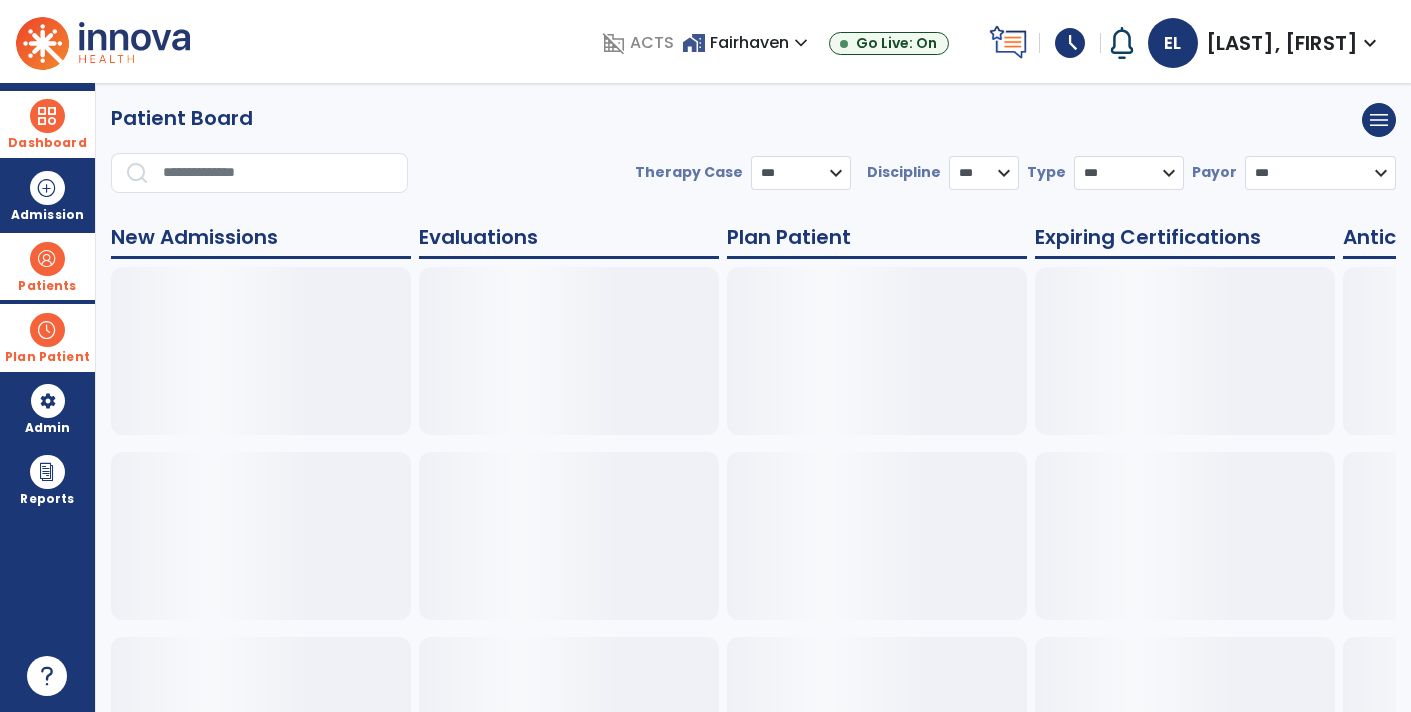 click on "Patients" at bounding box center (47, 286) 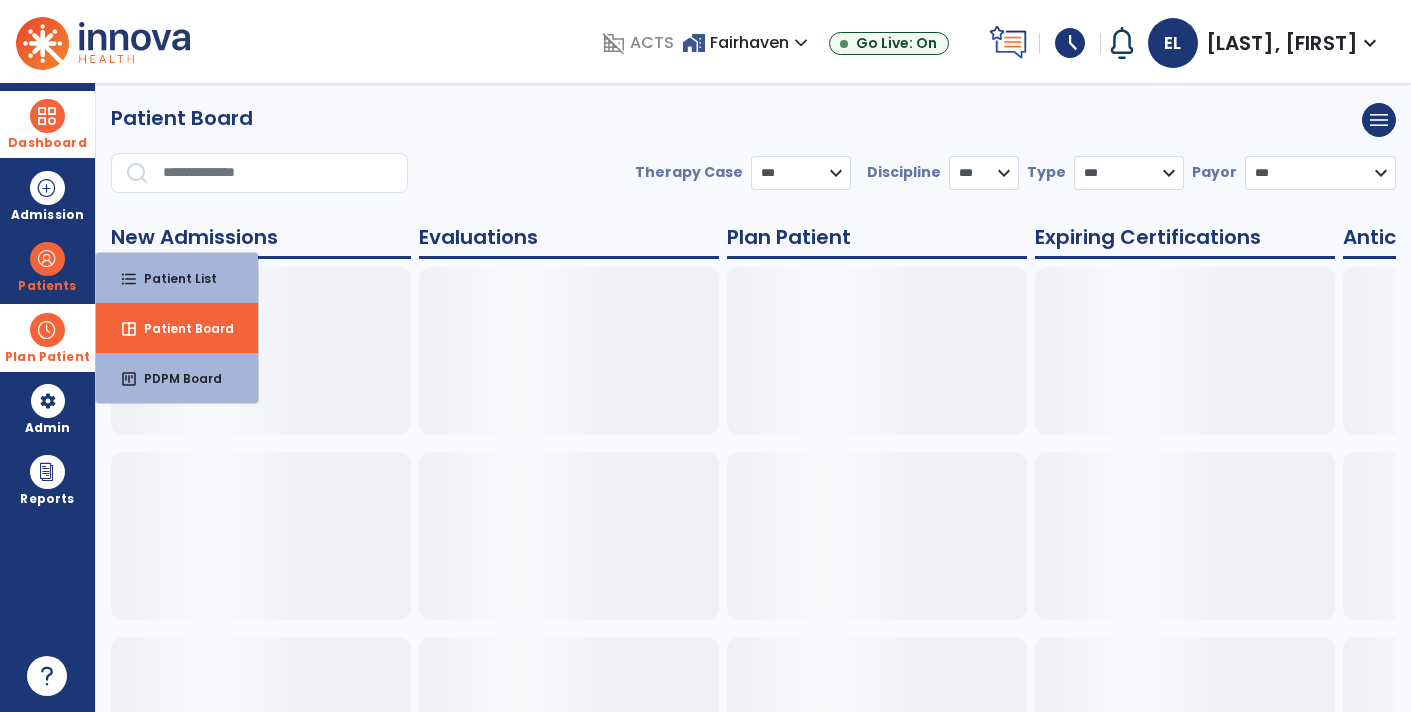 click on "Plan Patient" at bounding box center (47, 286) 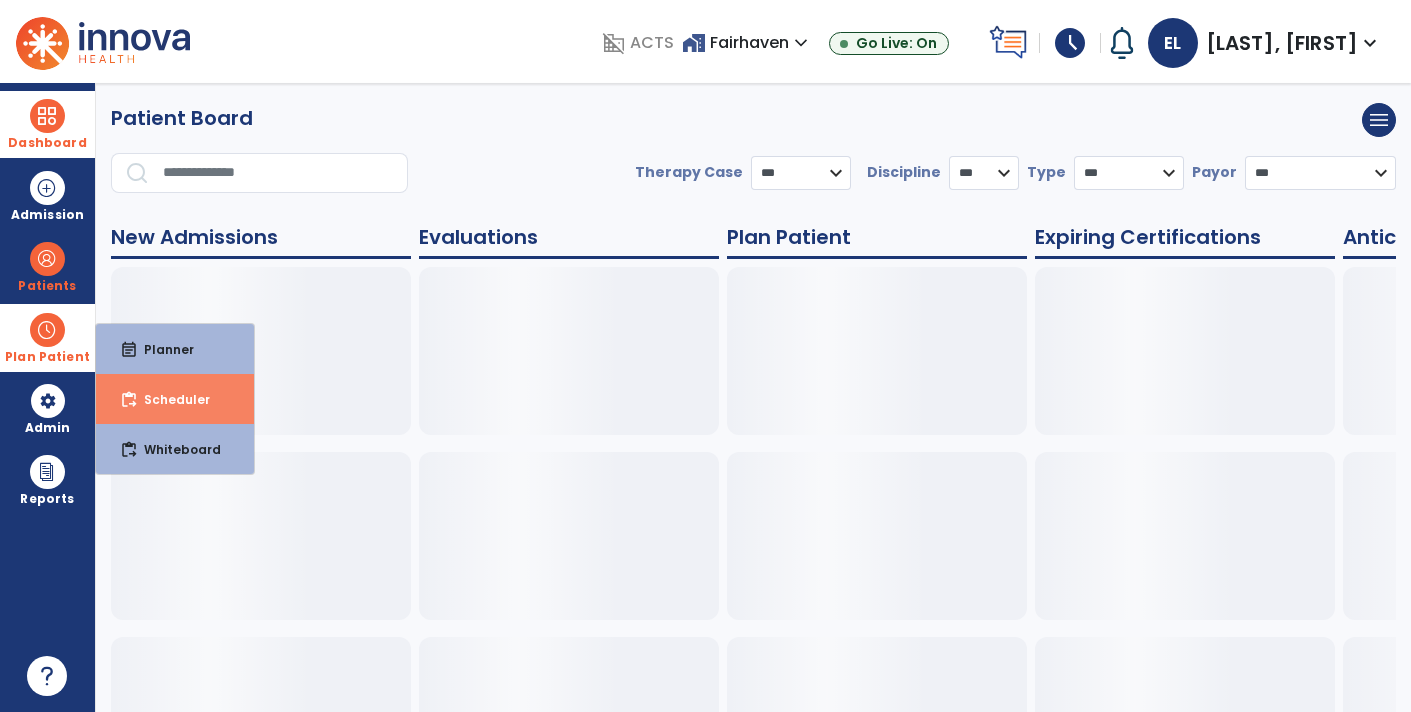click on "content_paste_go  Scheduler" at bounding box center [175, 399] 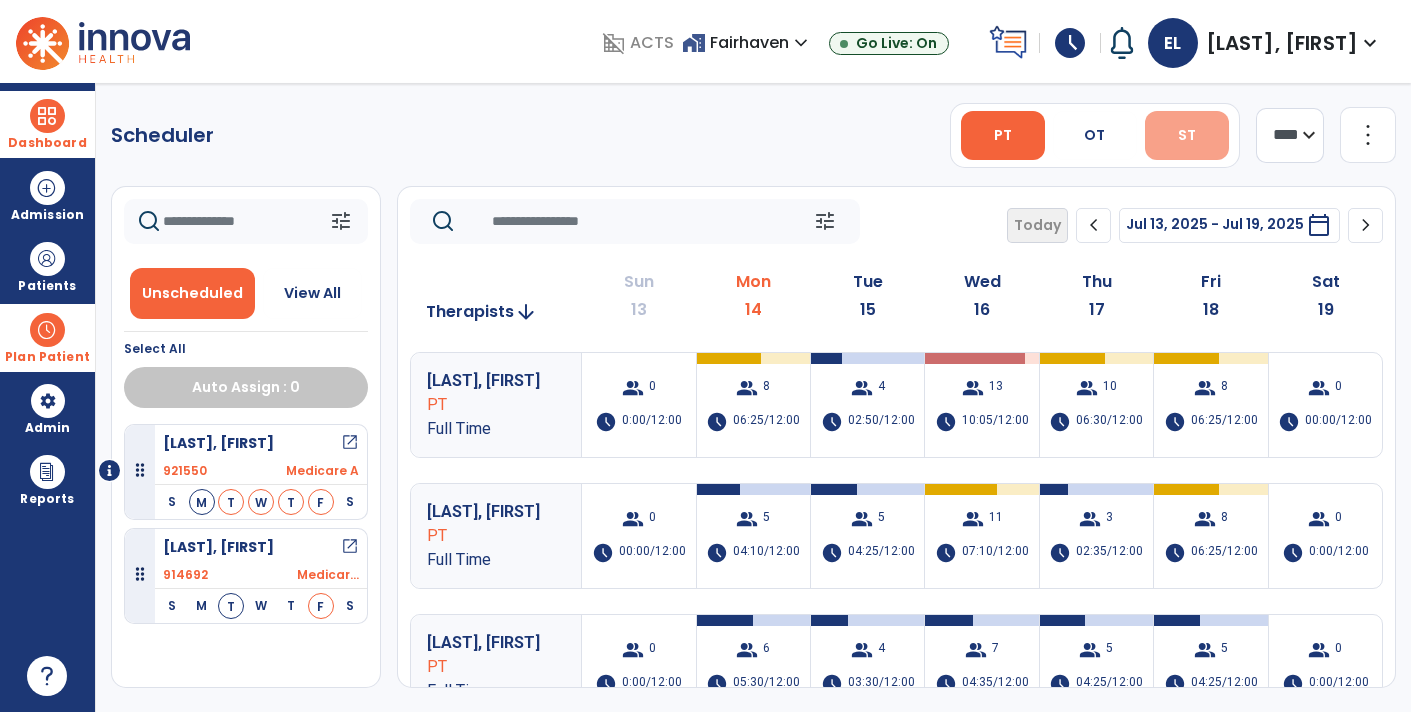 click on "ST" at bounding box center (1187, 135) 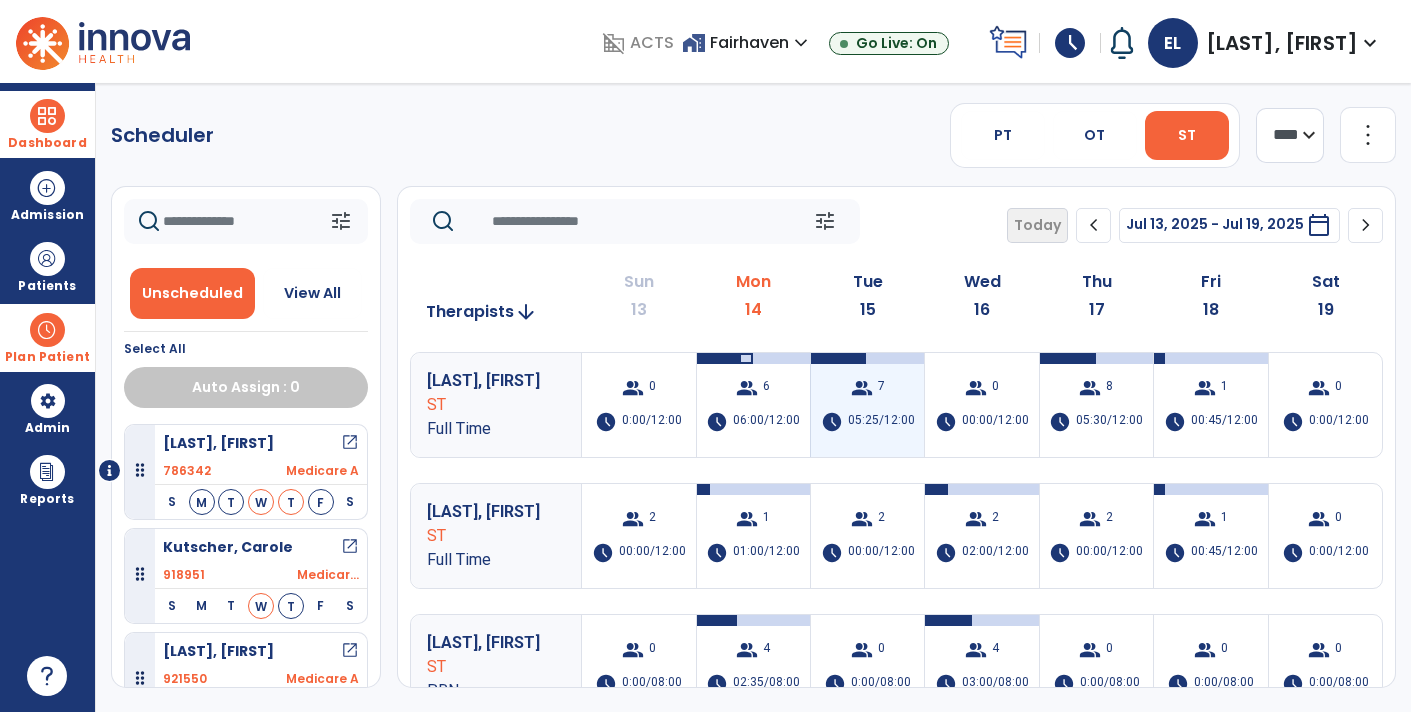 click on "group  7  schedule  05:25/12:00" at bounding box center [867, 405] 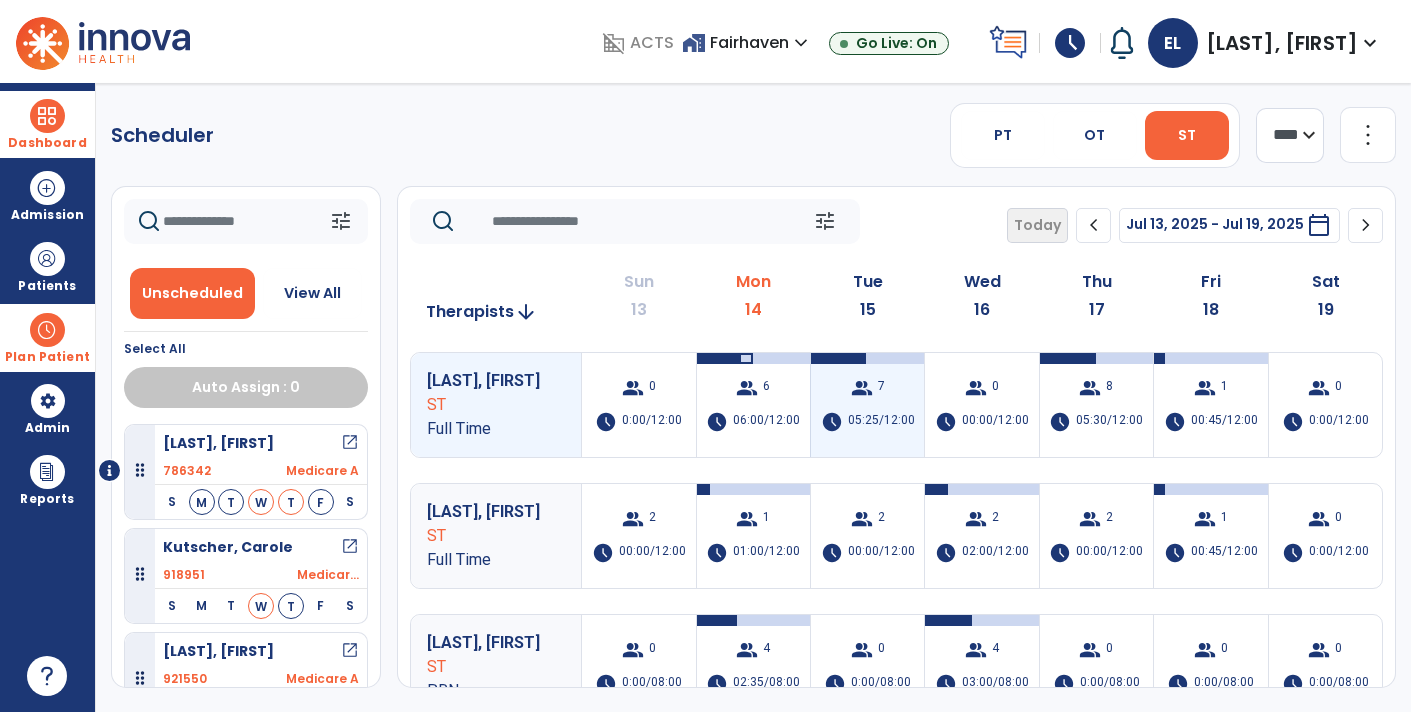 click on "group  7  schedule  05:25/12:00" at bounding box center (867, 405) 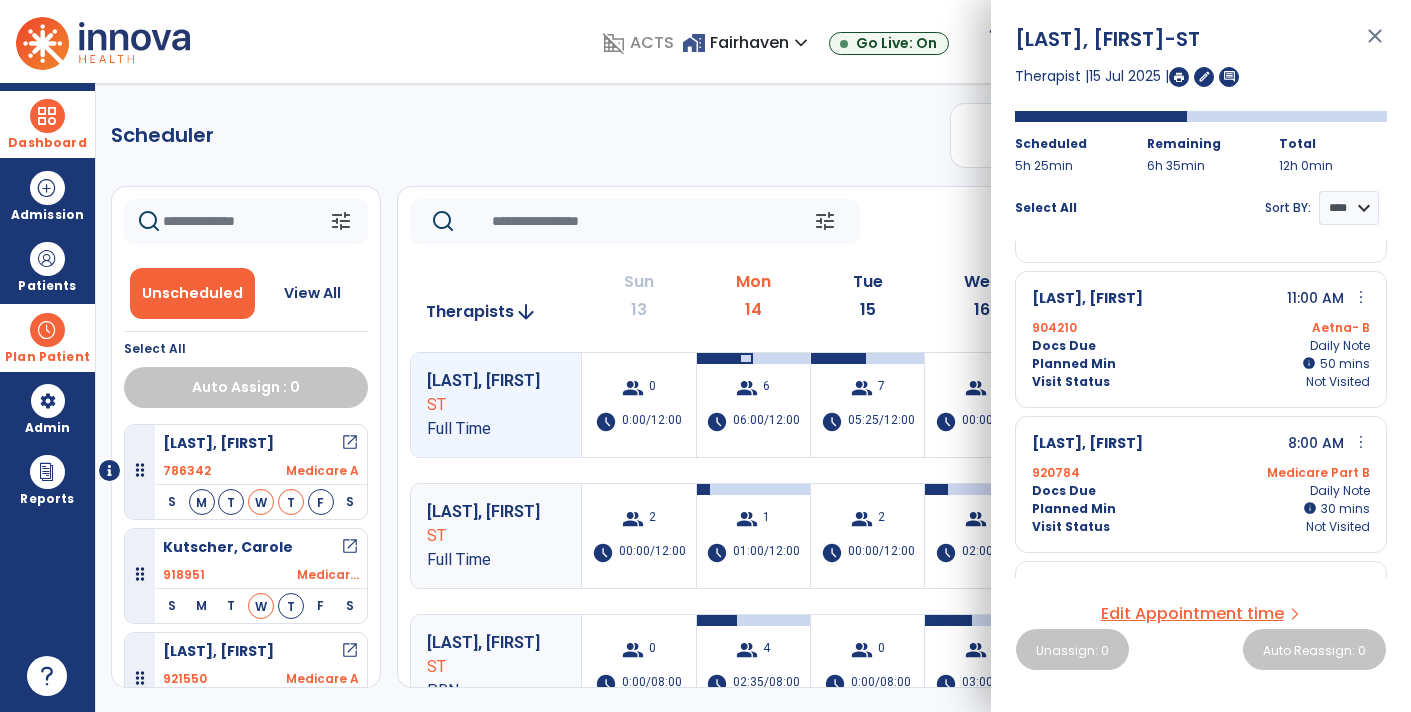 scroll, scrollTop: 556, scrollLeft: 0, axis: vertical 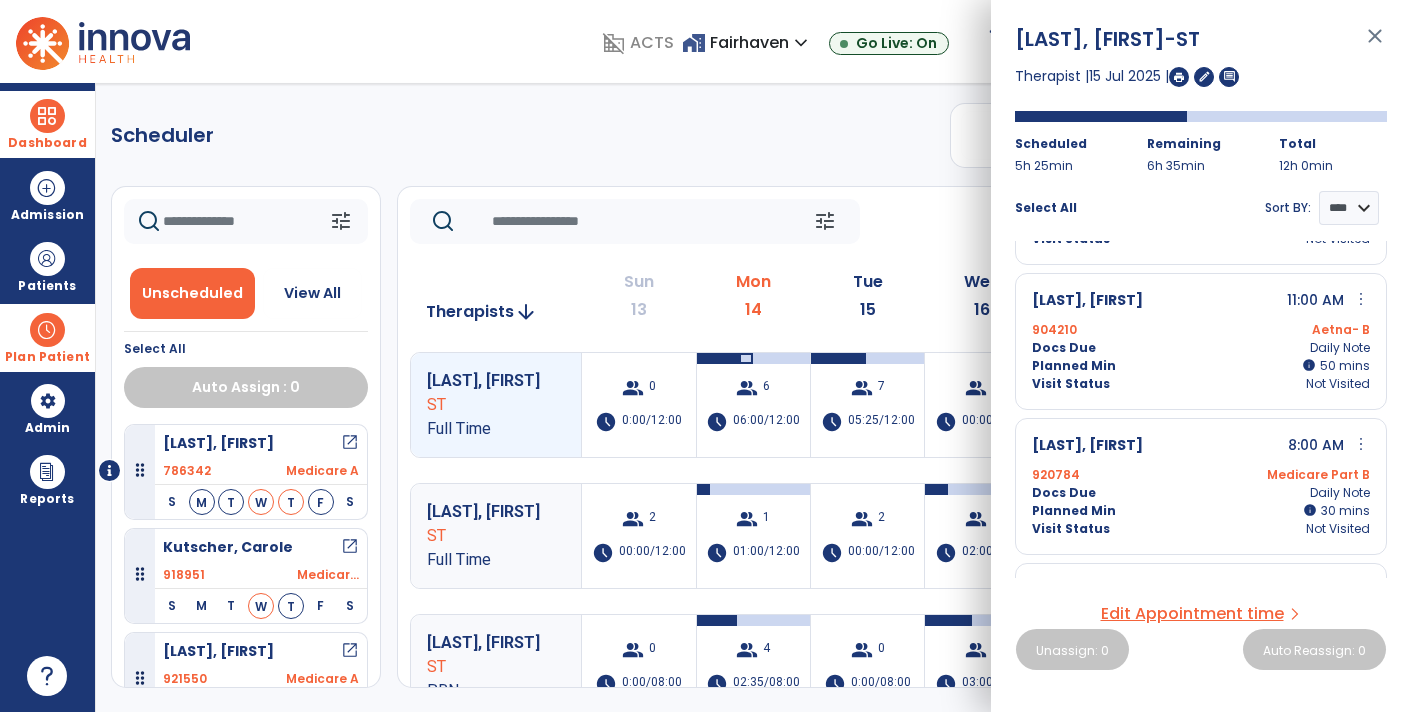 click on "close" at bounding box center (1375, 45) 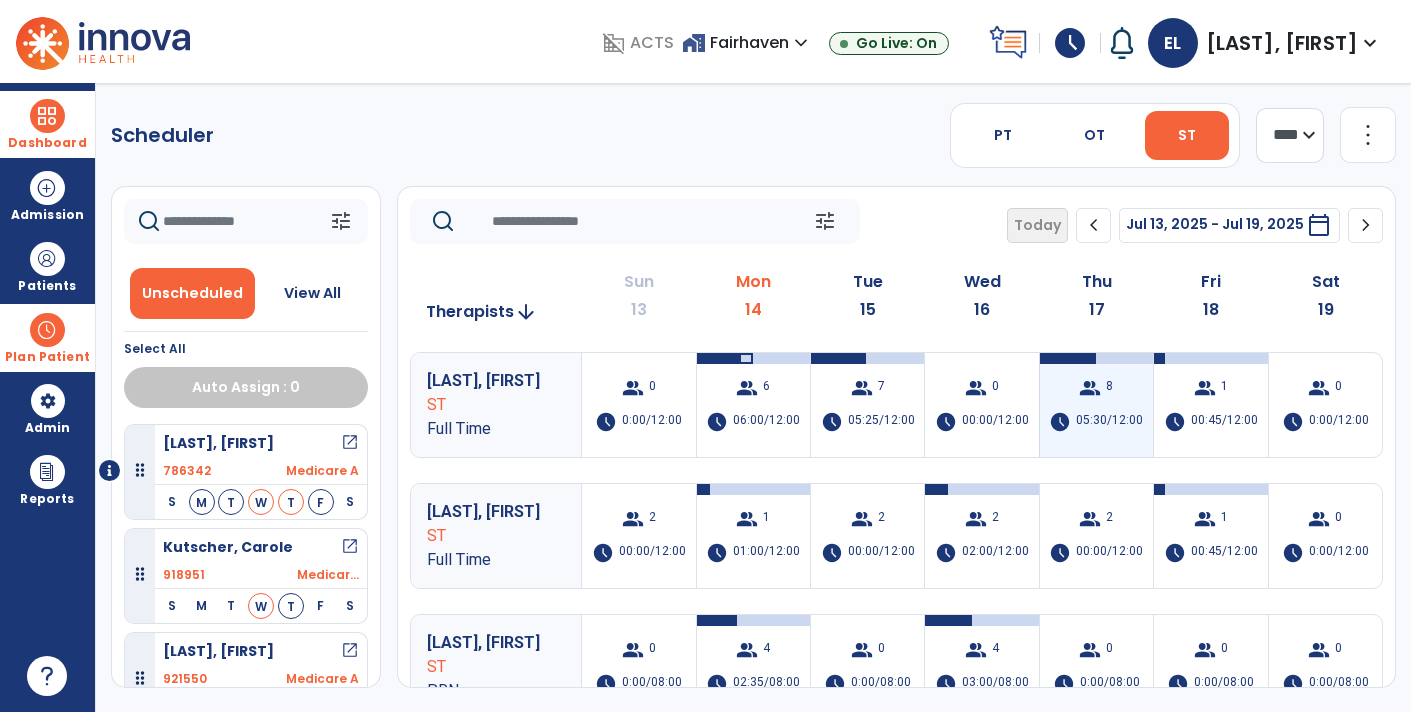 click on "group  8  schedule  05:30/12:00" at bounding box center [1096, 405] 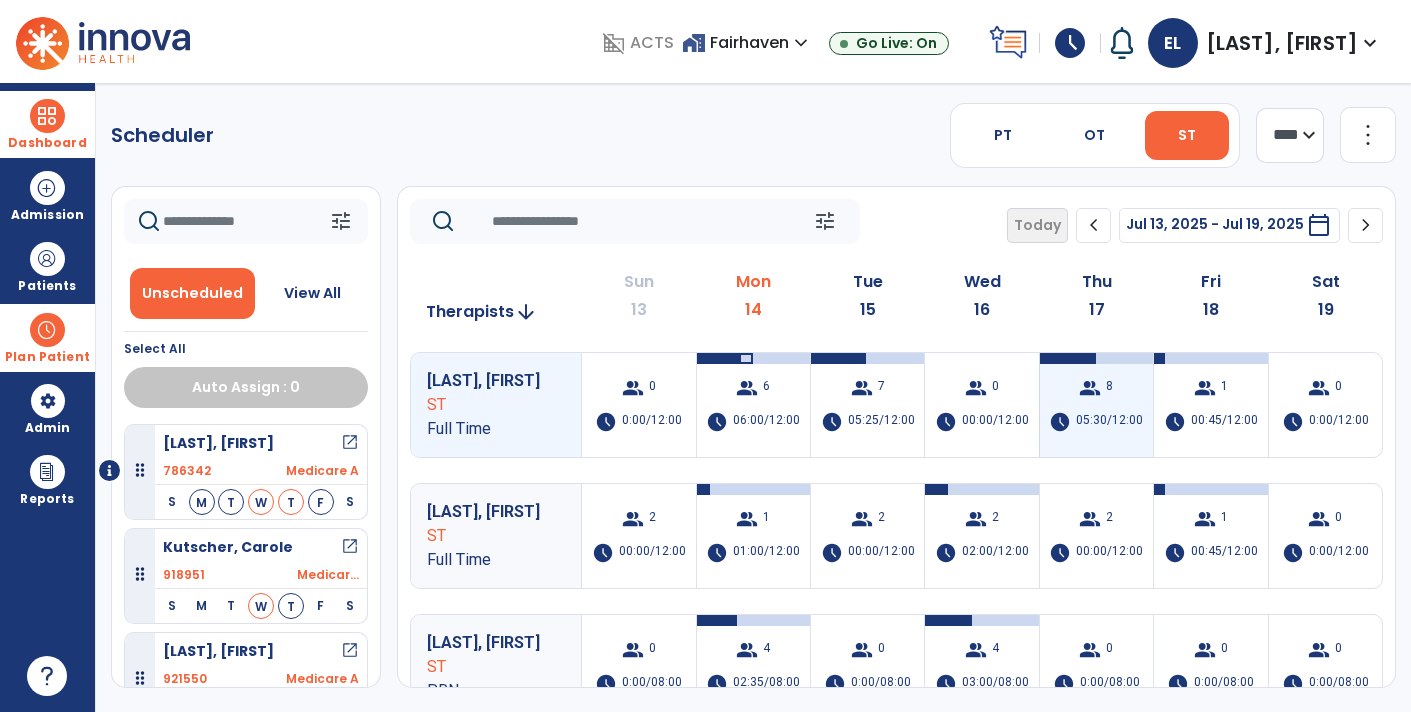 click on "group  8  schedule  05:30/12:00" at bounding box center [1096, 405] 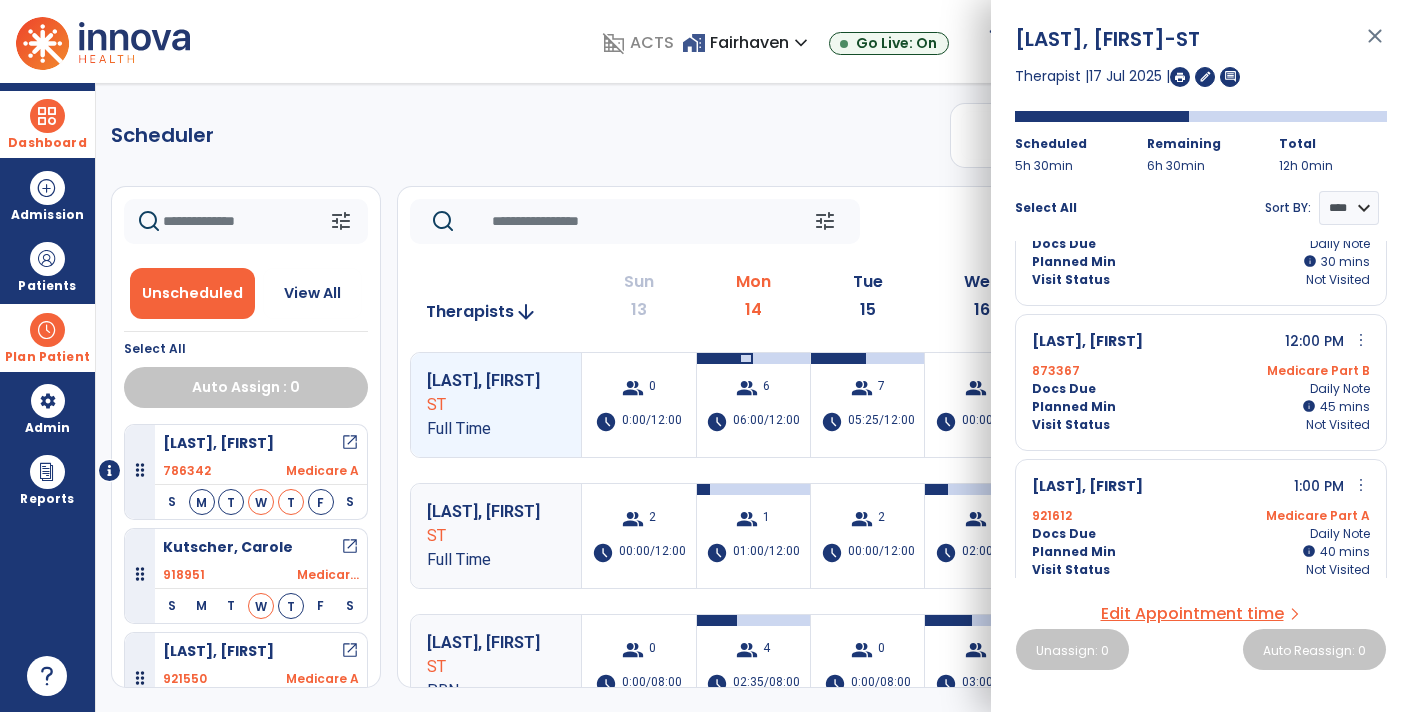 scroll, scrollTop: 812, scrollLeft: 0, axis: vertical 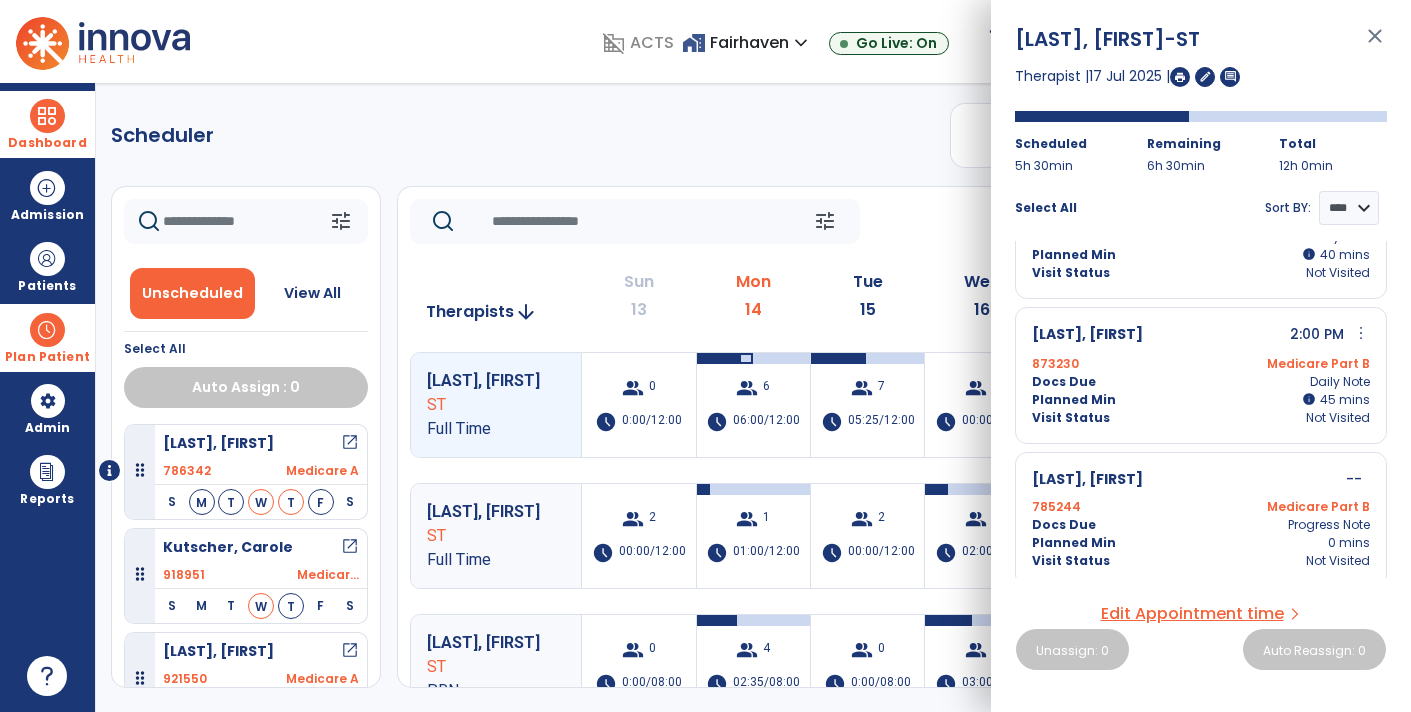 click on "close" at bounding box center (1375, 45) 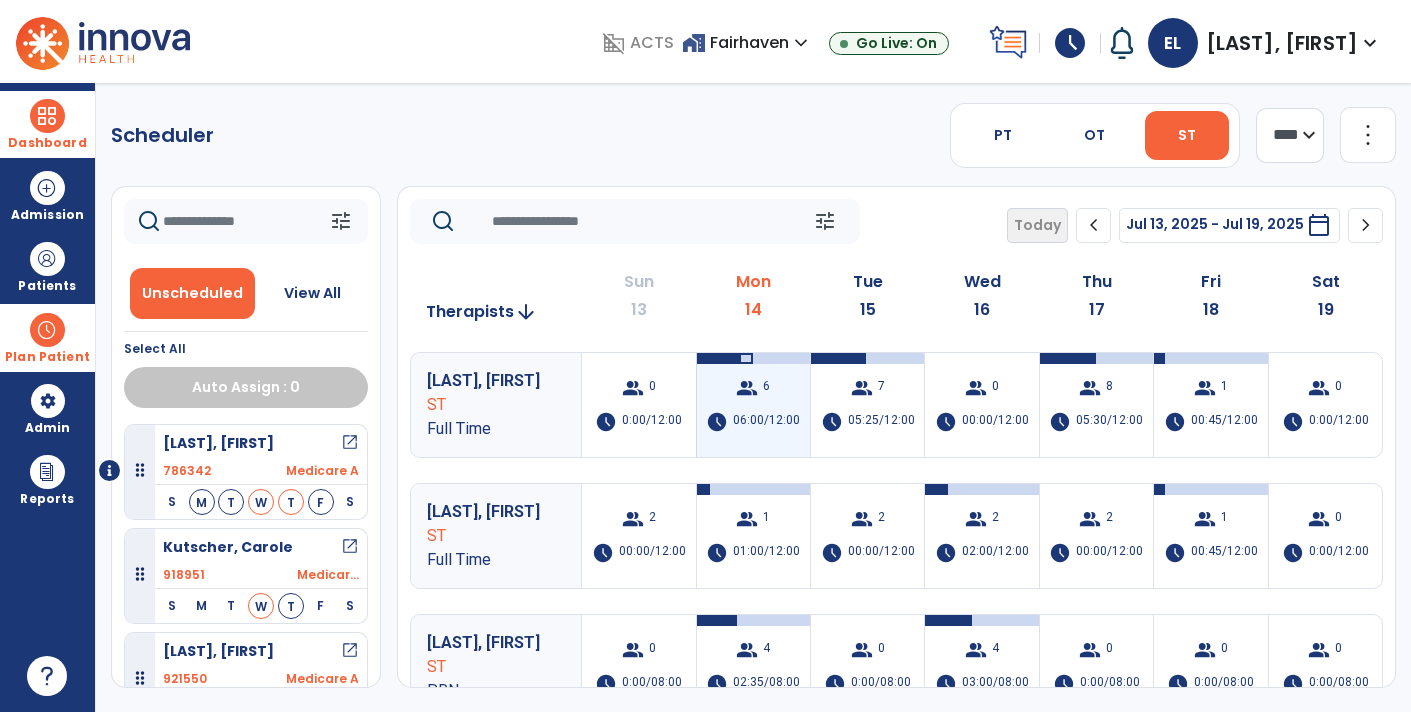 click on "group  6  schedule  06:00/12:00" at bounding box center [753, 405] 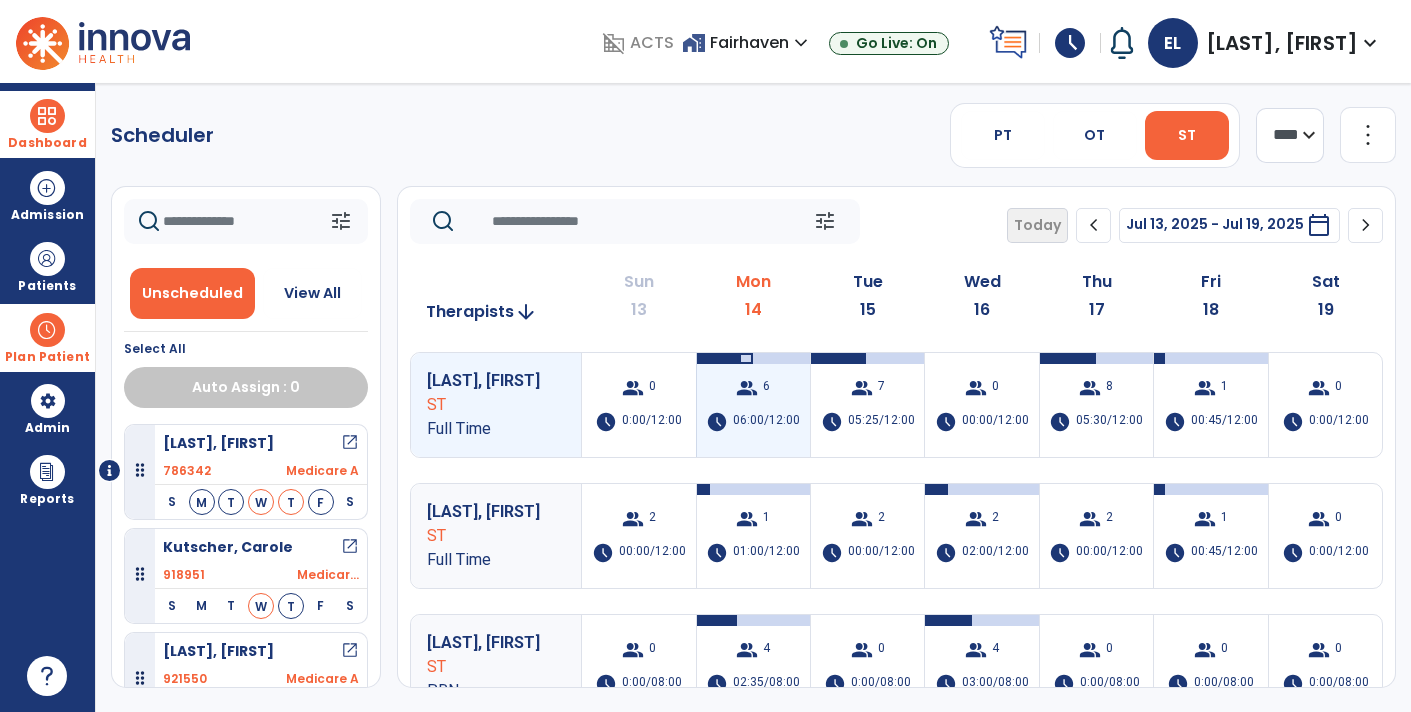 click on "group  6  schedule  06:00/12:00" at bounding box center (753, 405) 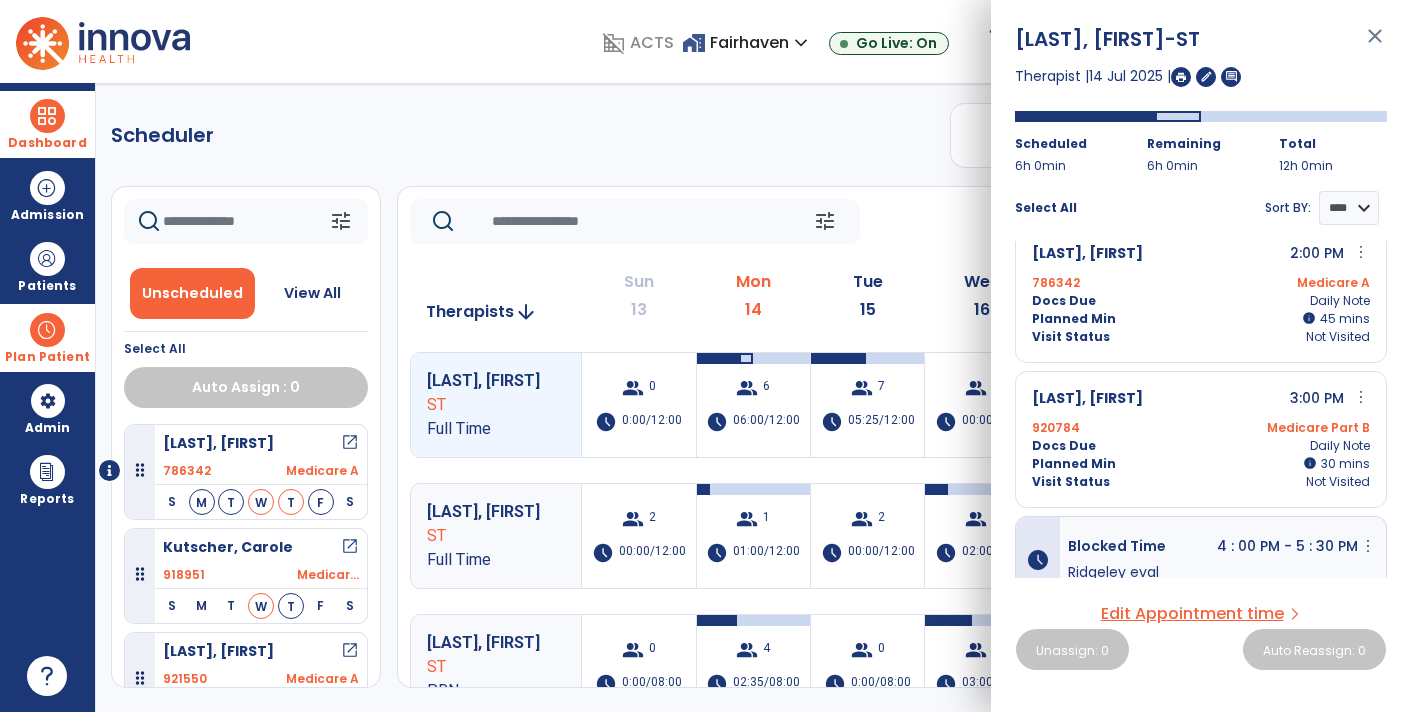 scroll, scrollTop: 620, scrollLeft: 0, axis: vertical 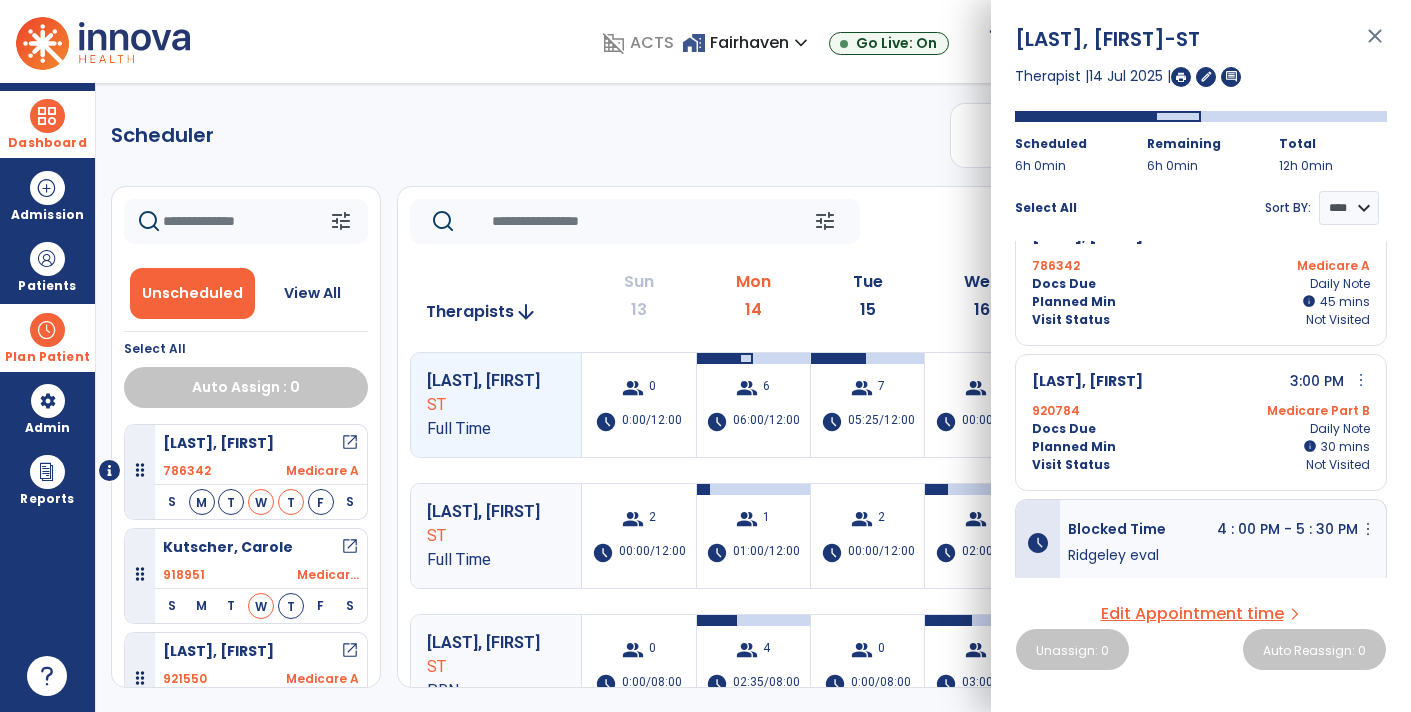 click on "more_vert" at bounding box center (1361, 380) 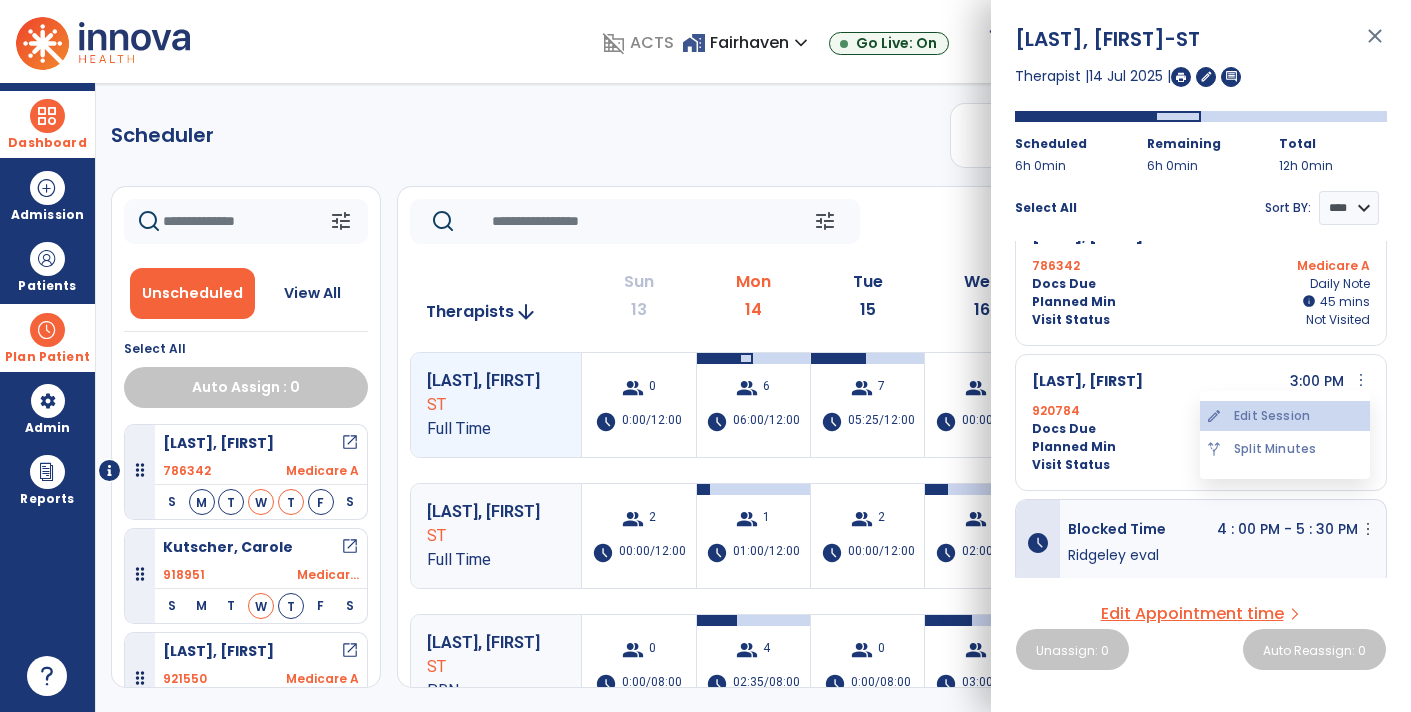click on "edit   Edit Session" at bounding box center (1285, 416) 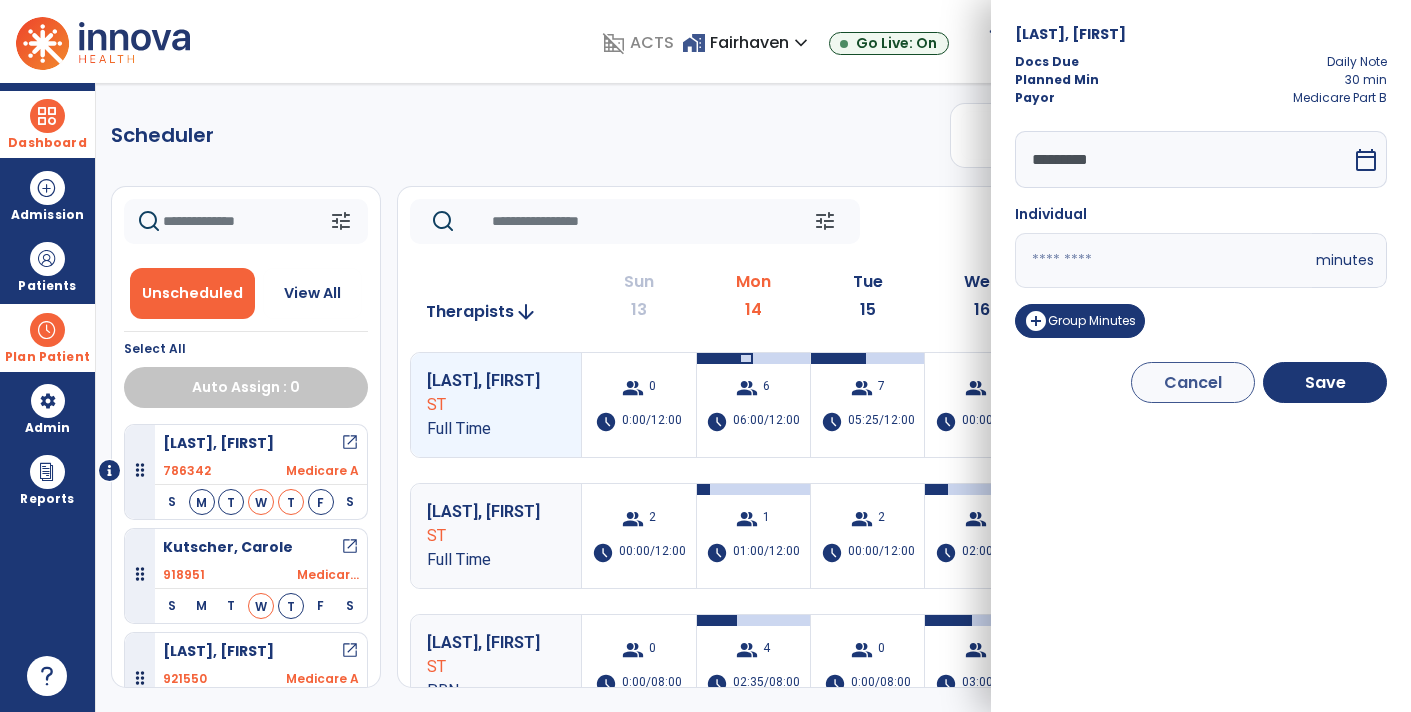 click on "**" at bounding box center [1163, 260] 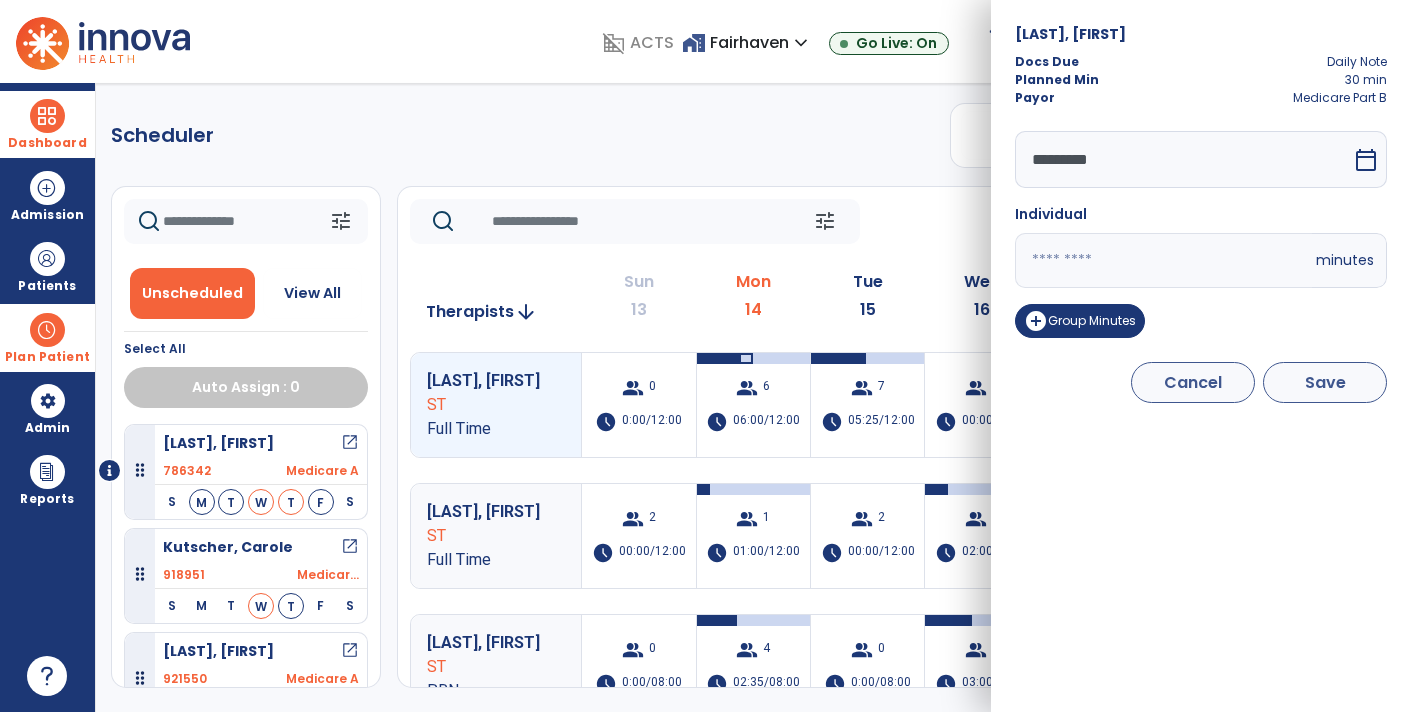 type on "*" 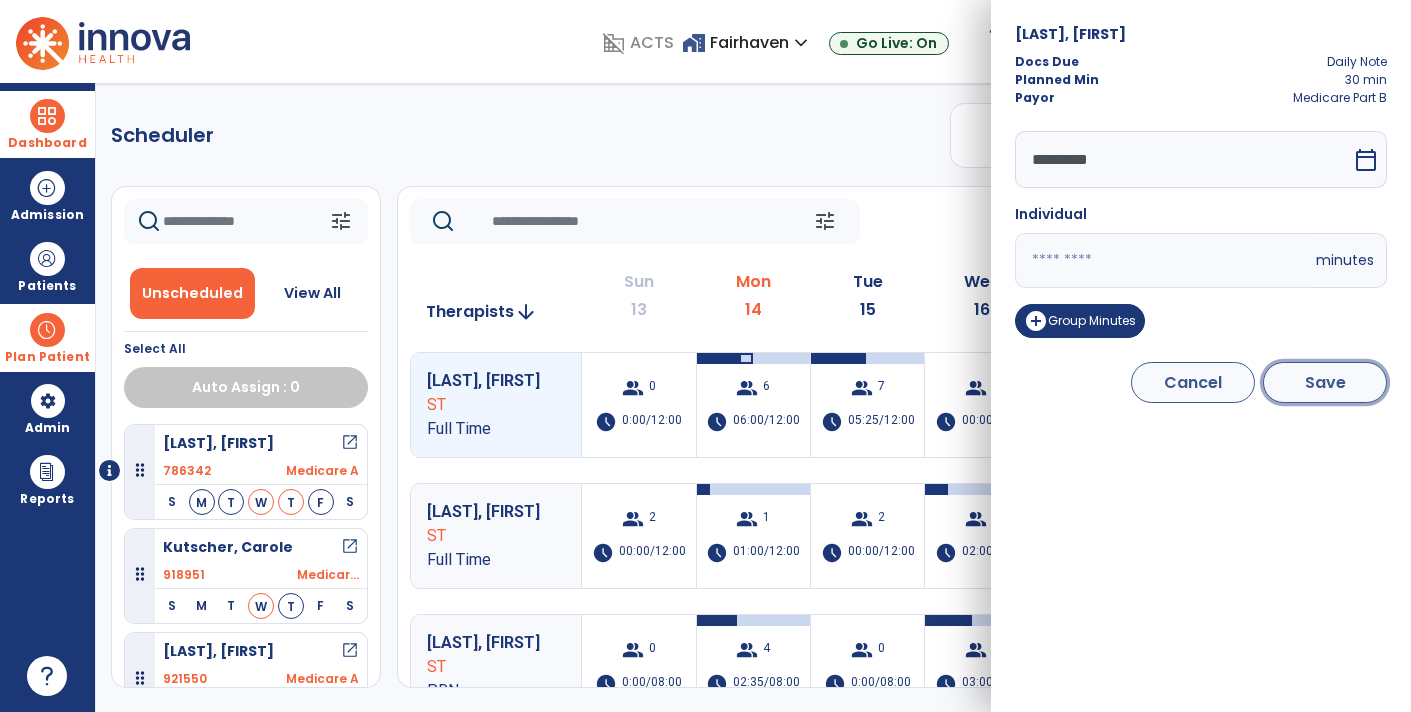 click on "Save" at bounding box center [1325, 382] 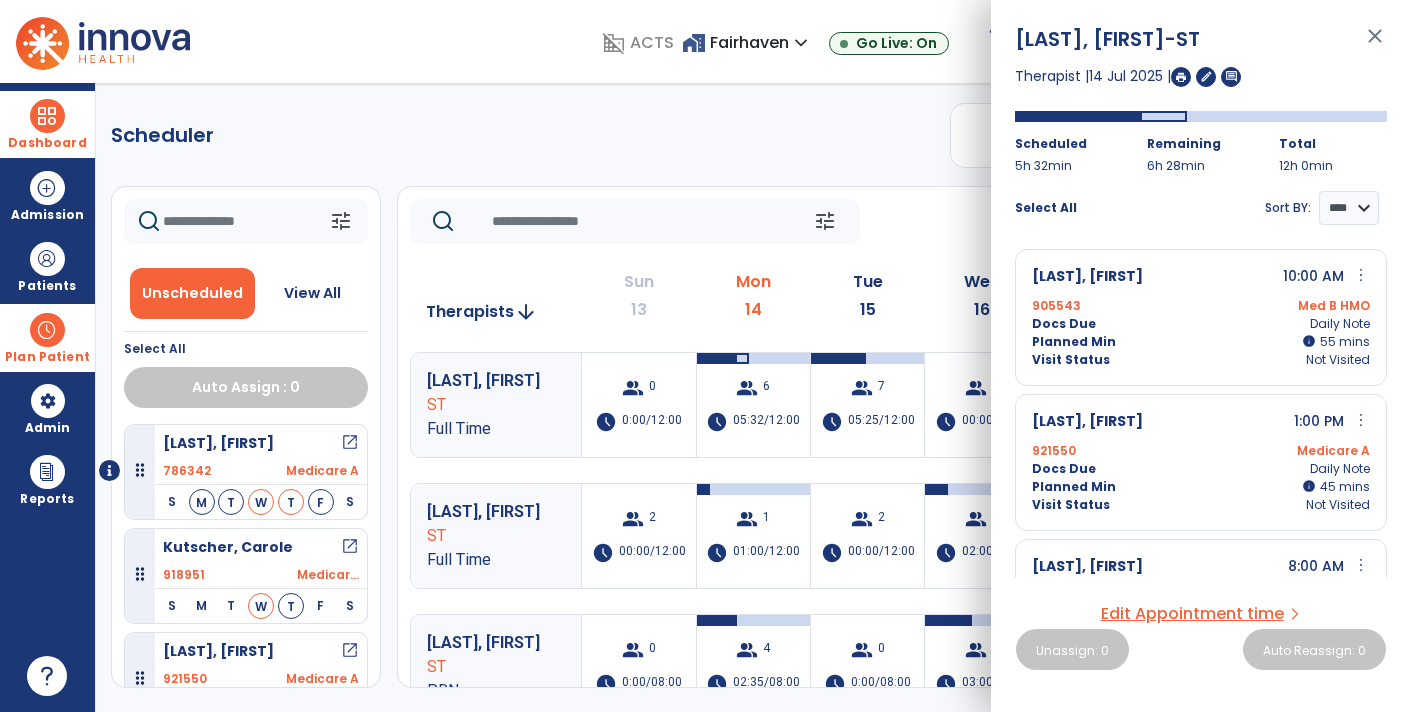 click at bounding box center (1181, 77) 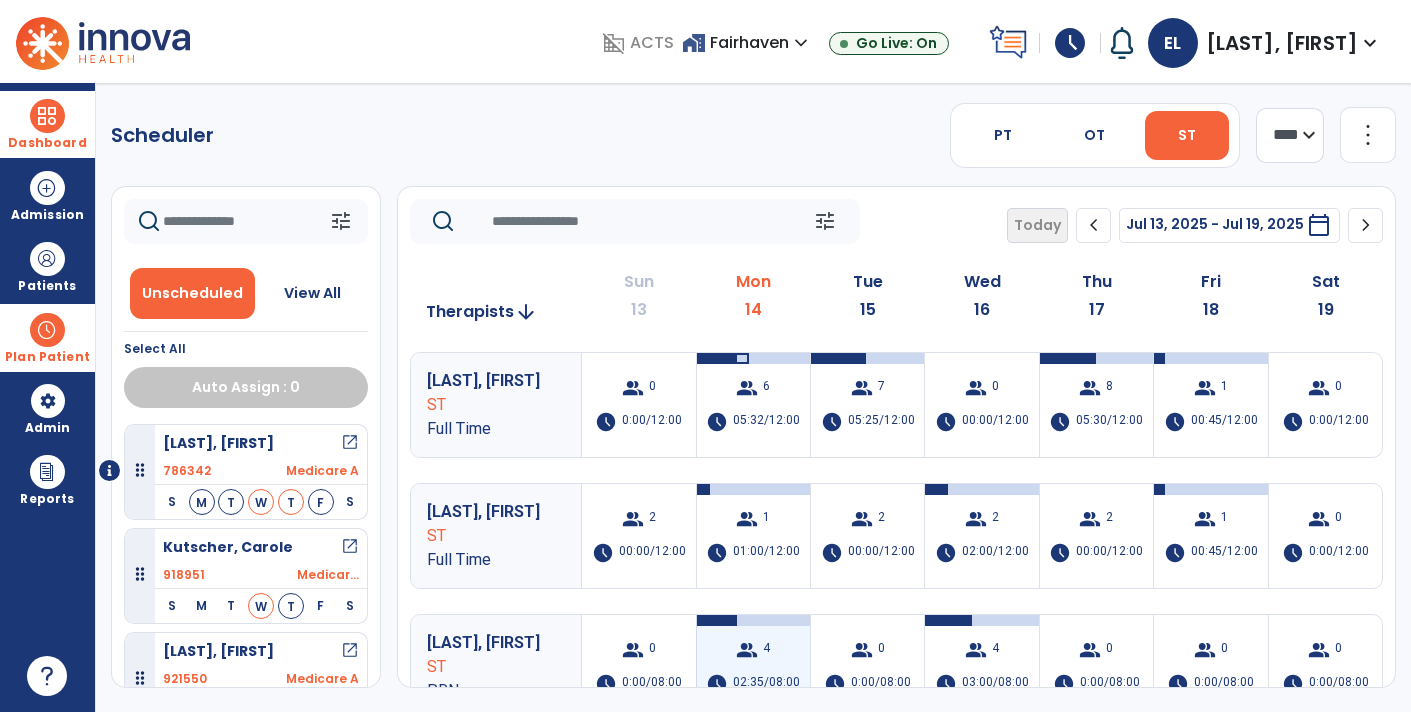click on "group  4  schedule  02:35/08:00" at bounding box center [753, 667] 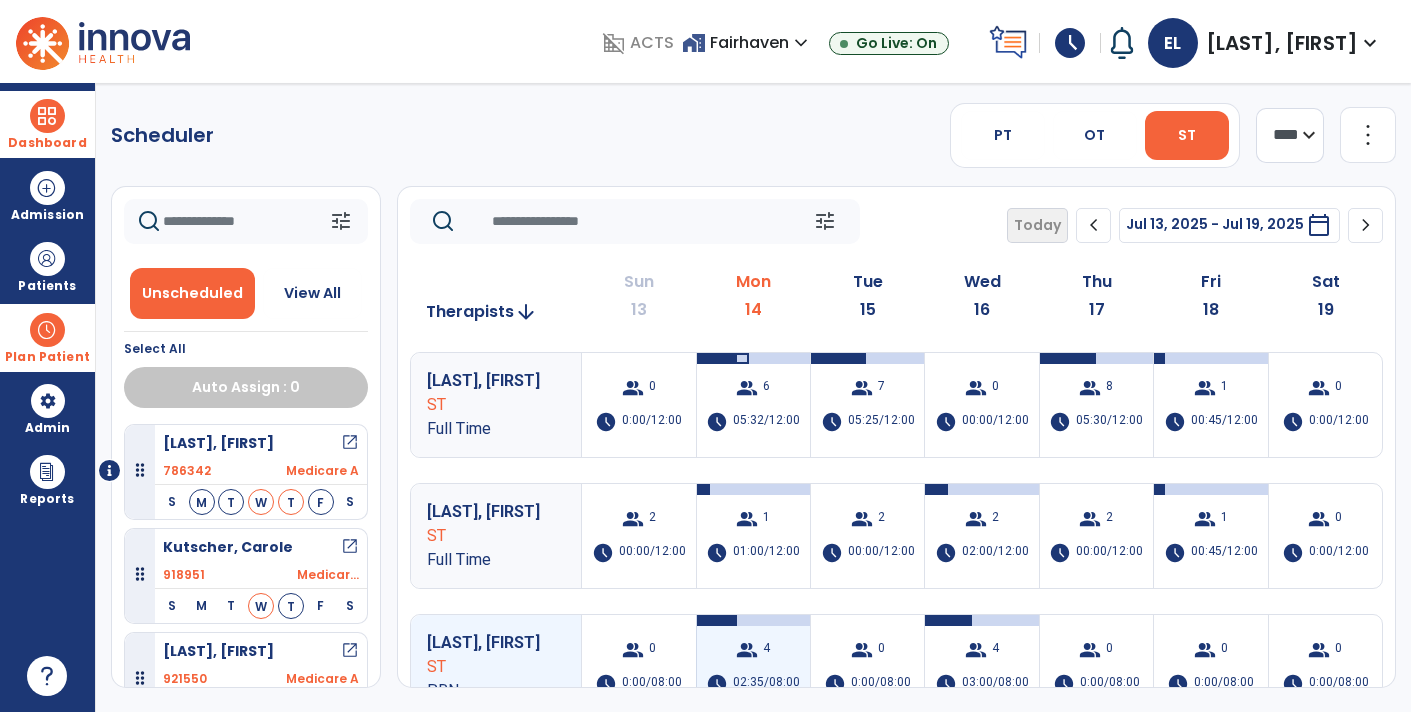click on "group  4  schedule  02:35/08:00" at bounding box center [753, 667] 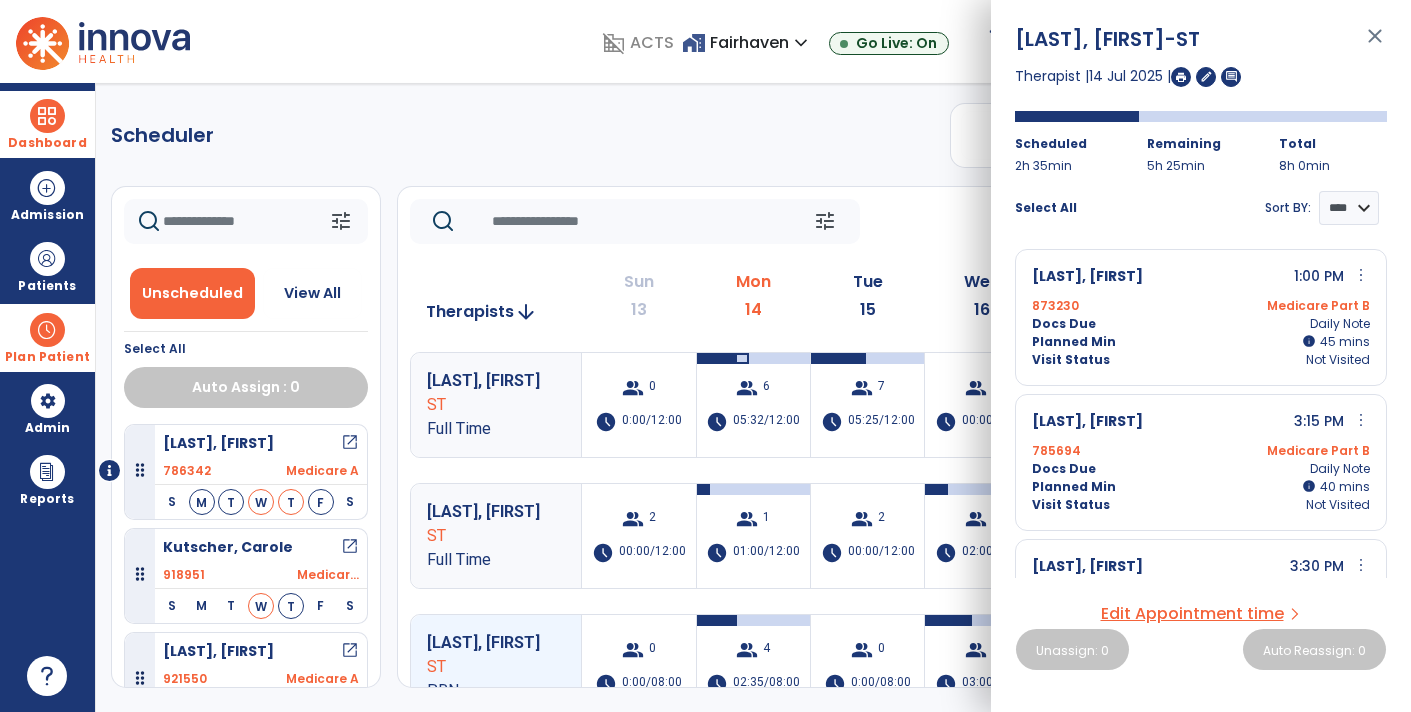 click at bounding box center [1181, 77] 